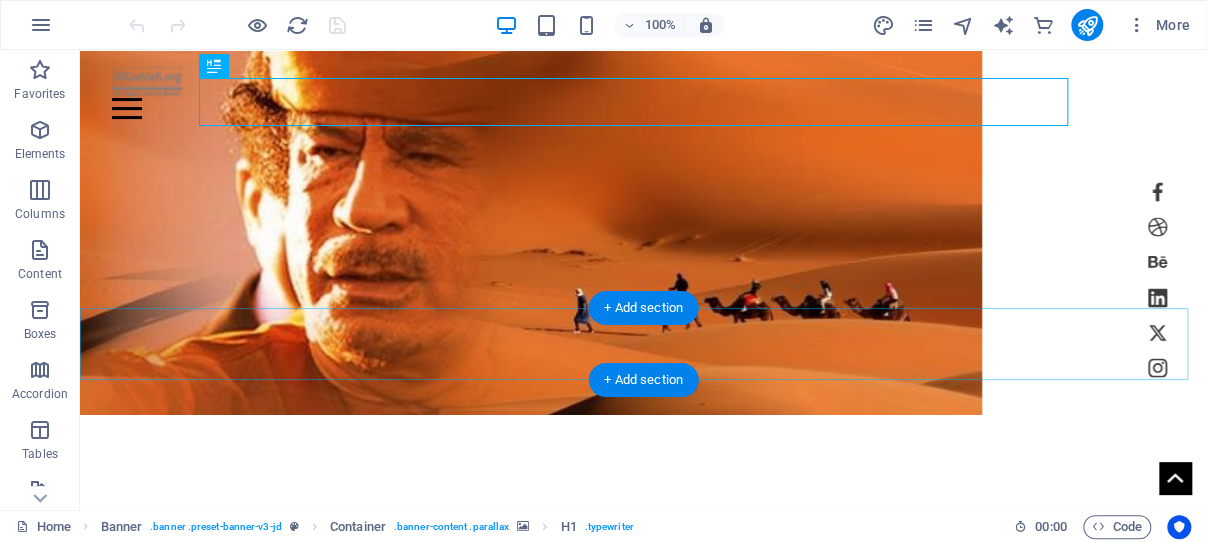 scroll, scrollTop: 318, scrollLeft: 0, axis: vertical 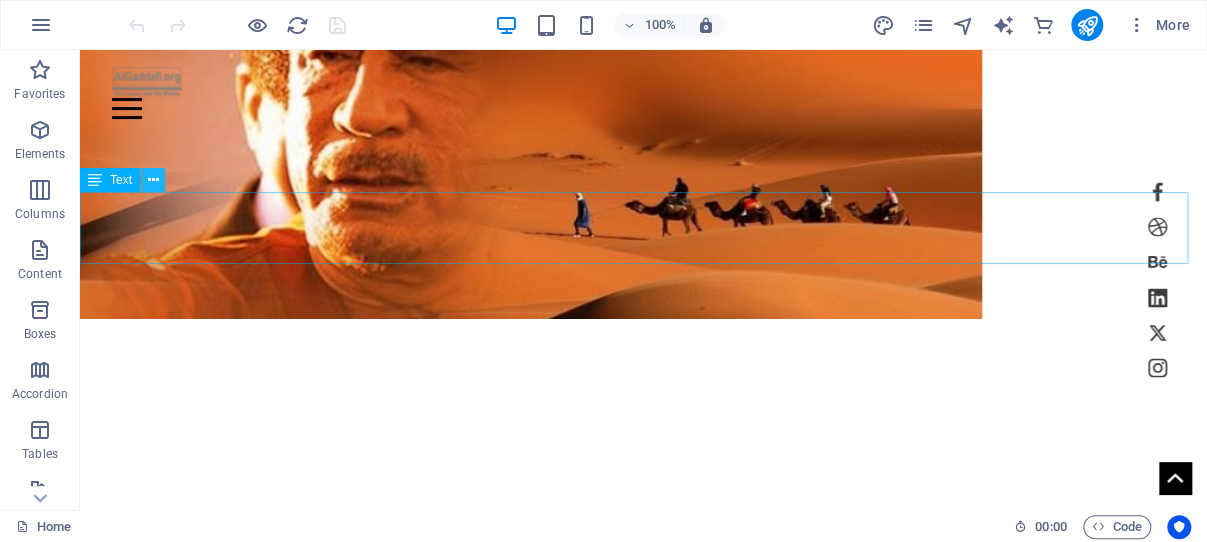 click at bounding box center (153, 180) 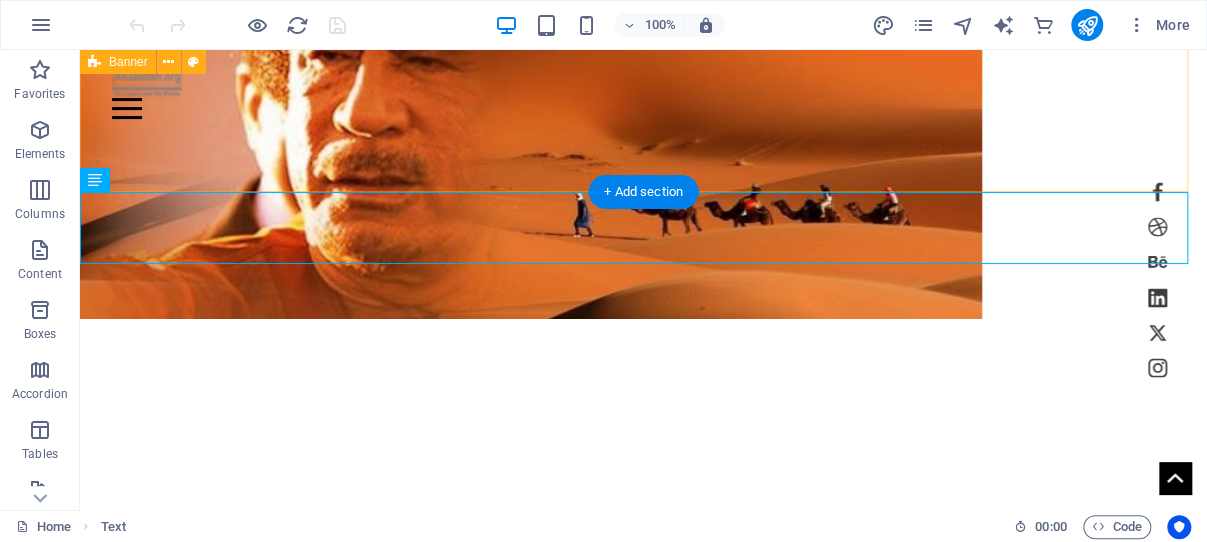 click on "Home Speeches and Works Libya - A corruption Research 2006 - Review Main Page  Escape To Hell - Book  Escape To Hell The City The Village The Earth Suicide of the Astronaut The Blessed Herb and the Cursed Tree Death The Cursed Family of Jacob and the Blessed Caravan Stop Fasting When You See the New Moon A Prayer for the Last Friday No Prayer for the Last Friday Mossharaty at Midday Other Languages Main Page Other Writers - Main Page Campaign Against Libya - Main Page The Green Book Gaddafi International Charity and Development Foundation The Popular Front for the Liberation of Libya (PFLL) The Great Man Made River - Main Page   Discover Libya: Where History Meets Horizon About Contact Other Writers | & 2025 News Articles Other Writers & 2025 News Back to all Speeches Advertisement
Some of the articles are in English and French! . 2025 - The Legacy of Muammar Gaddafi: A Warning Ignored  - By Françoise Petitdemange (French & English) Translated and adapted from French" at bounding box center [643, 122] 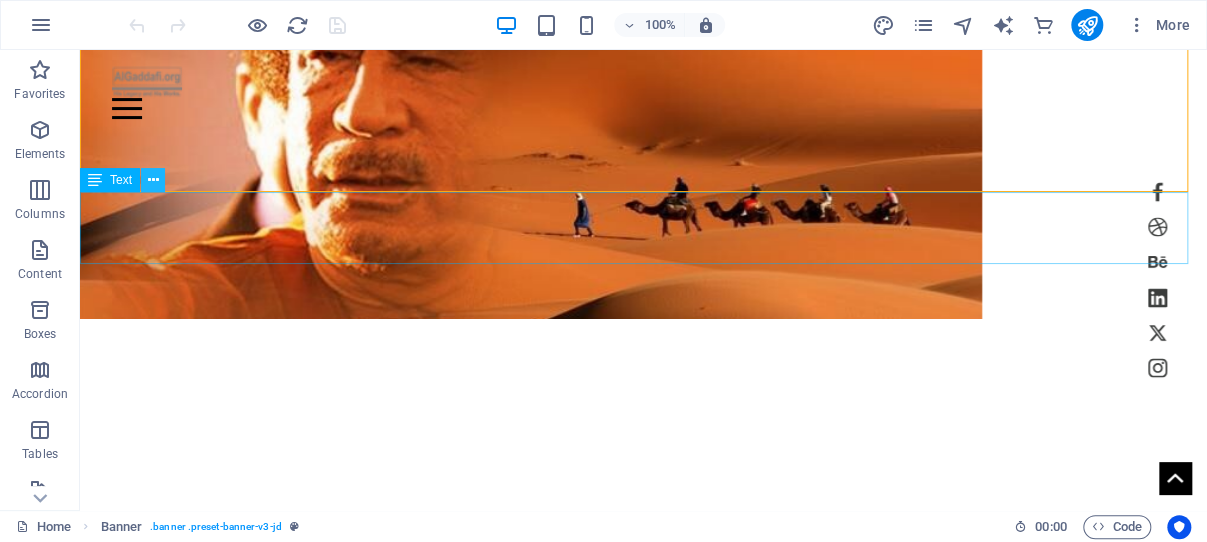 click at bounding box center [153, 180] 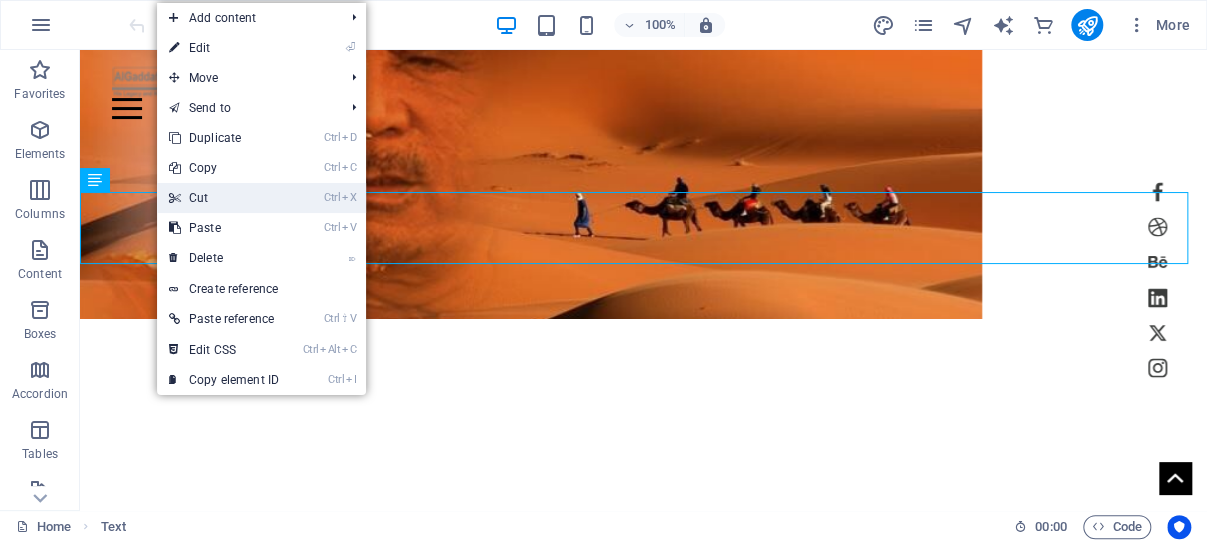 click on "Ctrl X  Cut" at bounding box center (224, 198) 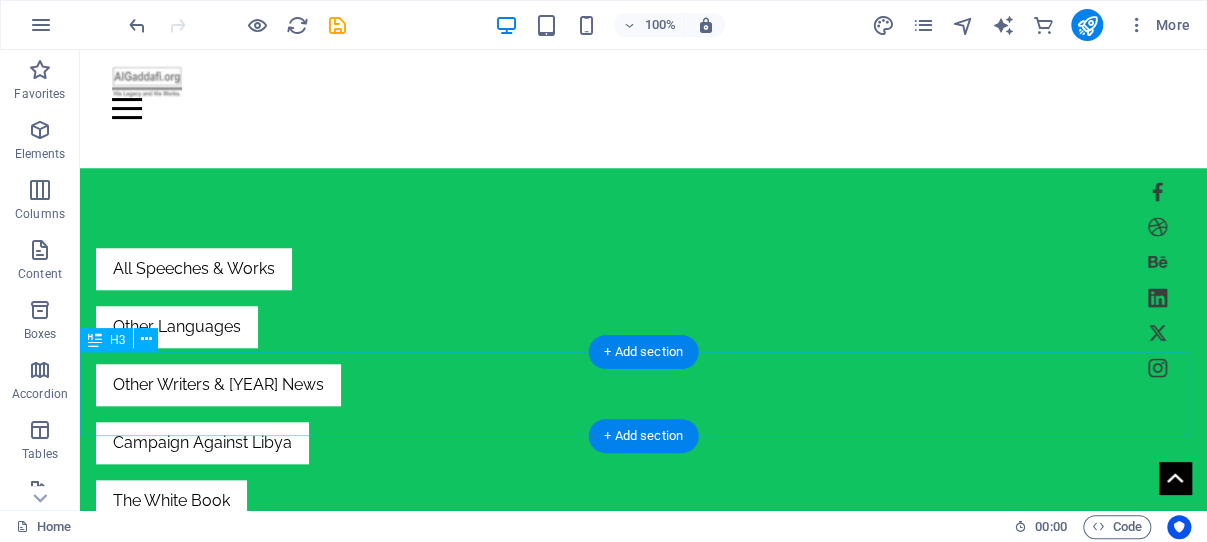 scroll, scrollTop: 742, scrollLeft: 0, axis: vertical 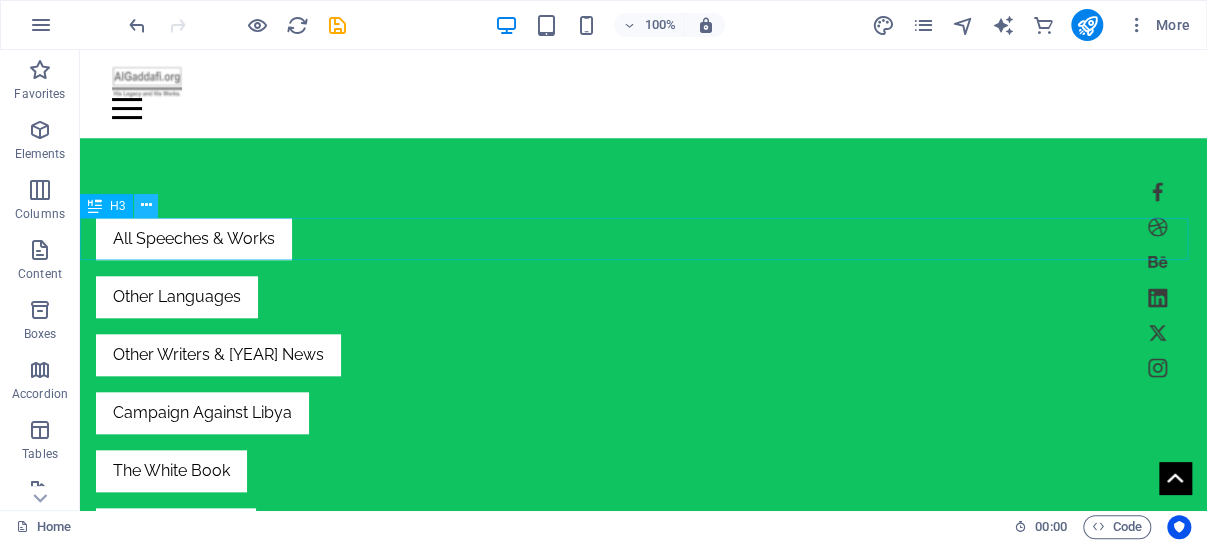 click at bounding box center [146, 205] 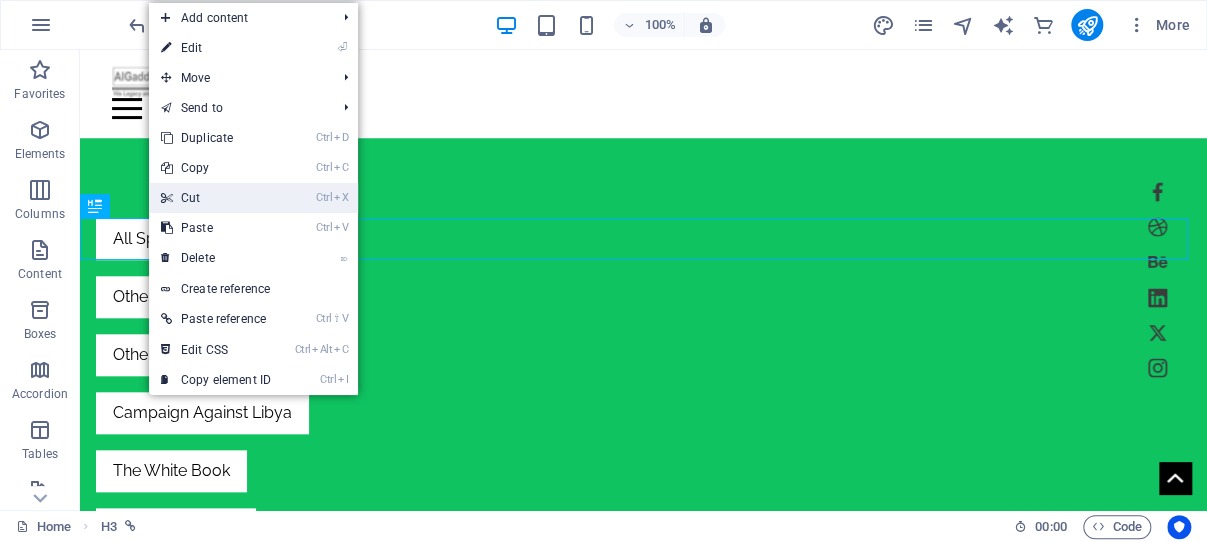 drag, startPoint x: 201, startPoint y: 194, endPoint x: 121, endPoint y: 144, distance: 94.33981 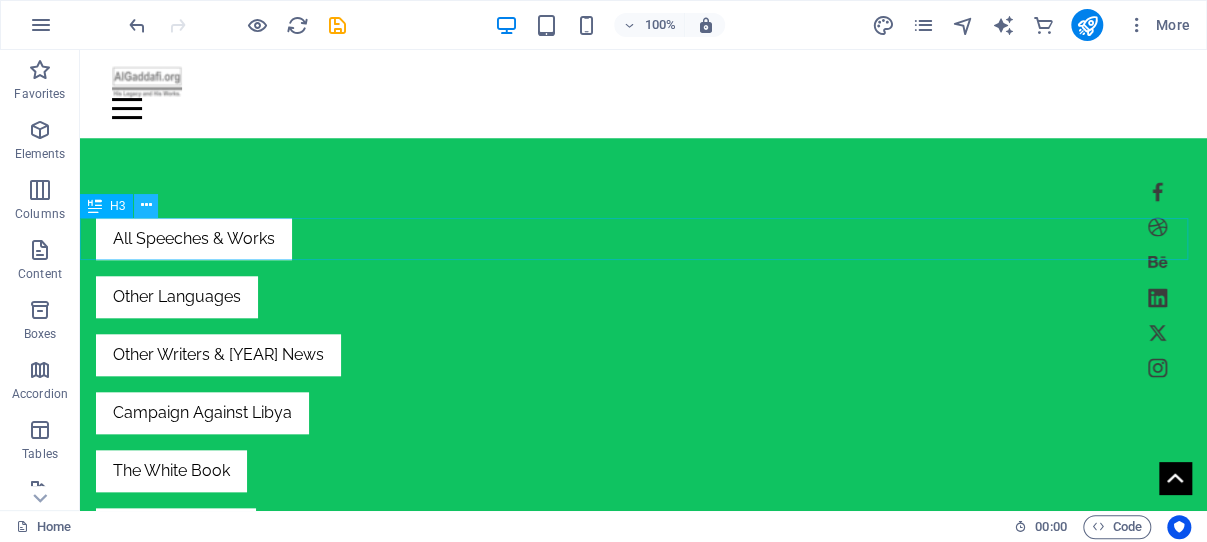 click at bounding box center [146, 205] 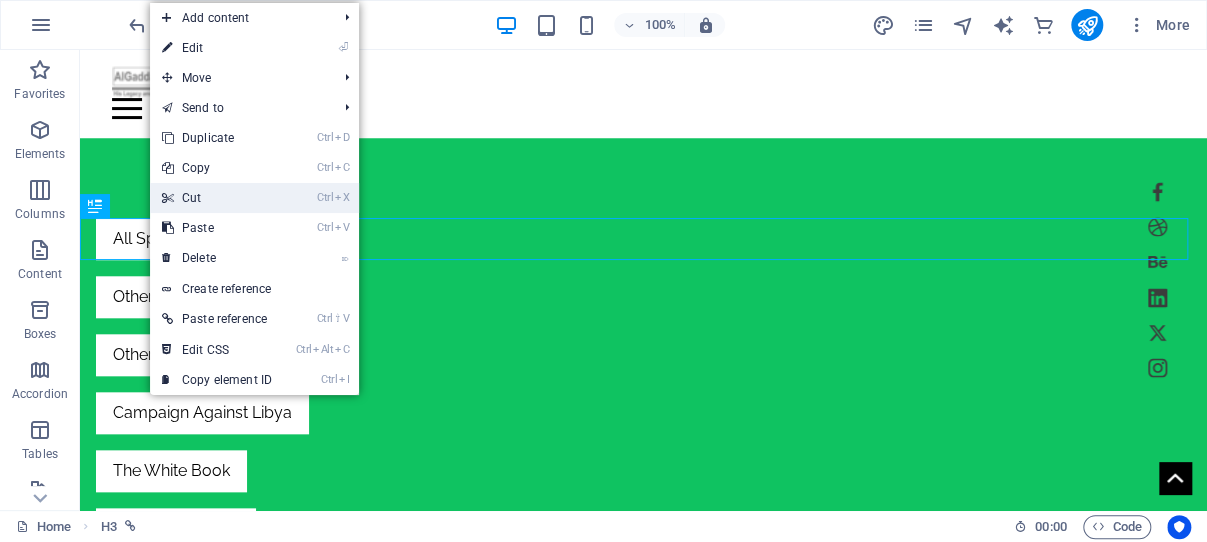click on "Ctrl X  Cut" at bounding box center (217, 198) 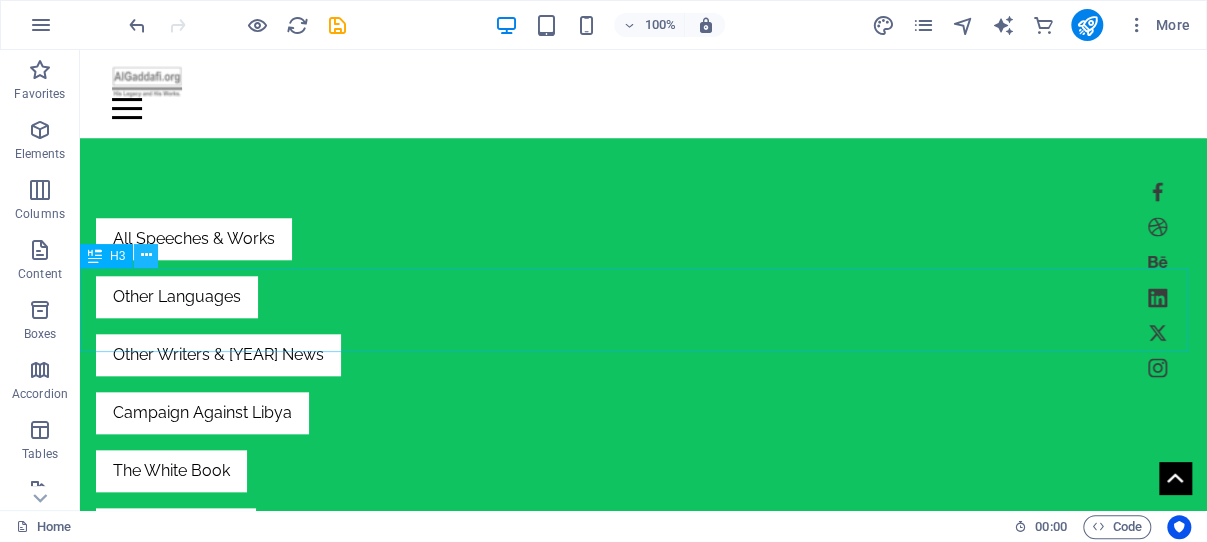 click at bounding box center (146, 255) 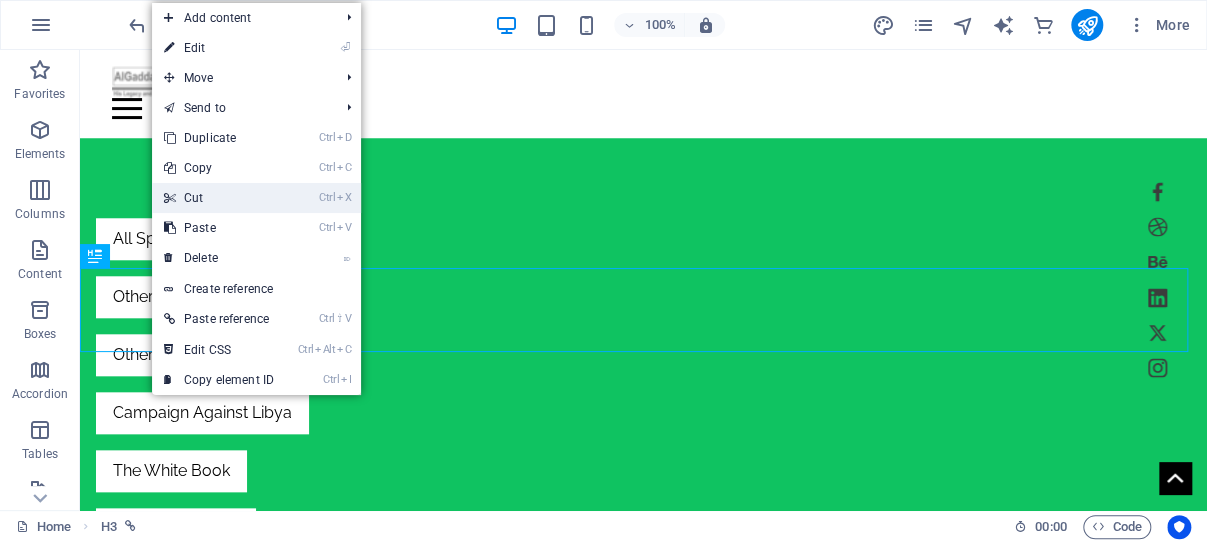 click on "Ctrl X  Cut" at bounding box center (219, 198) 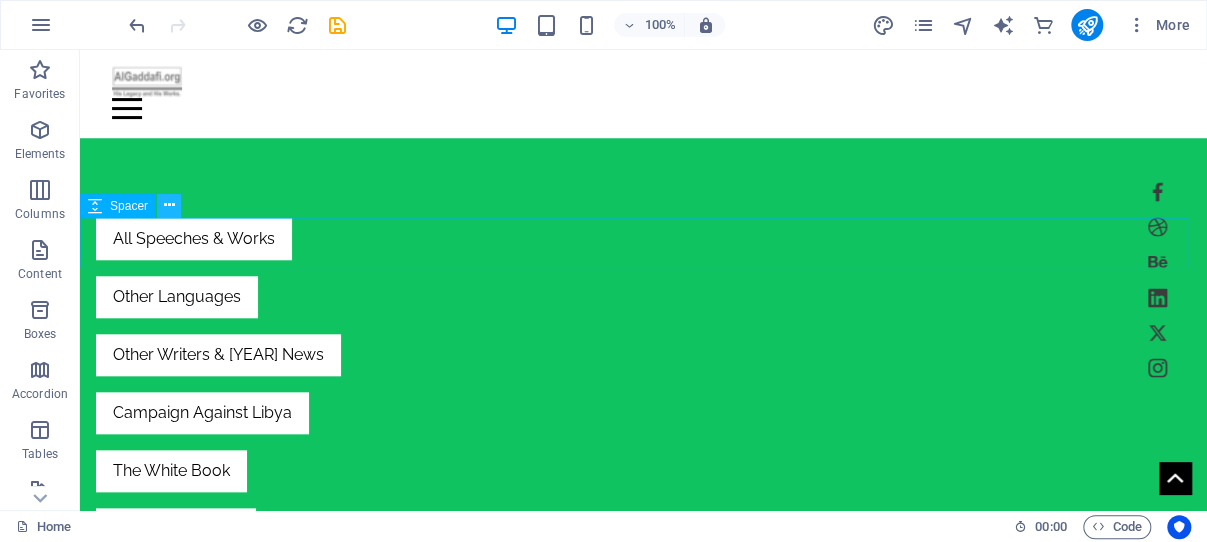 click at bounding box center [169, 205] 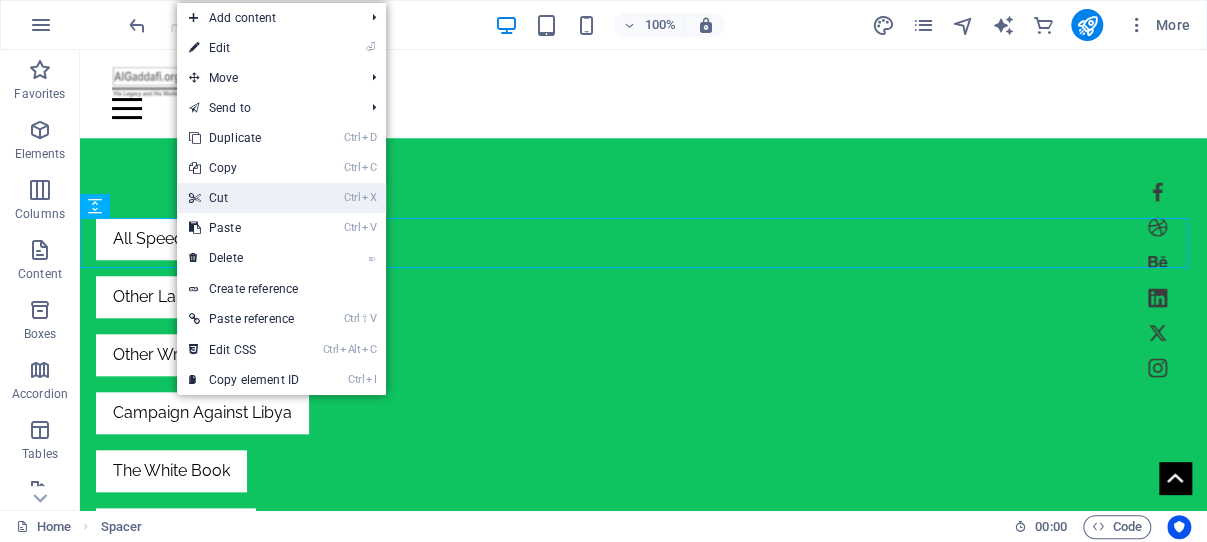 click on "Ctrl X  Cut" at bounding box center (244, 198) 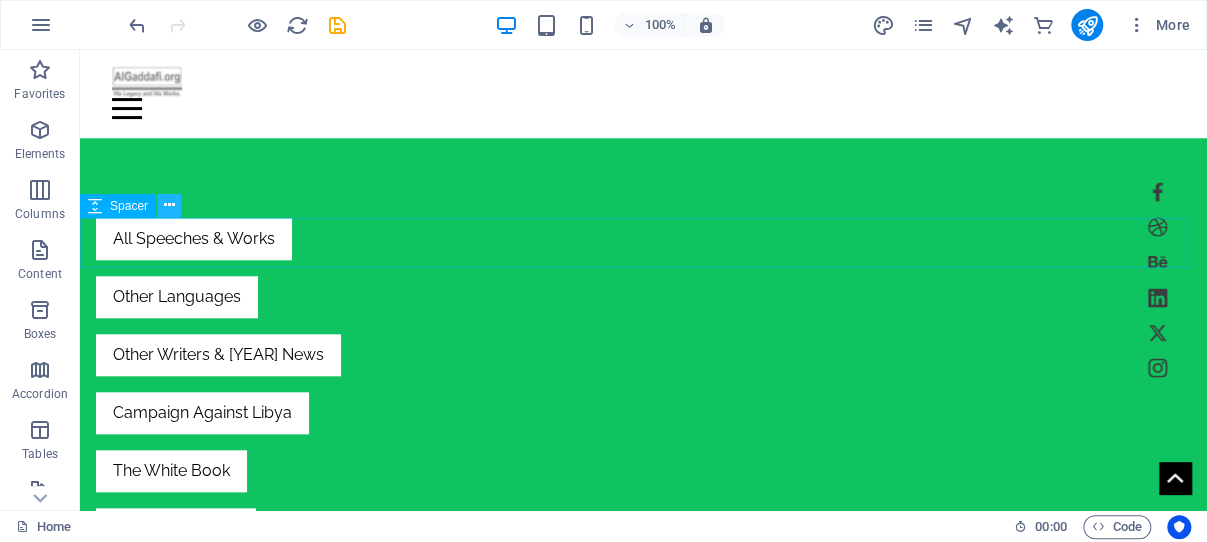 click at bounding box center [169, 205] 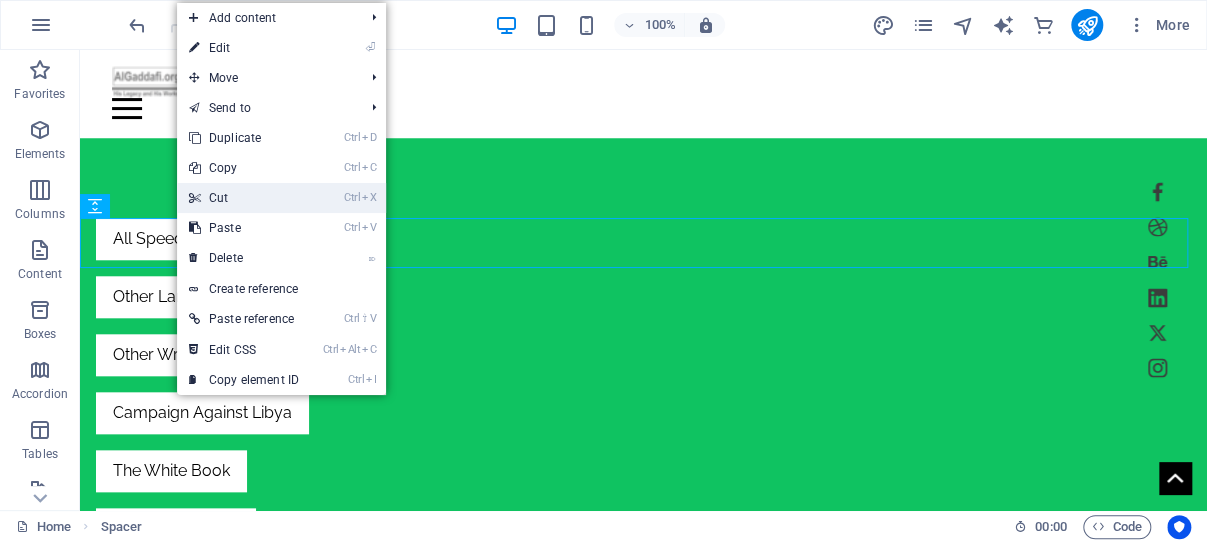 click on "Ctrl X  Cut" at bounding box center (244, 198) 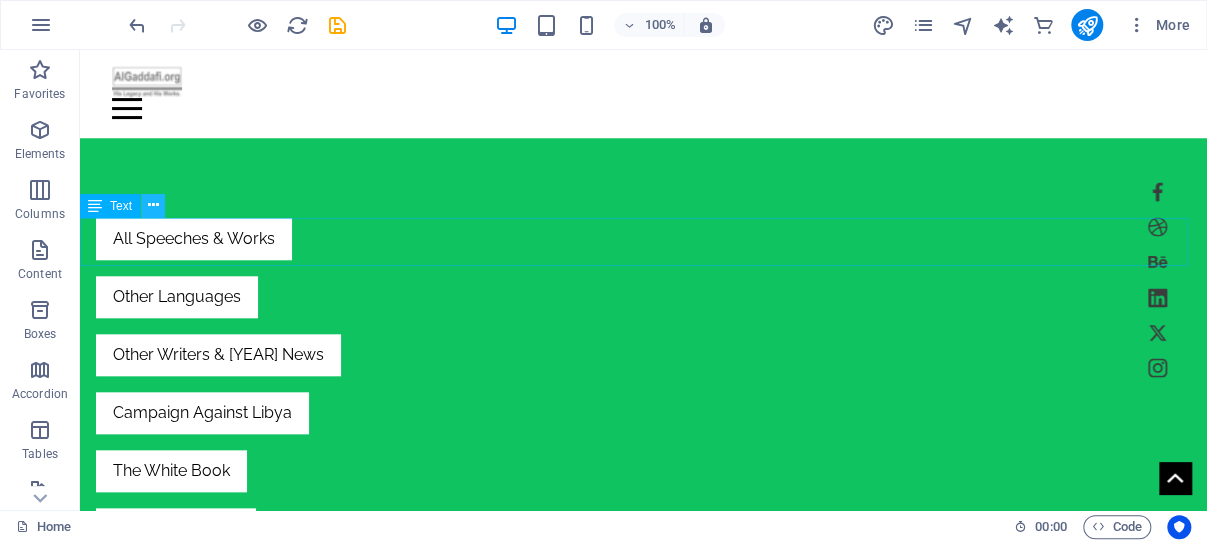 click at bounding box center (153, 205) 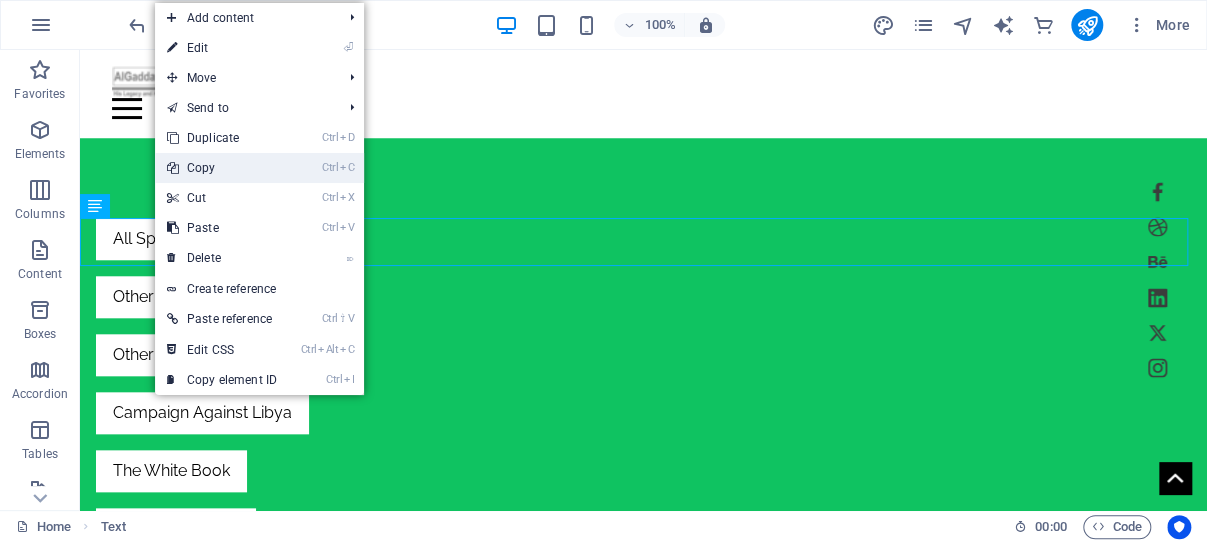 click on "Ctrl C  Copy" at bounding box center (222, 168) 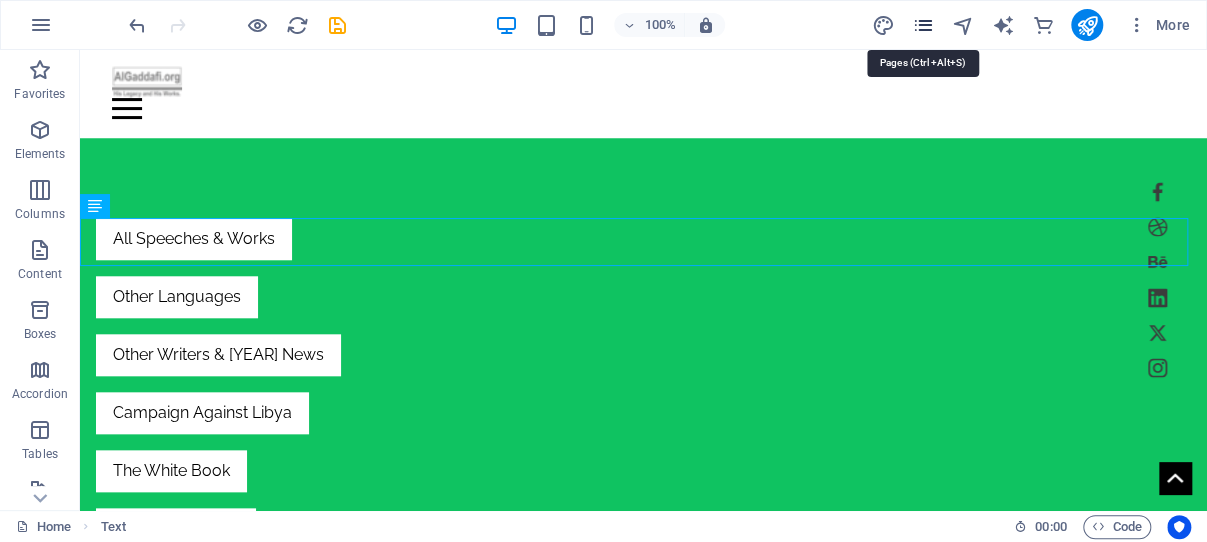 click at bounding box center [922, 25] 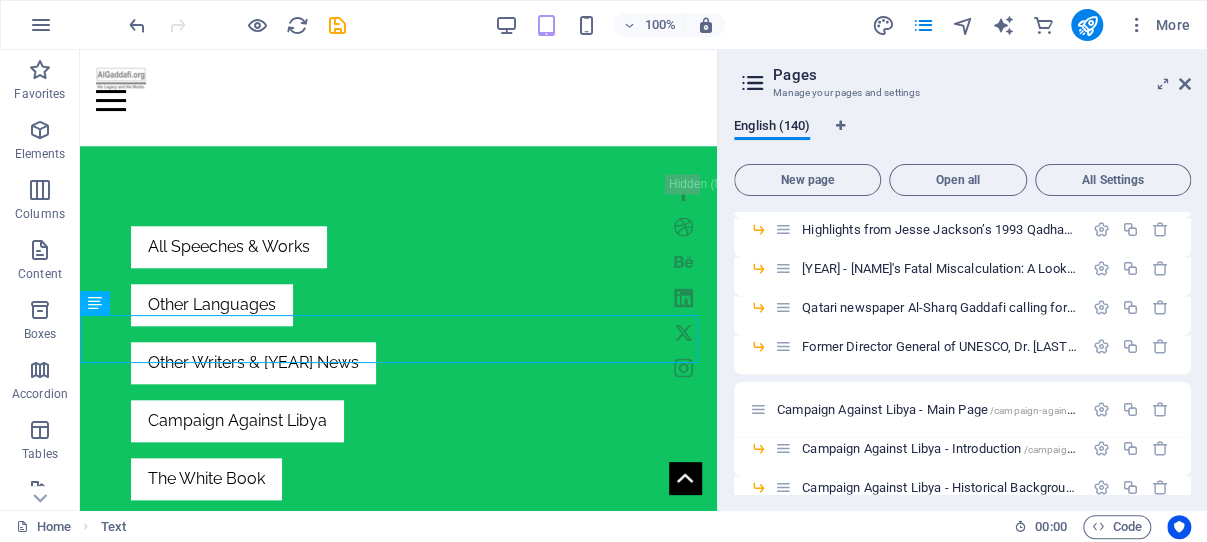 scroll, scrollTop: 4638, scrollLeft: 0, axis: vertical 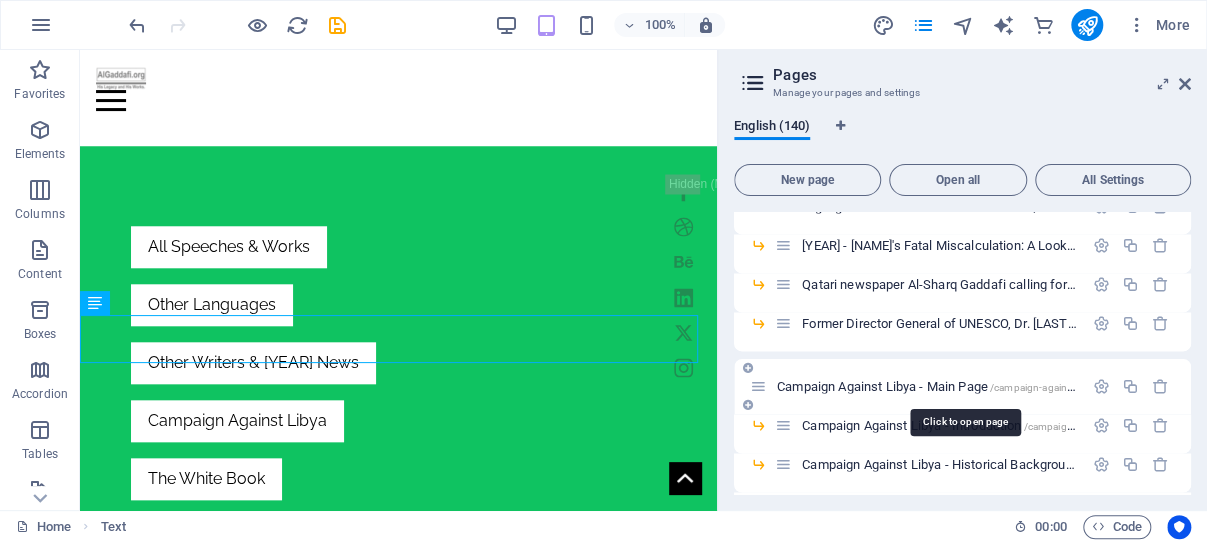 click on "Campaign Against Libya - Main Page /campaign-against-libya-main-page" at bounding box center [963, 386] 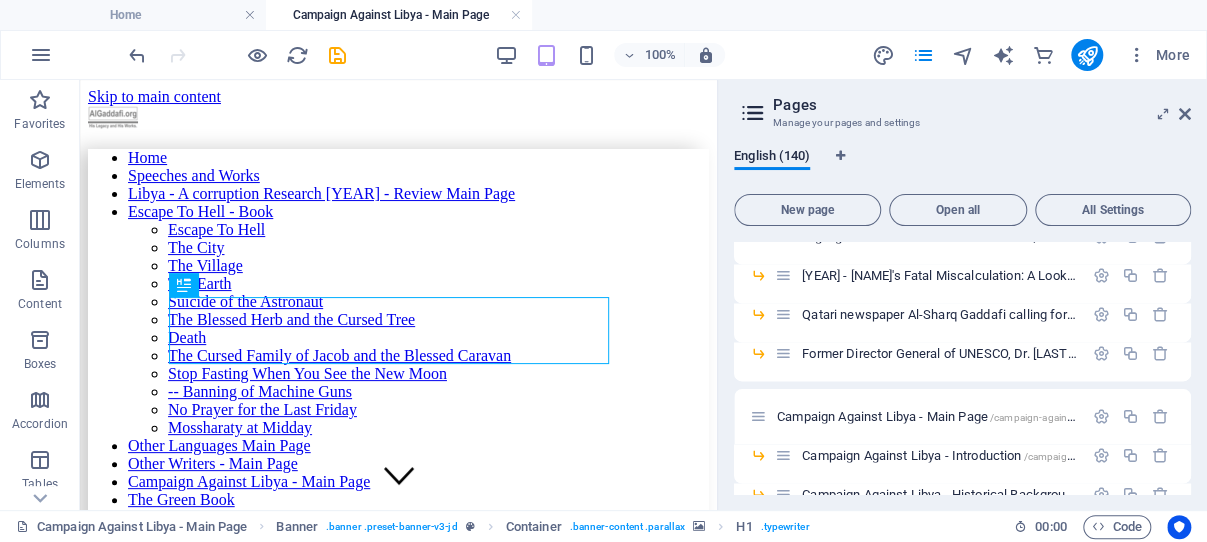 scroll, scrollTop: 0, scrollLeft: 0, axis: both 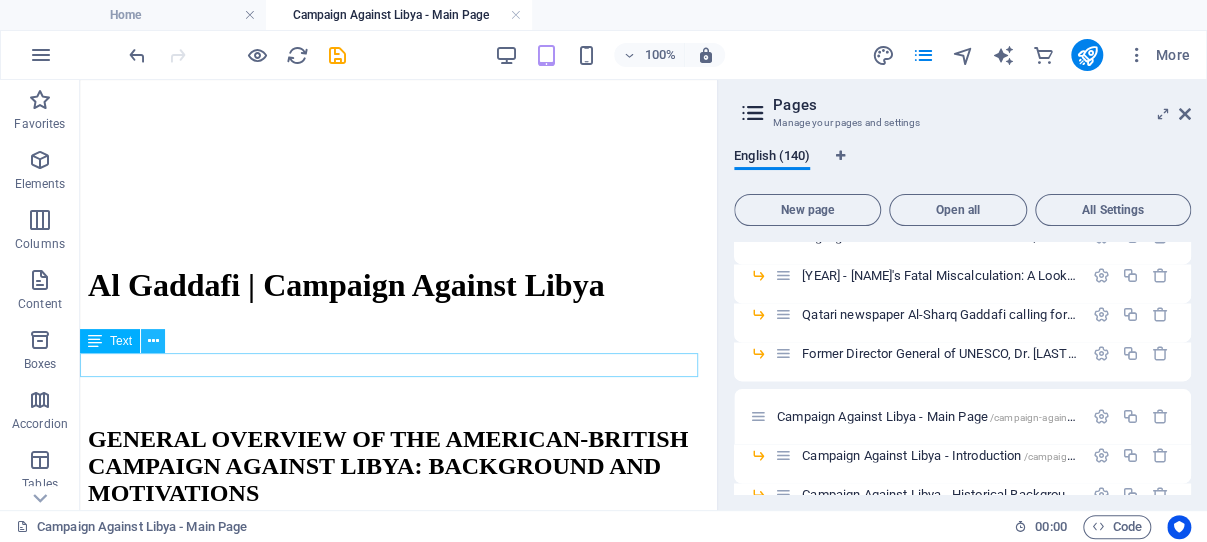 click at bounding box center (153, 341) 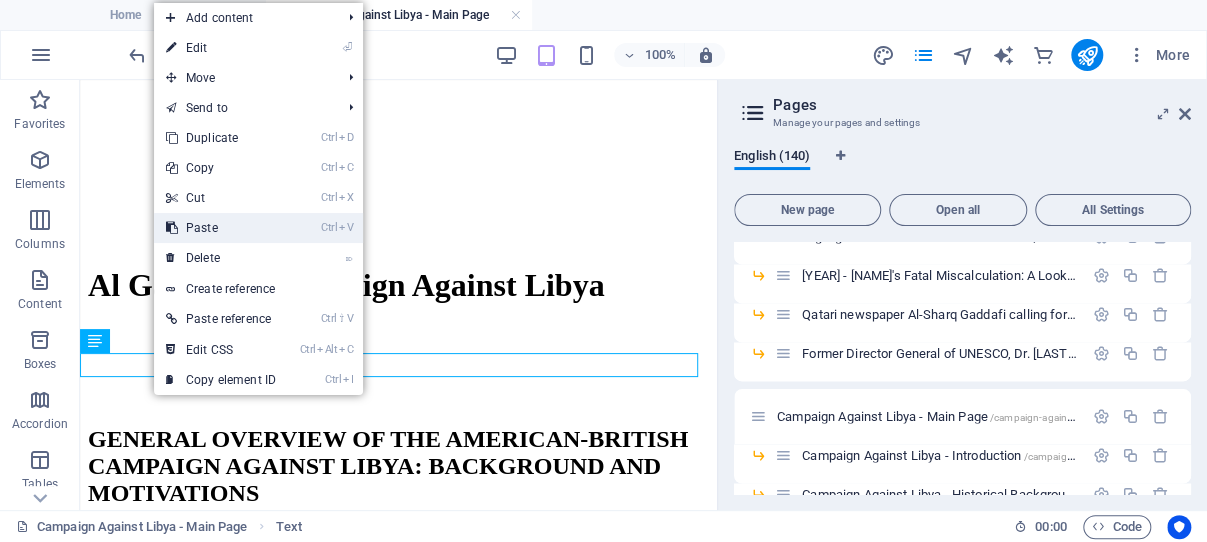 drag, startPoint x: 223, startPoint y: 229, endPoint x: 135, endPoint y: 146, distance: 120.966934 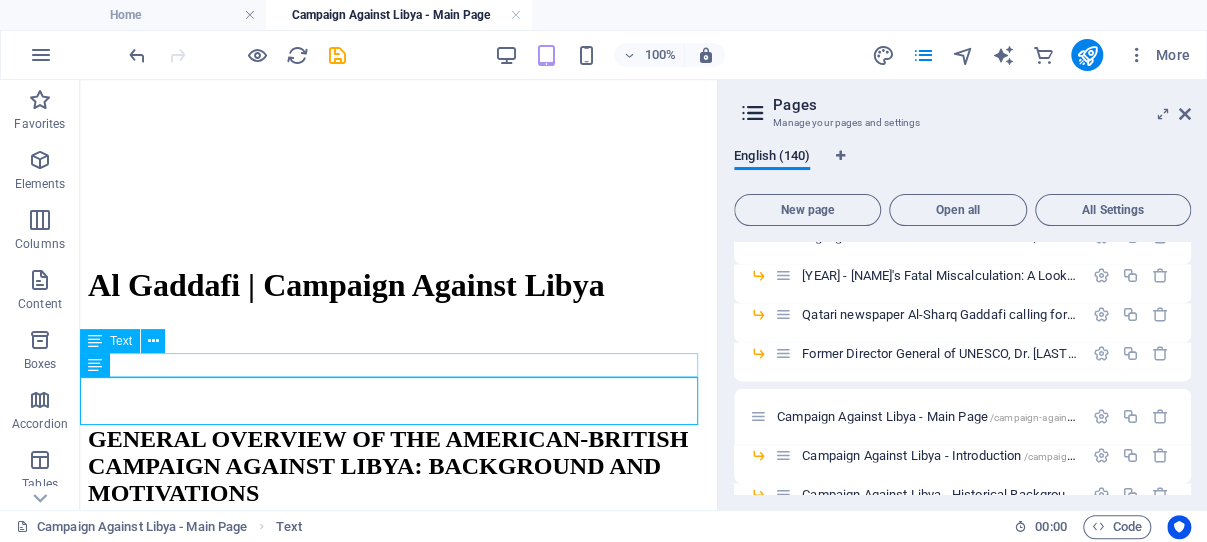 click on "AUDIO (when it becomes available.)" at bounding box center [398, 620] 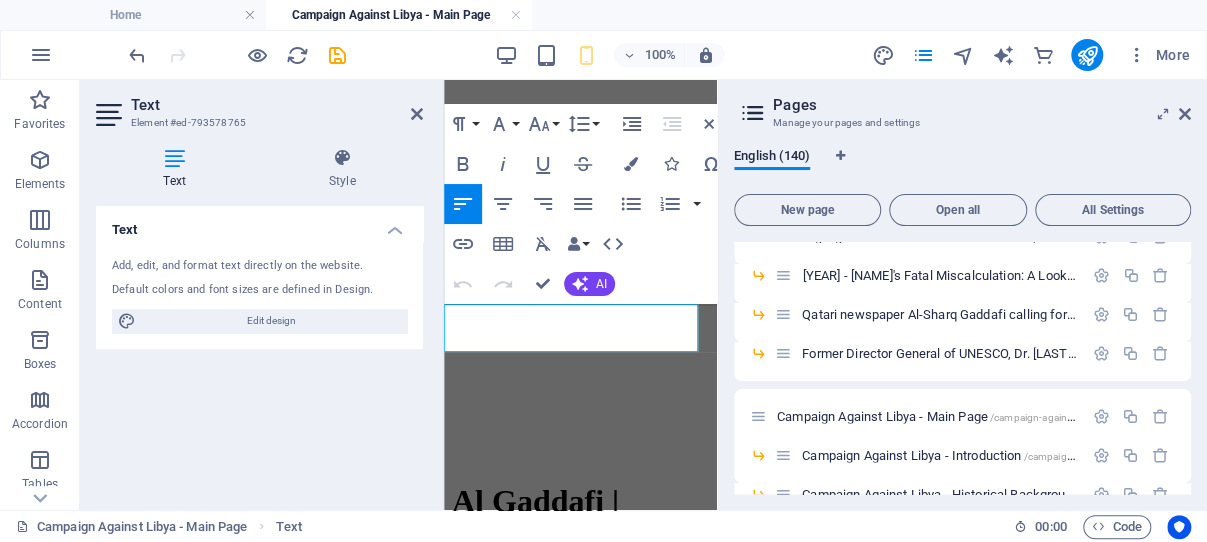 drag, startPoint x: 527, startPoint y: 337, endPoint x: 447, endPoint y: 312, distance: 83.81527 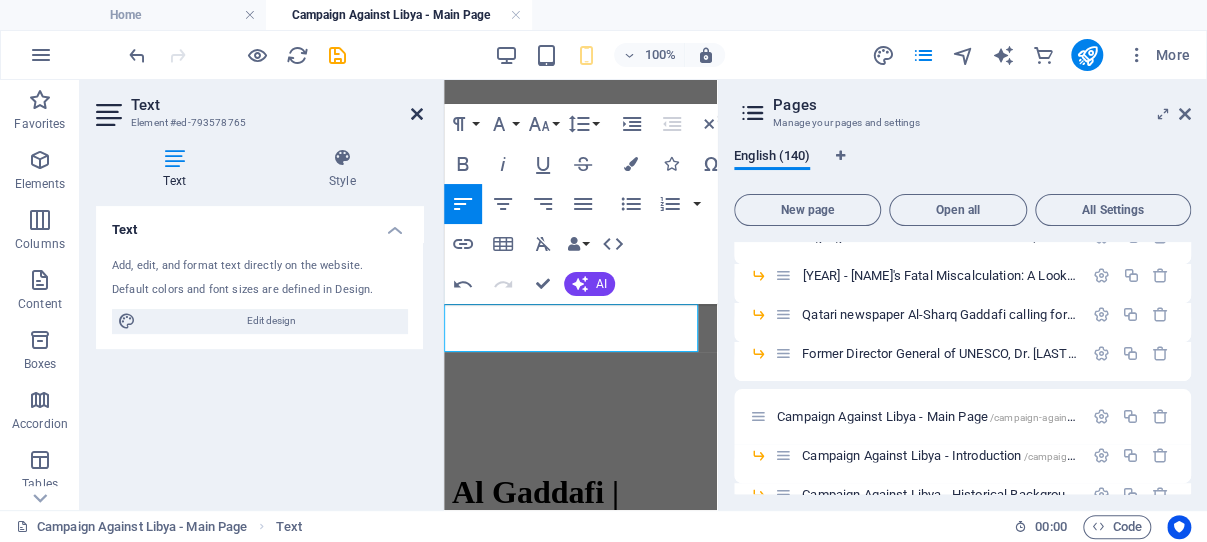 drag, startPoint x: 415, startPoint y: 111, endPoint x: 285, endPoint y: 26, distance: 155.32225 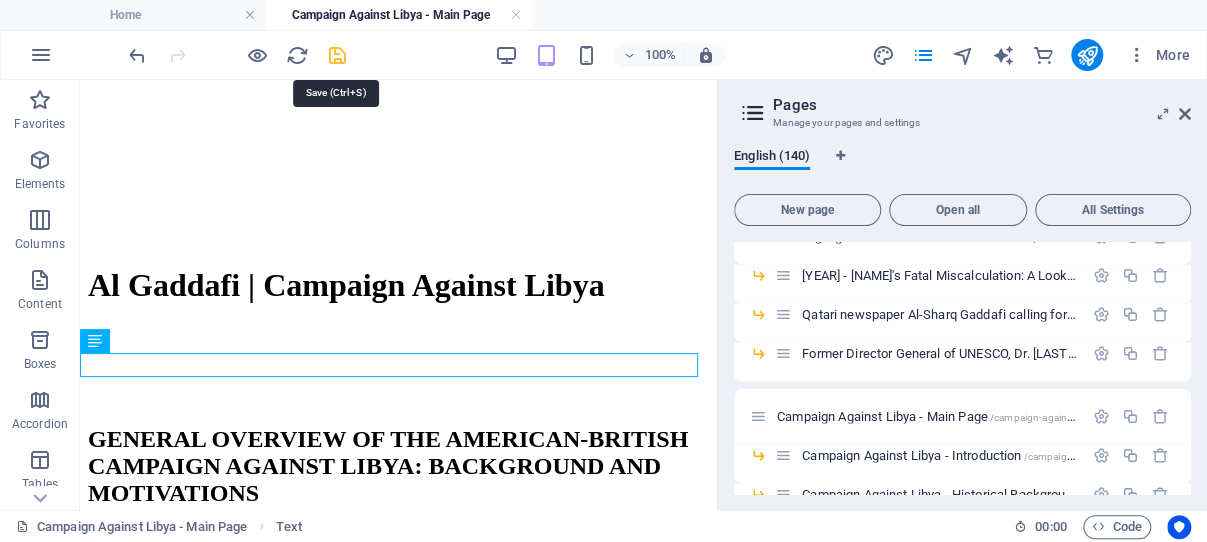 click at bounding box center [337, 55] 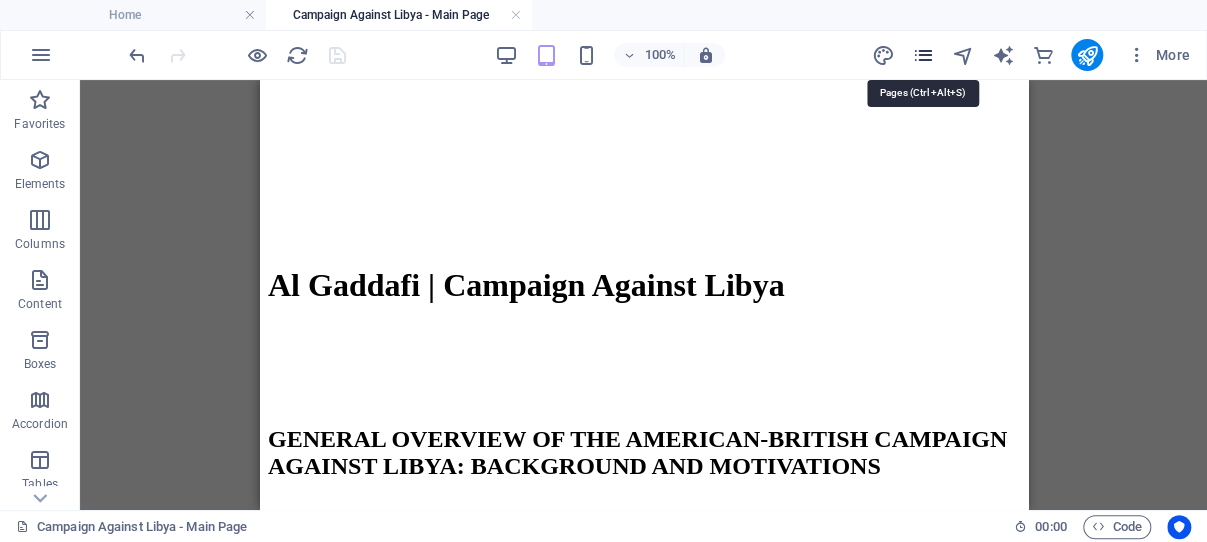 click at bounding box center [922, 55] 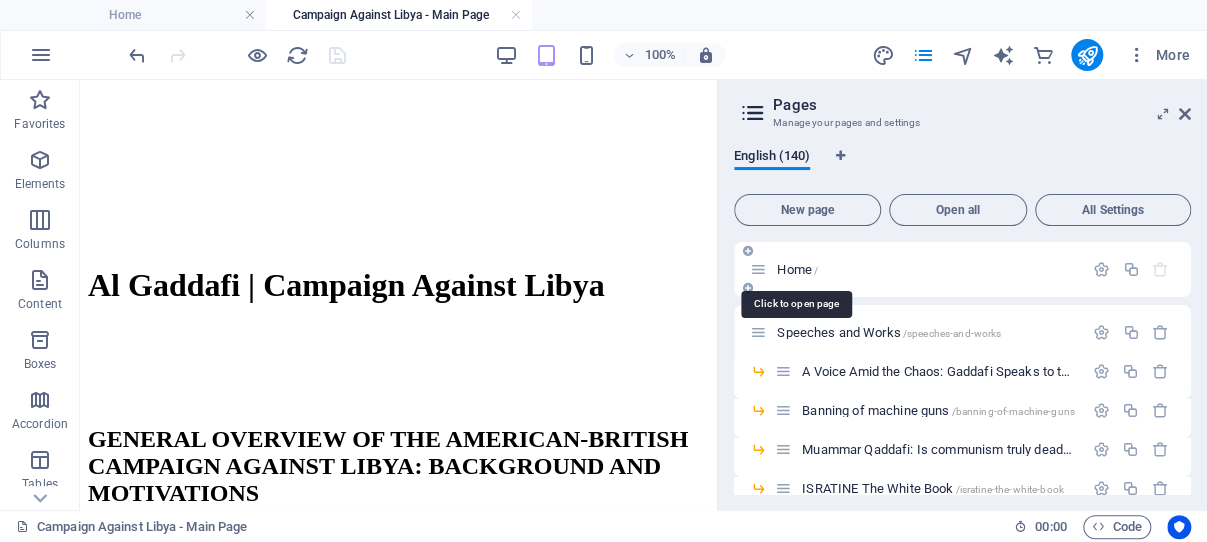 click on "Home /" at bounding box center [797, 269] 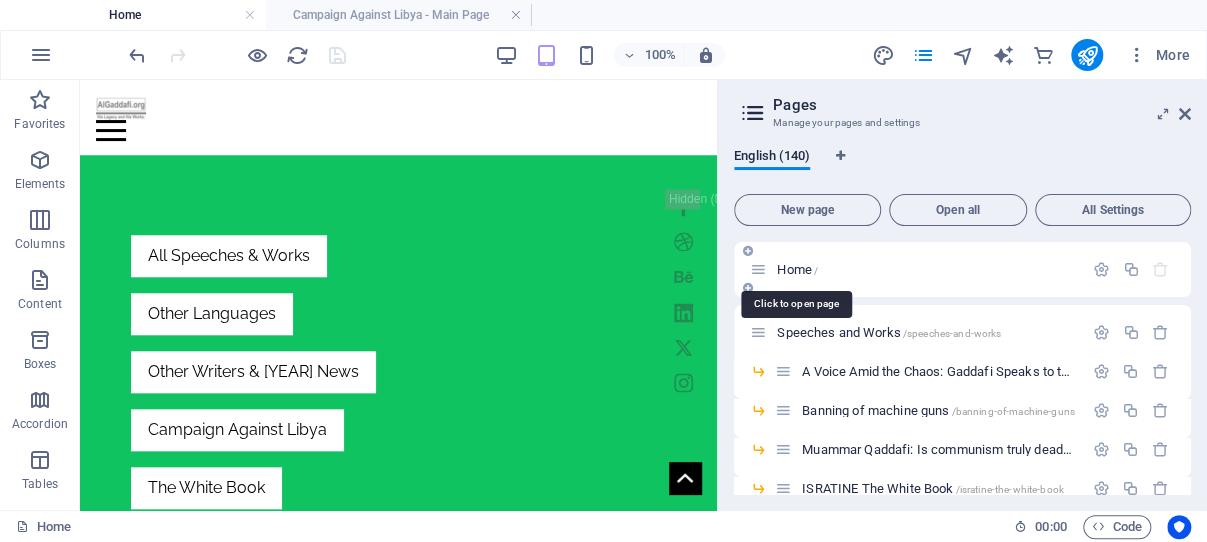 scroll, scrollTop: 793, scrollLeft: 0, axis: vertical 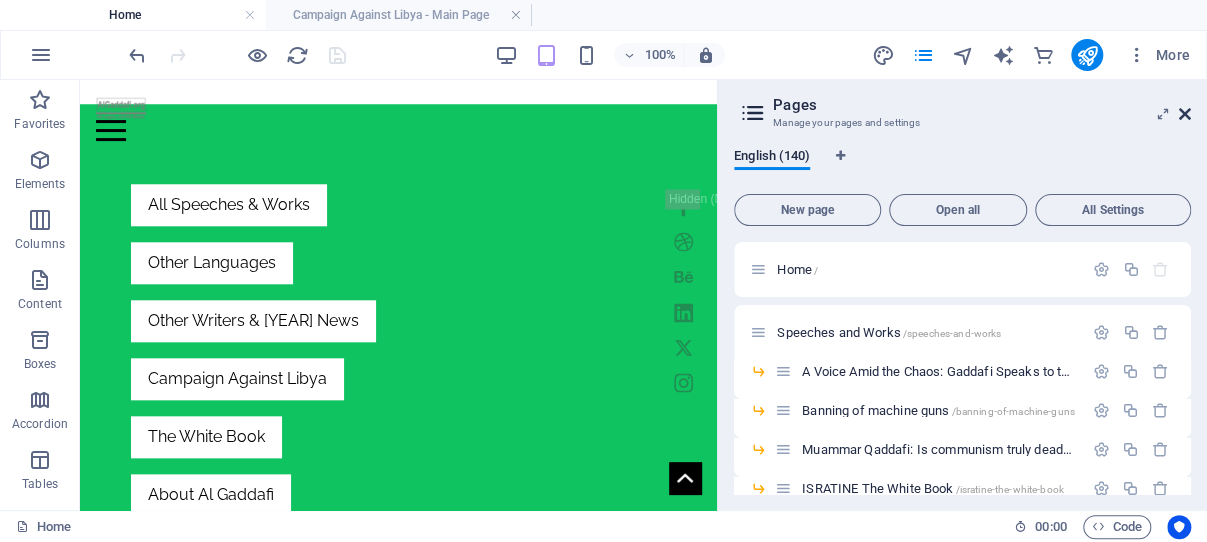 drag, startPoint x: 1185, startPoint y: 110, endPoint x: 110, endPoint y: 228, distance: 1081.4569 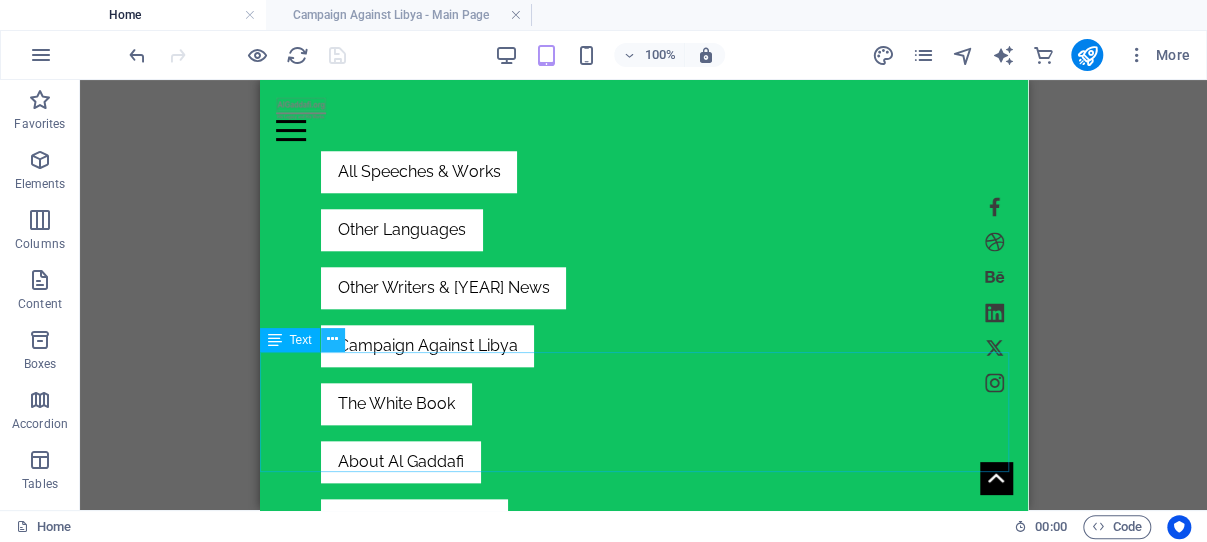 click at bounding box center [332, 339] 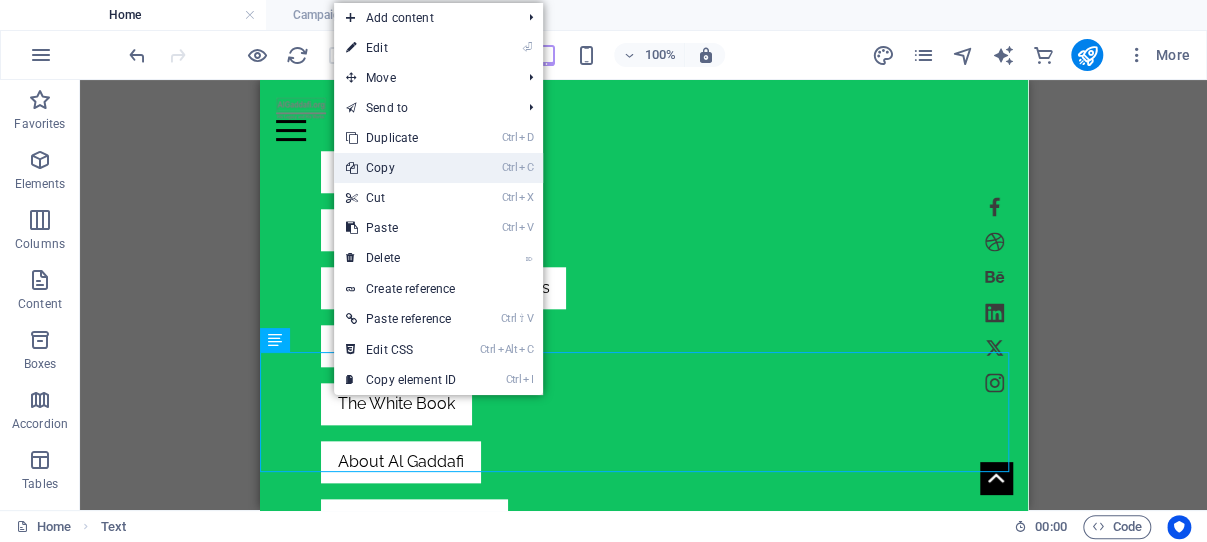 click on "Ctrl C  Copy" at bounding box center [401, 168] 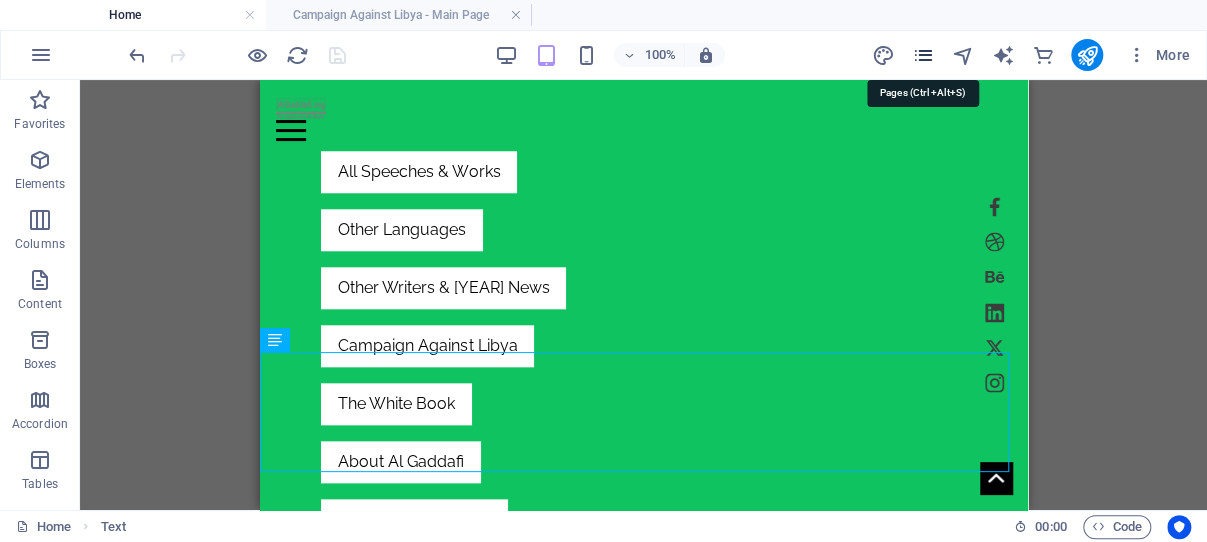 click at bounding box center [922, 55] 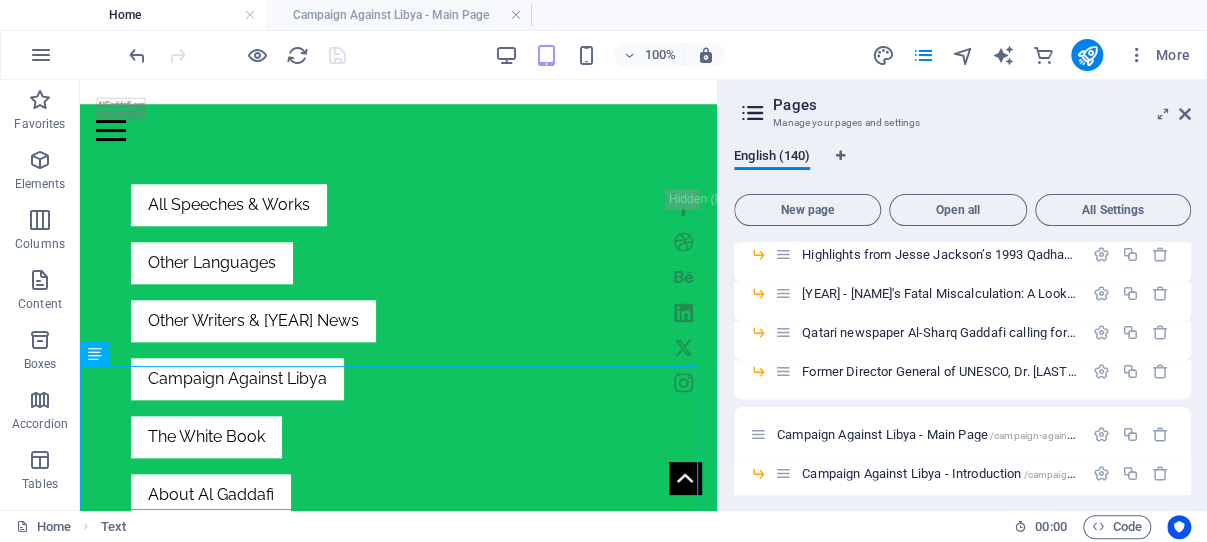 scroll, scrollTop: 4695, scrollLeft: 0, axis: vertical 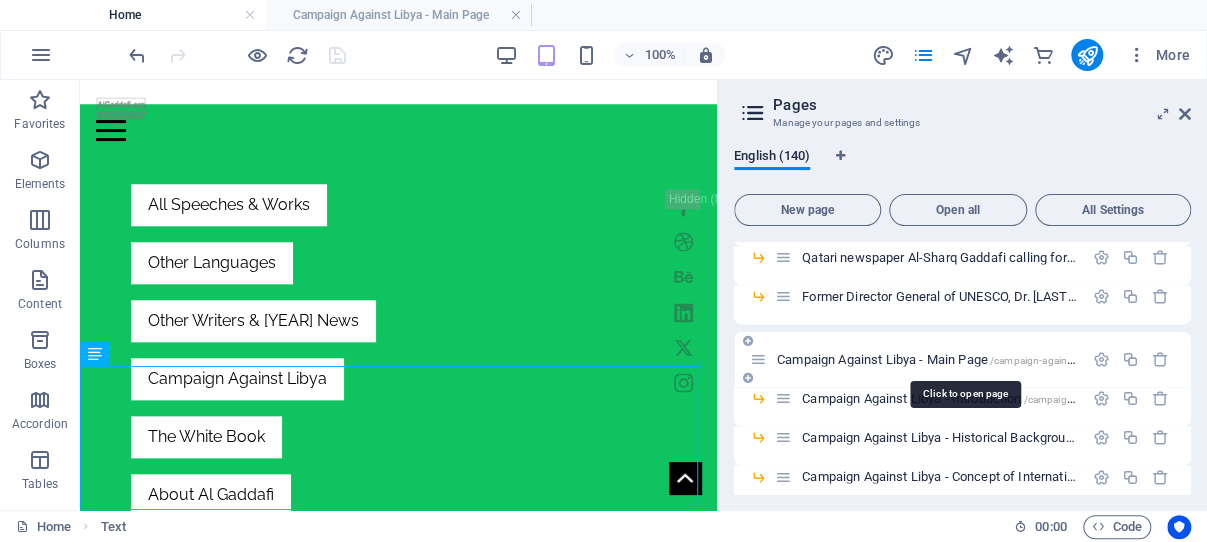 click on "Campaign Against Libya - Main Page /campaign-against-libya-main-page" at bounding box center [963, 359] 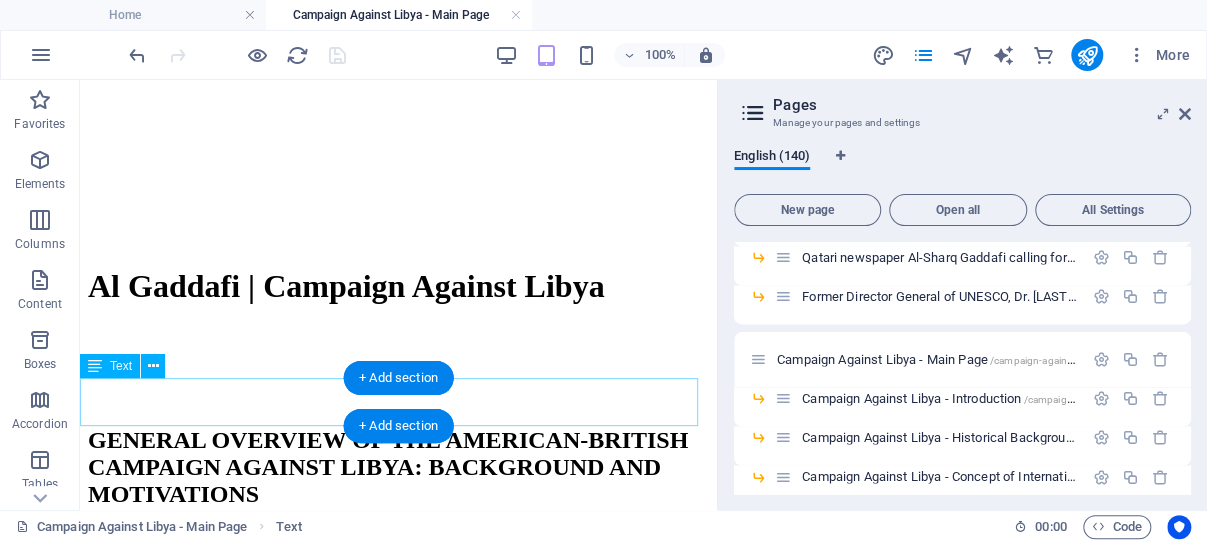 scroll, scrollTop: 933, scrollLeft: 0, axis: vertical 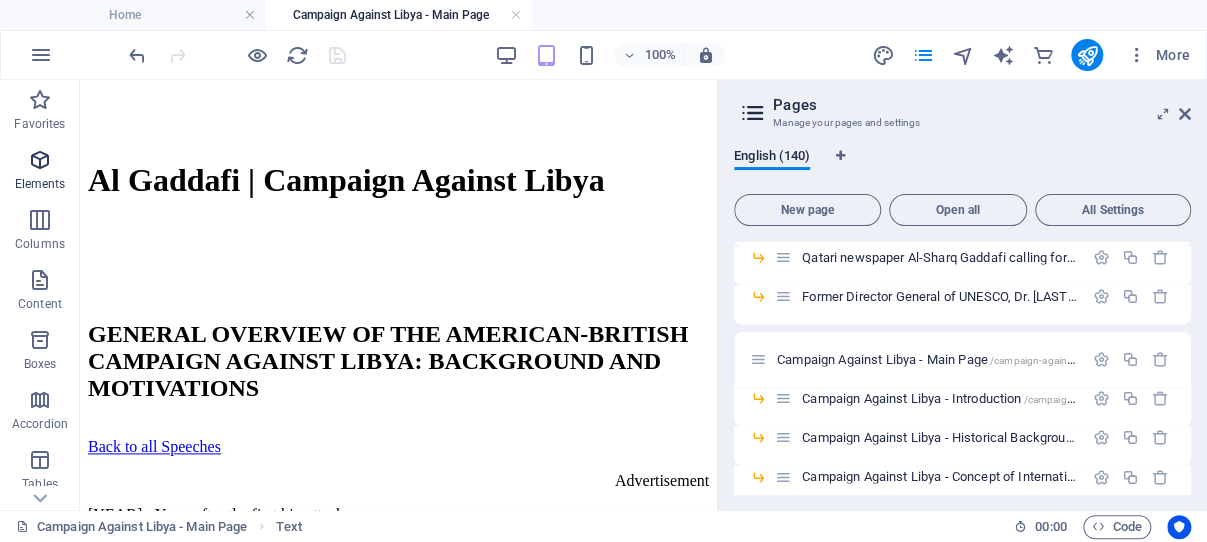 click at bounding box center (40, 160) 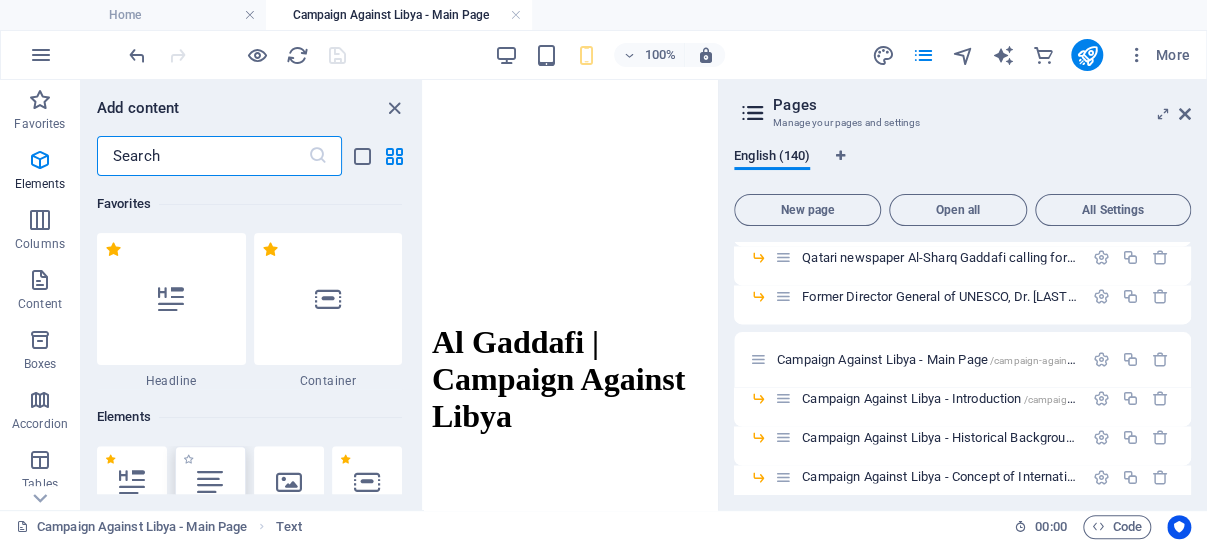 scroll, scrollTop: 213, scrollLeft: 0, axis: vertical 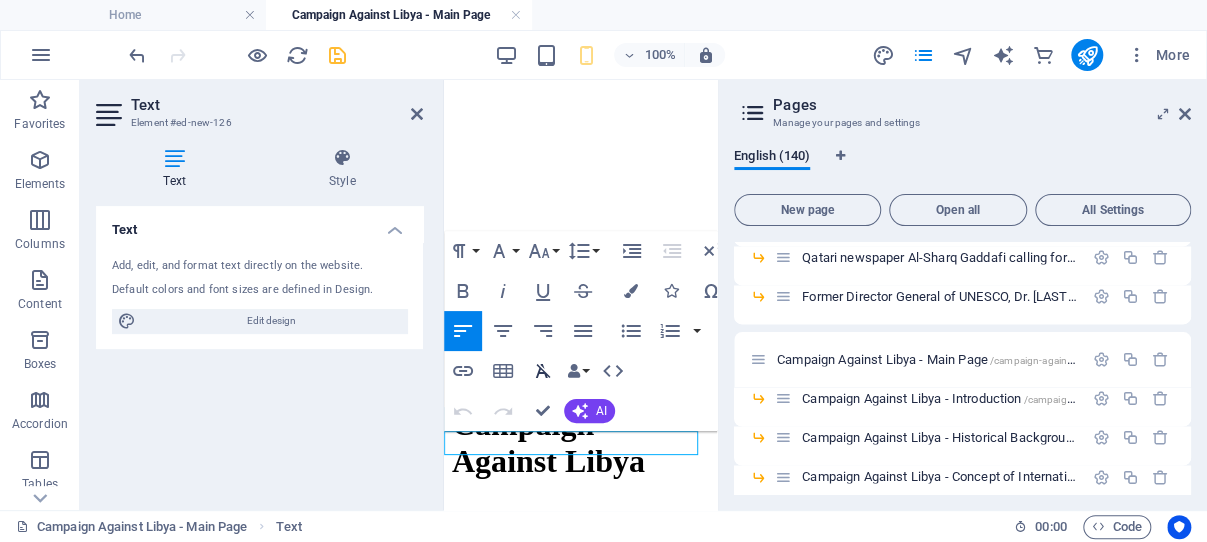click at bounding box center [1185, 114] 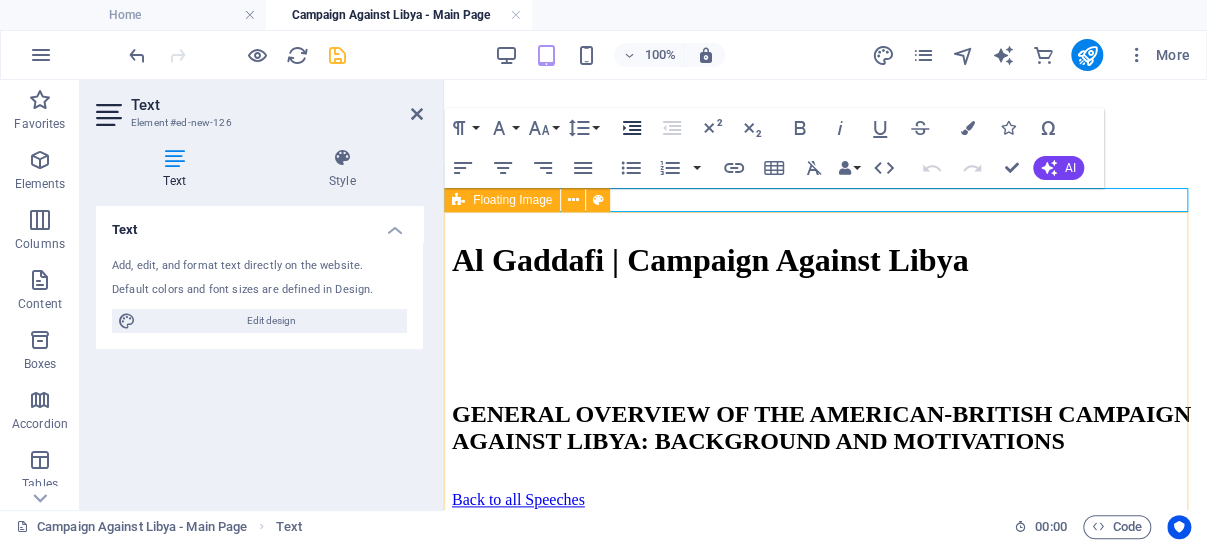 scroll, scrollTop: 827, scrollLeft: 0, axis: vertical 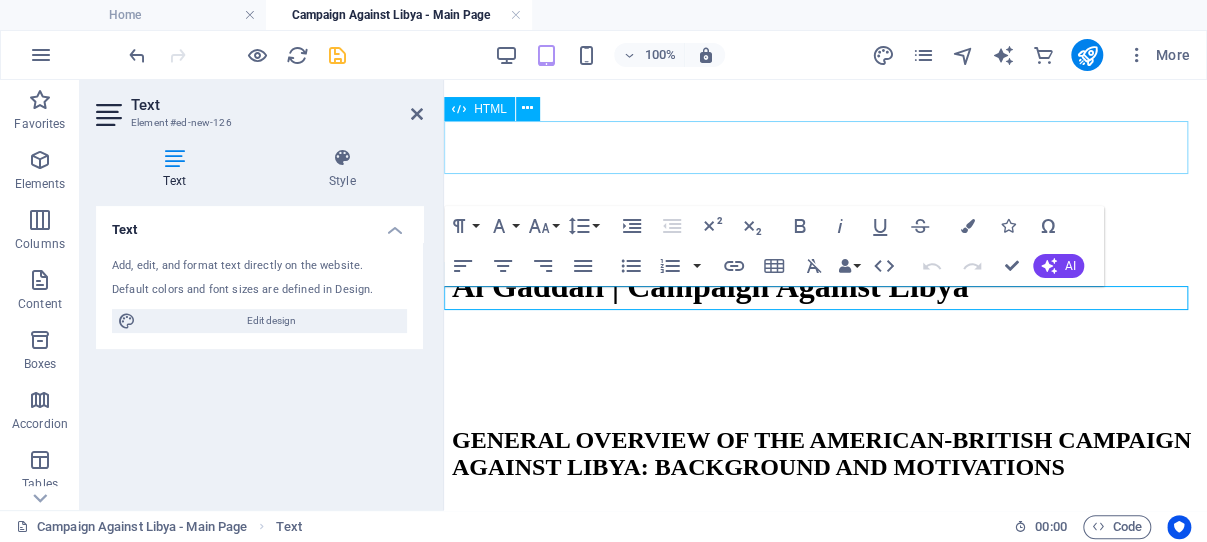 click at bounding box center (825, 585) 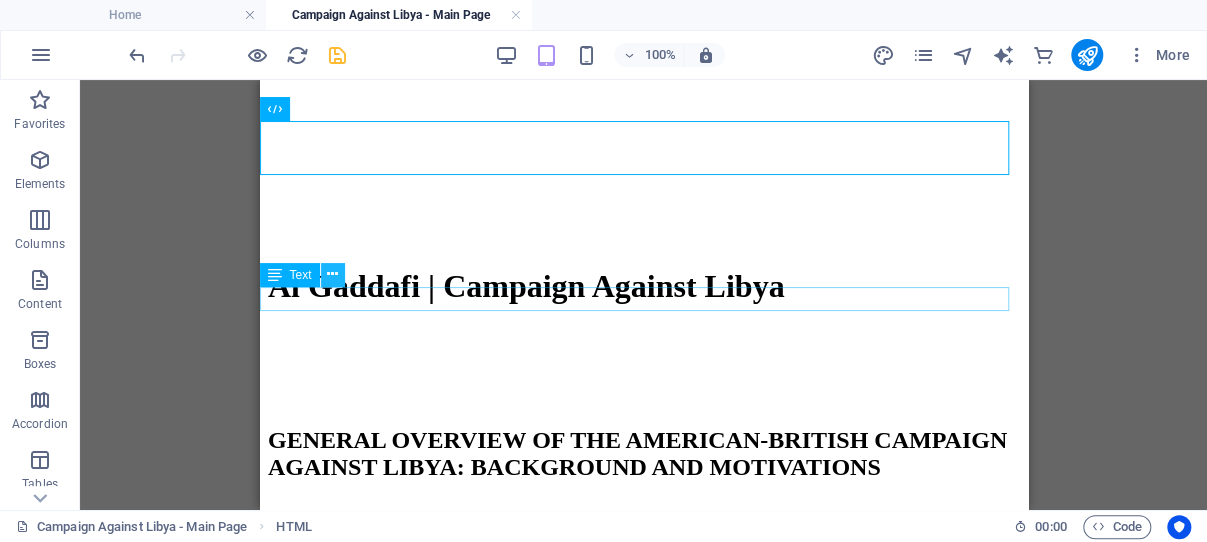 click at bounding box center (332, 274) 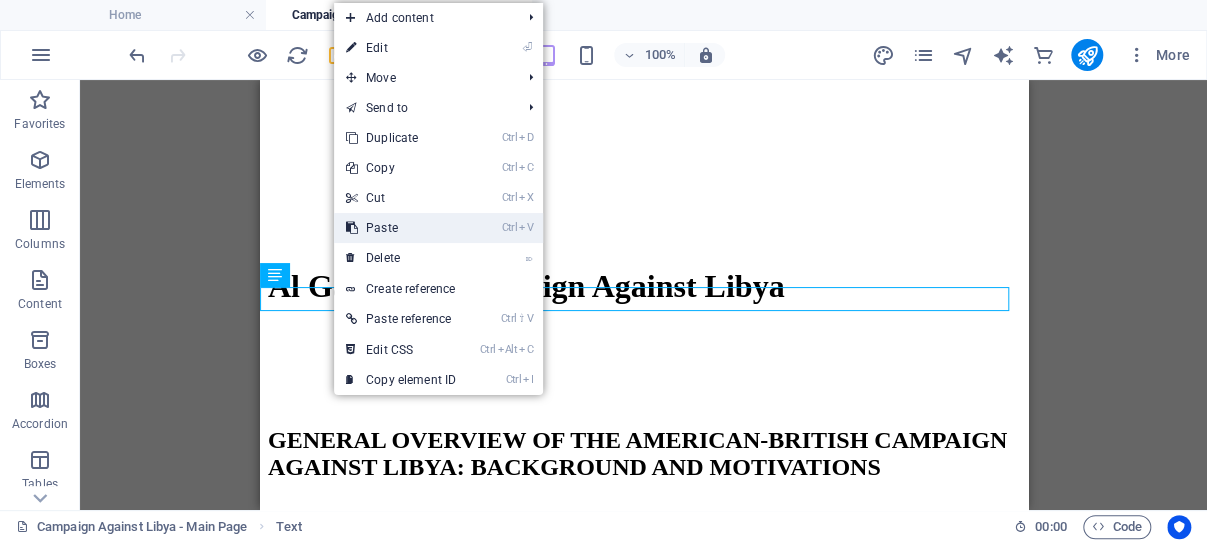 click on "Ctrl V  Paste" at bounding box center [401, 228] 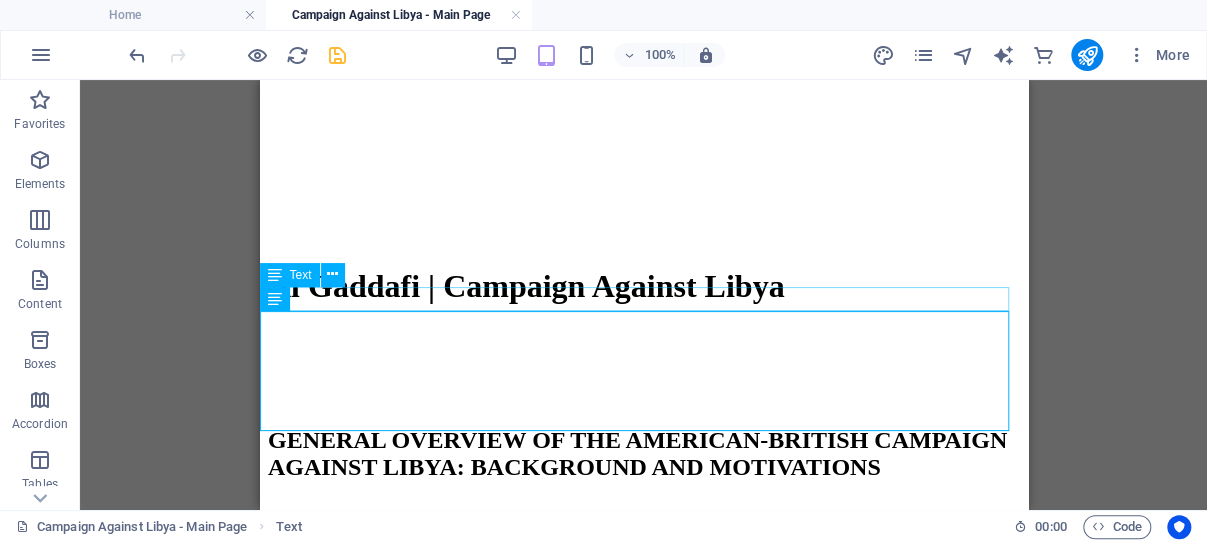 click on "New text element" at bounding box center [643, 770] 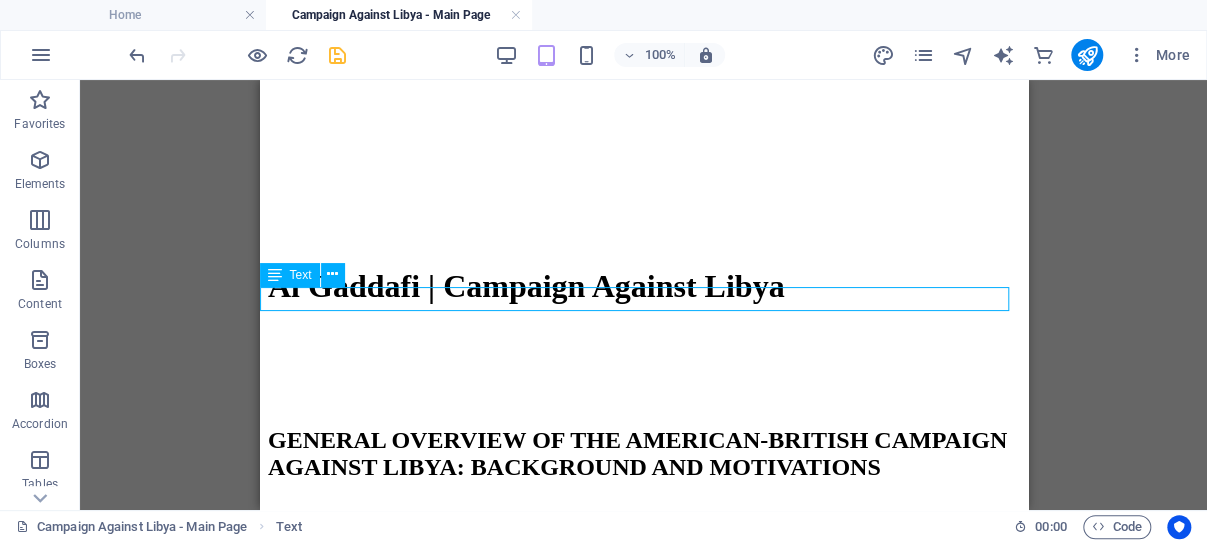 click on "New text element" at bounding box center (643, 770) 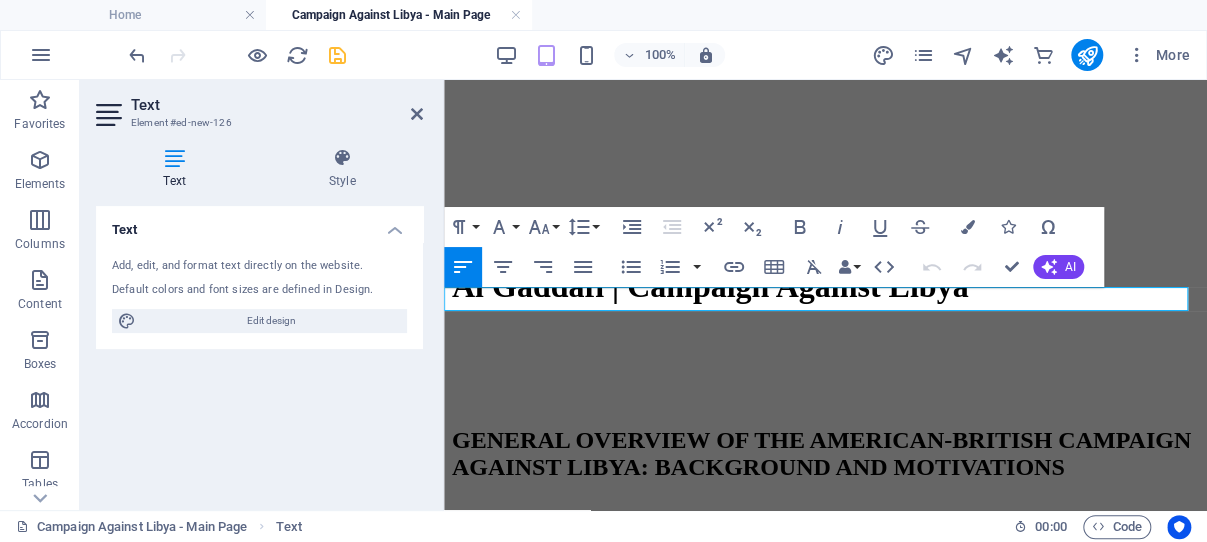 type 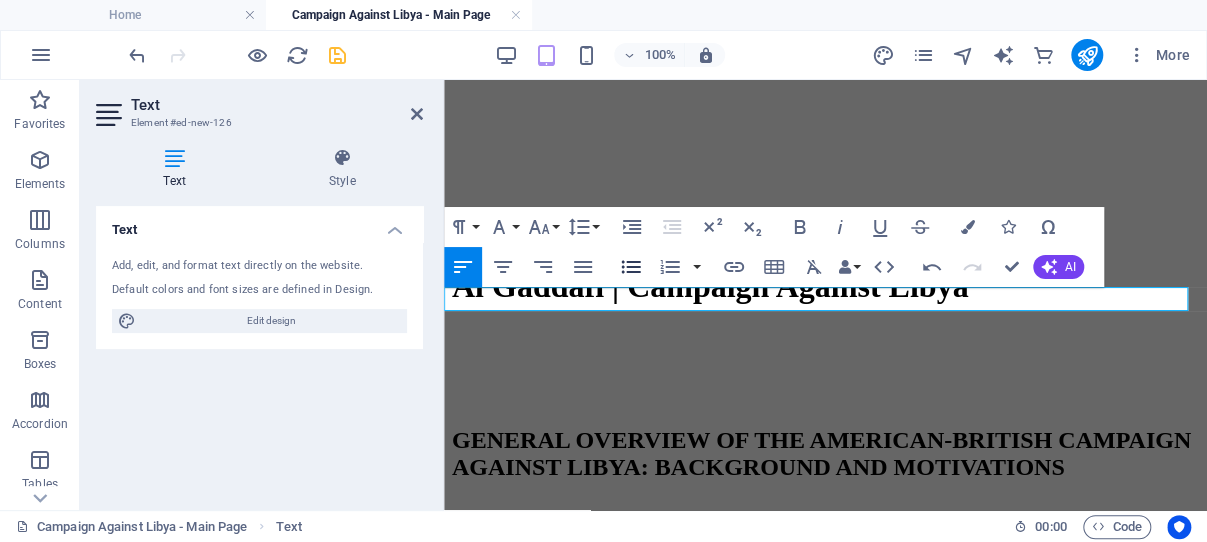 scroll, scrollTop: 0, scrollLeft: 9, axis: horizontal 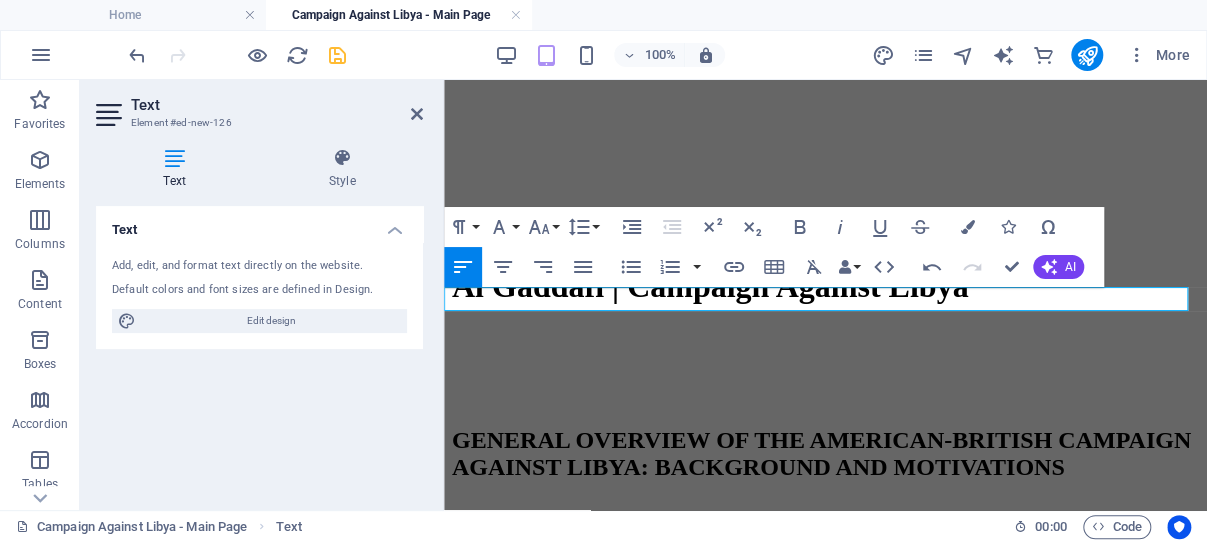 drag, startPoint x: 658, startPoint y: 296, endPoint x: 444, endPoint y: 296, distance: 214 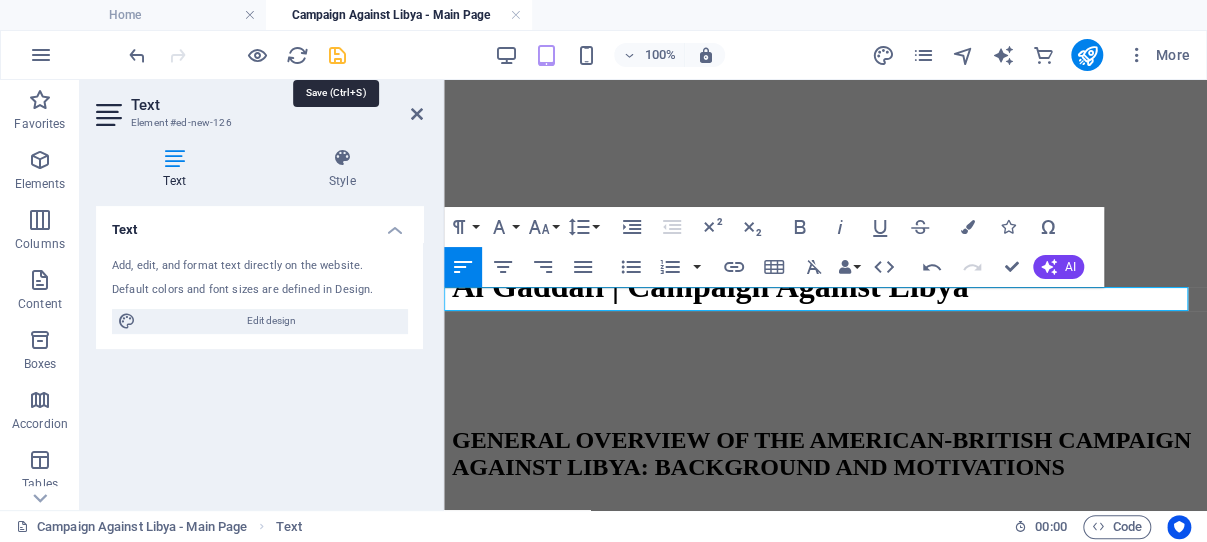 click at bounding box center (337, 55) 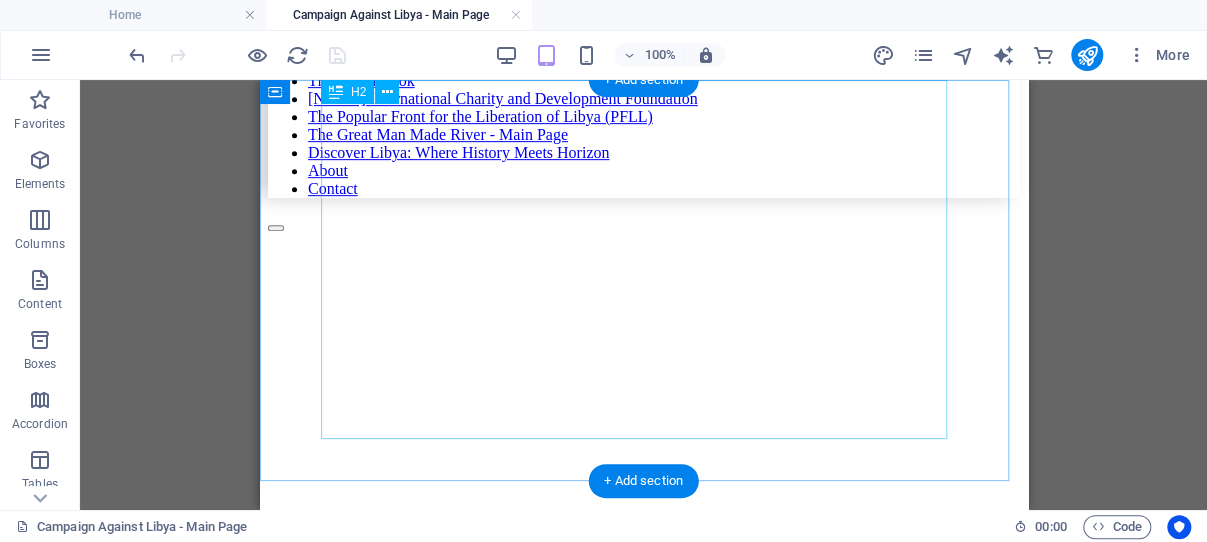 scroll, scrollTop: 297, scrollLeft: 0, axis: vertical 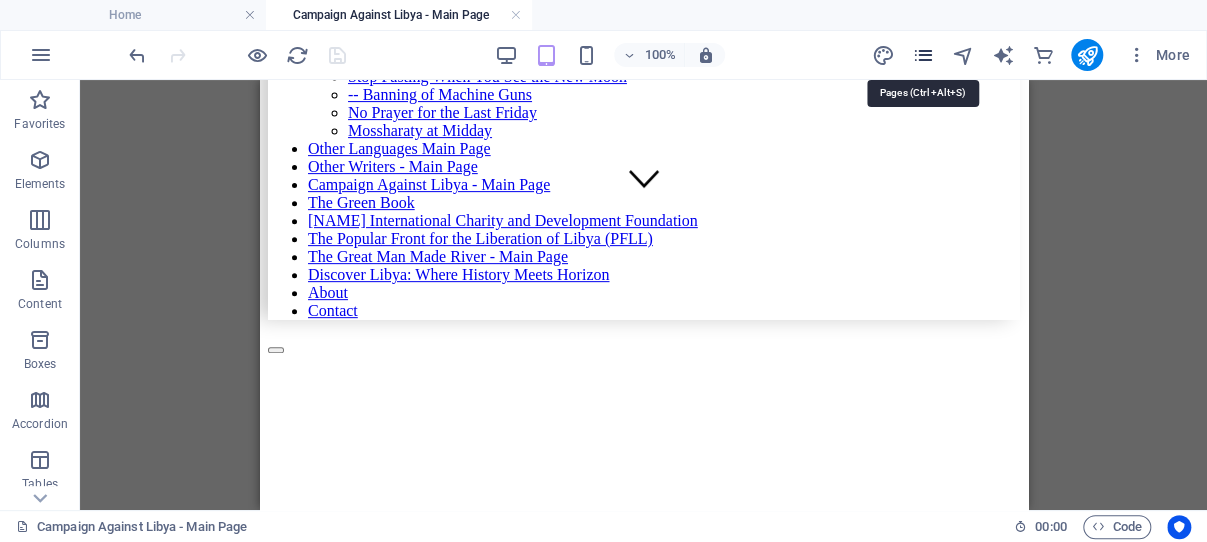 click at bounding box center [922, 55] 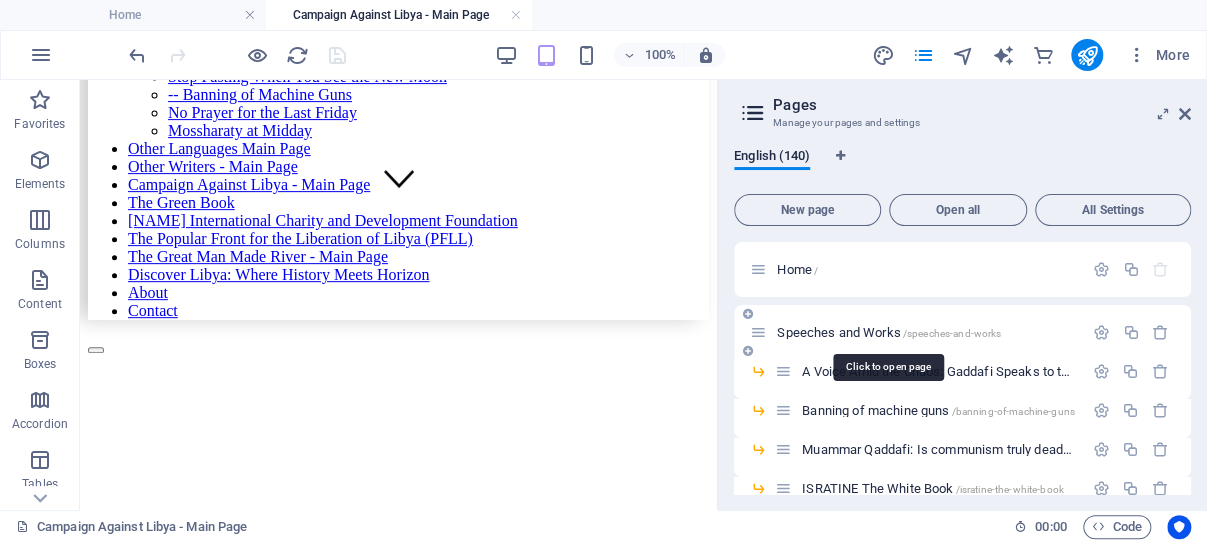click on "Speeches and Works /speeches-and-works" at bounding box center (889, 332) 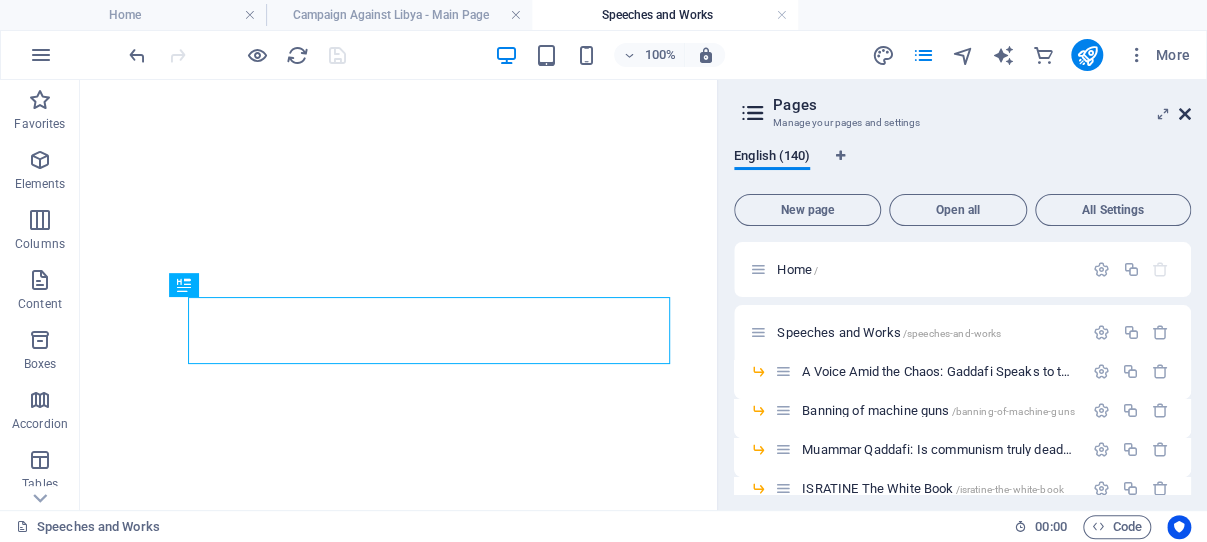 click at bounding box center [1185, 114] 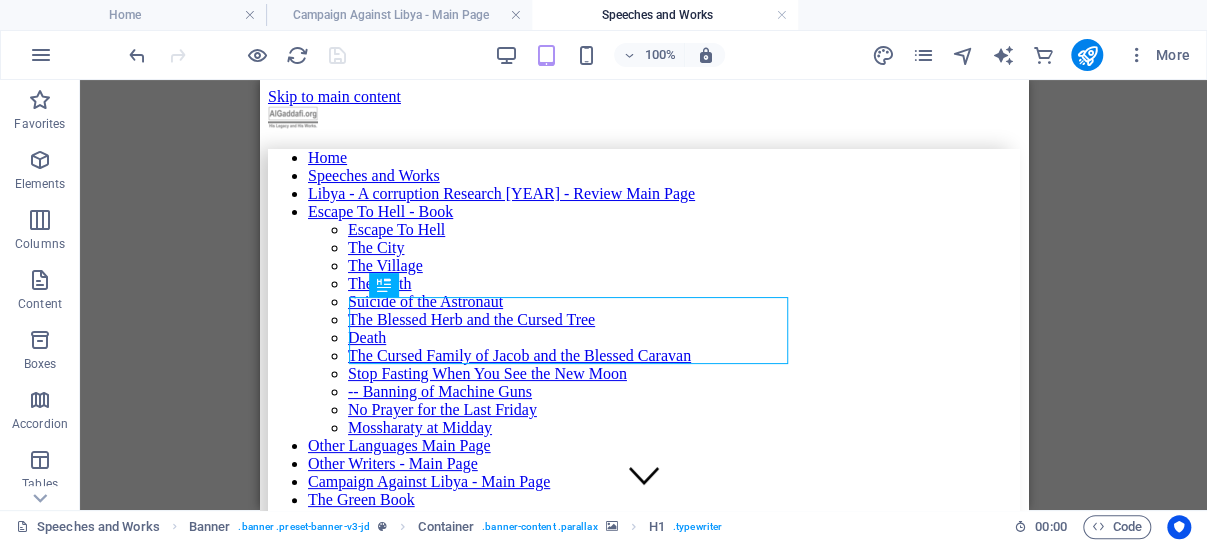 scroll, scrollTop: 0, scrollLeft: 0, axis: both 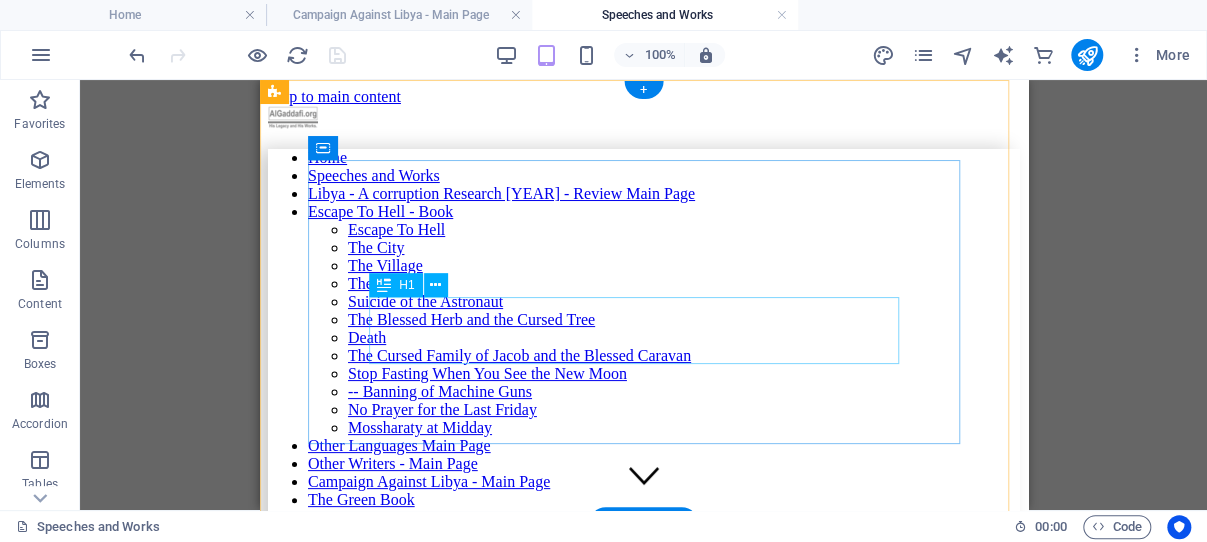 click on "Al [NAME]" at bounding box center [468, 1113] 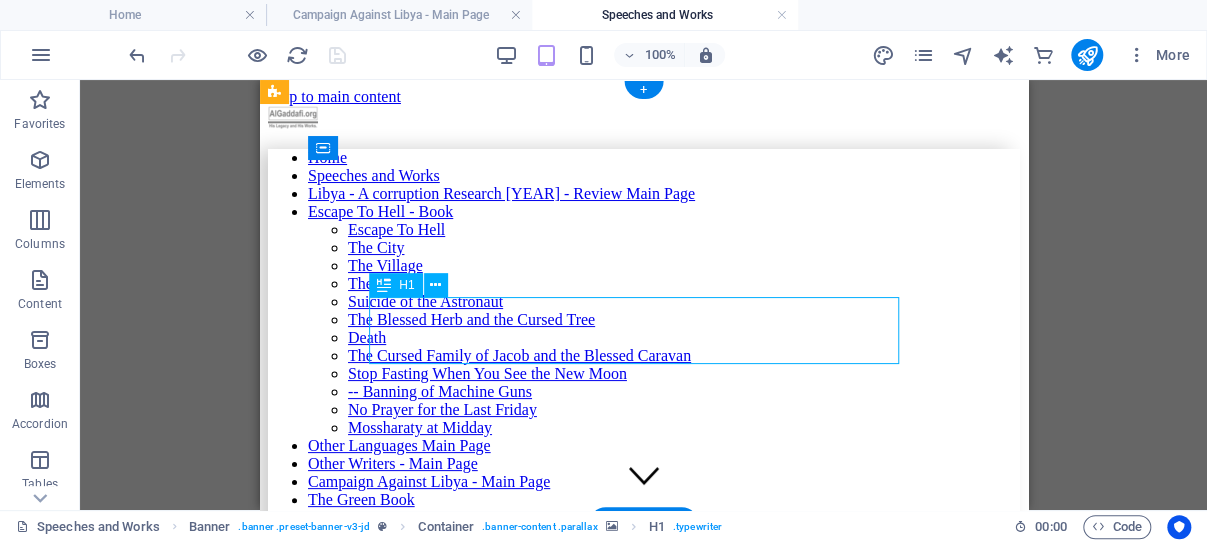 click on "Al [NAME]" at bounding box center (468, 1113) 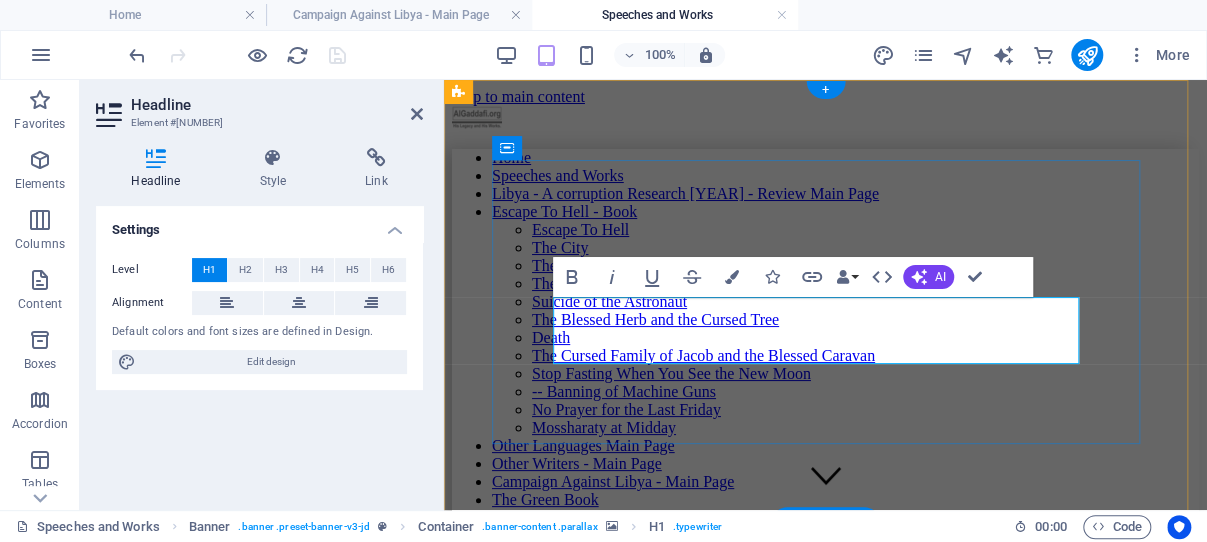 click on "[FIRST]" at bounding box center (510, 1113) 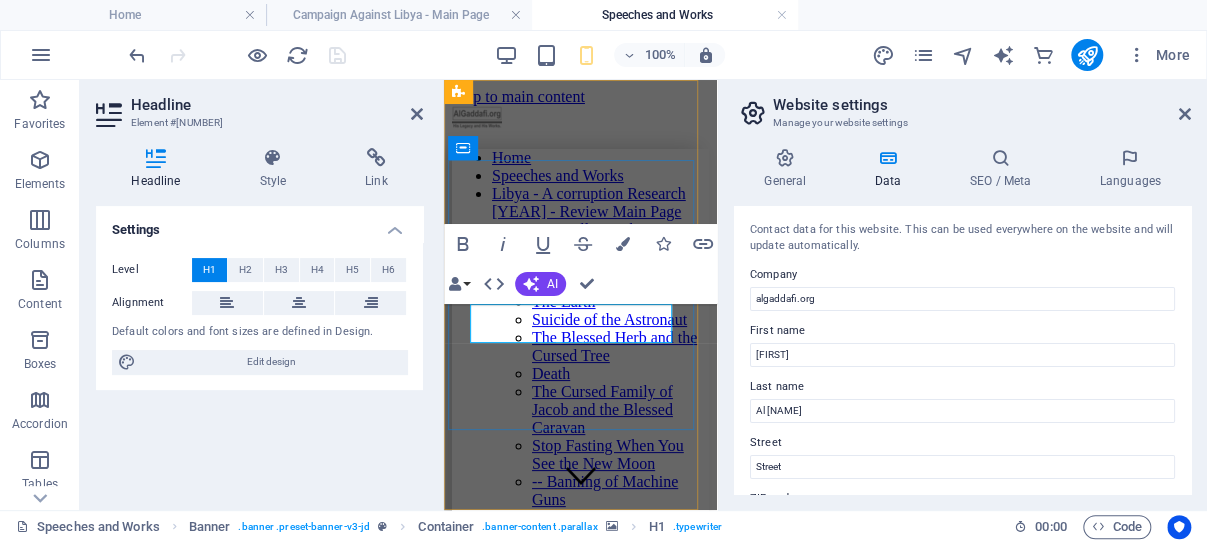 click on "Al [NAME]" at bounding box center [529, 1347] 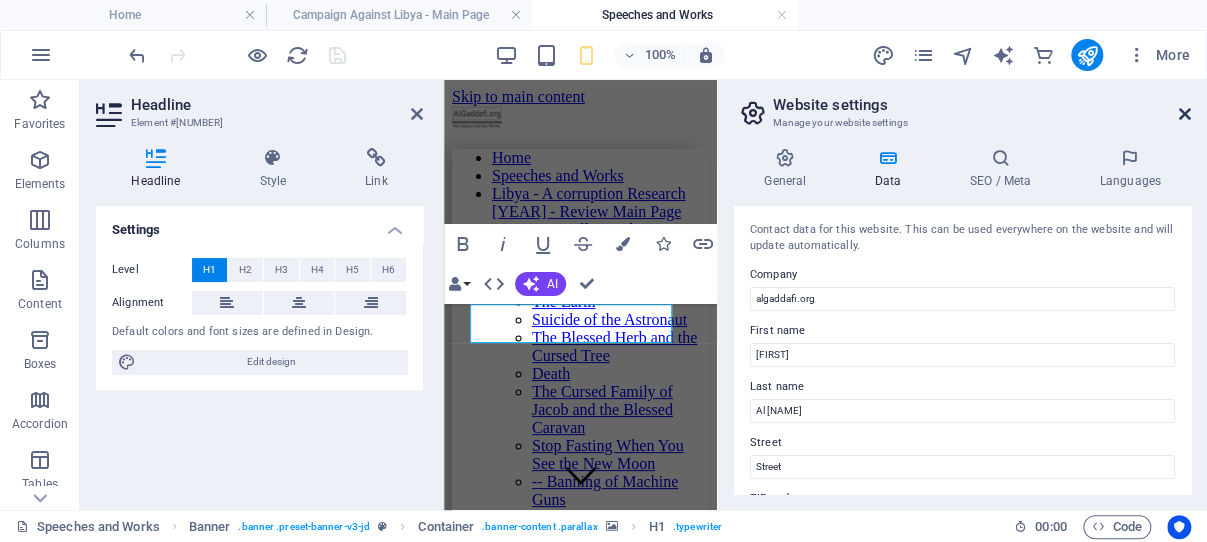 click at bounding box center [1185, 114] 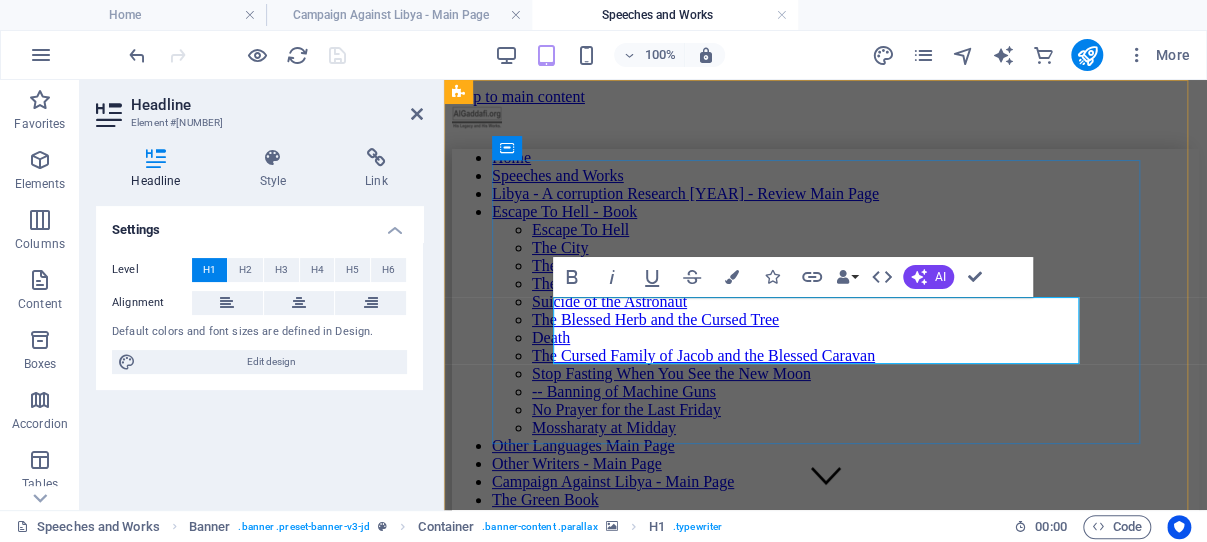 click on "Al [NAME]" at bounding box center [653, 1113] 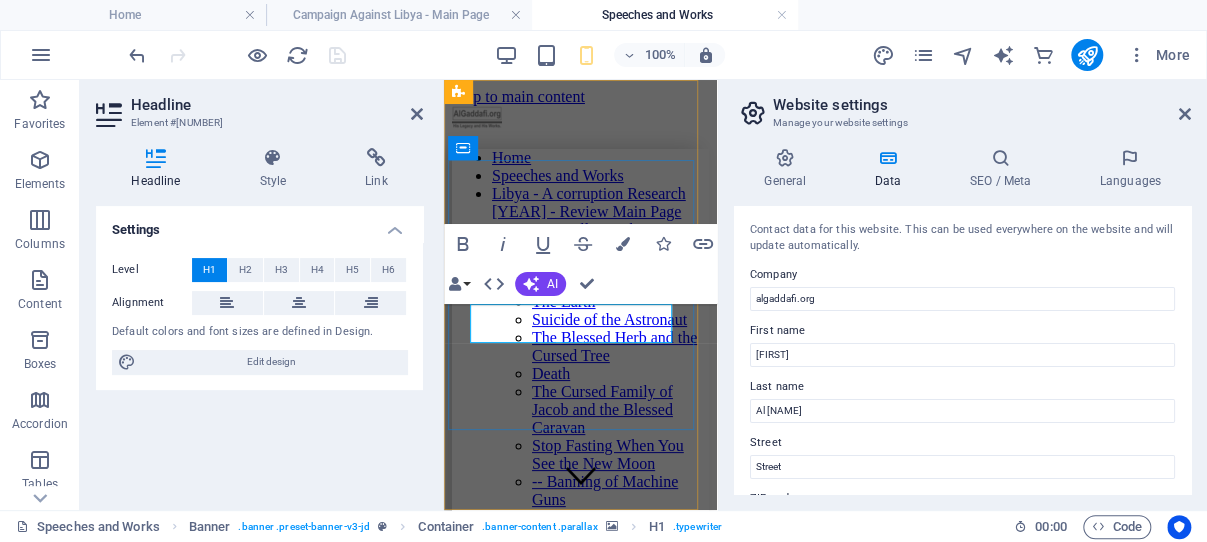 click on "Muammar   Al Gaddafi  | Work & Speeches" at bounding box center (558, 1366) 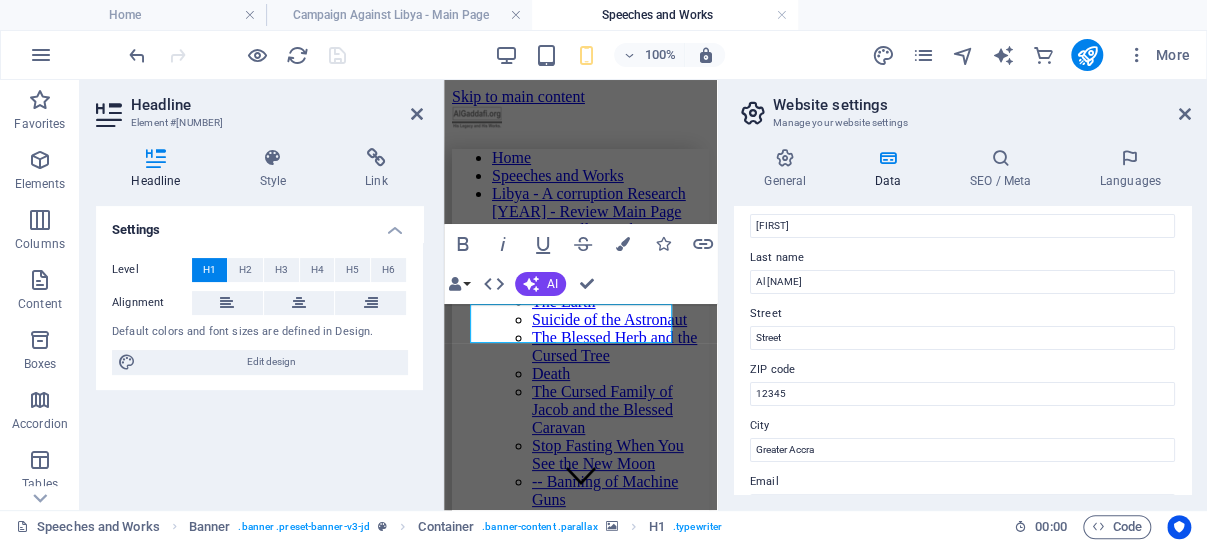 scroll, scrollTop: 95, scrollLeft: 0, axis: vertical 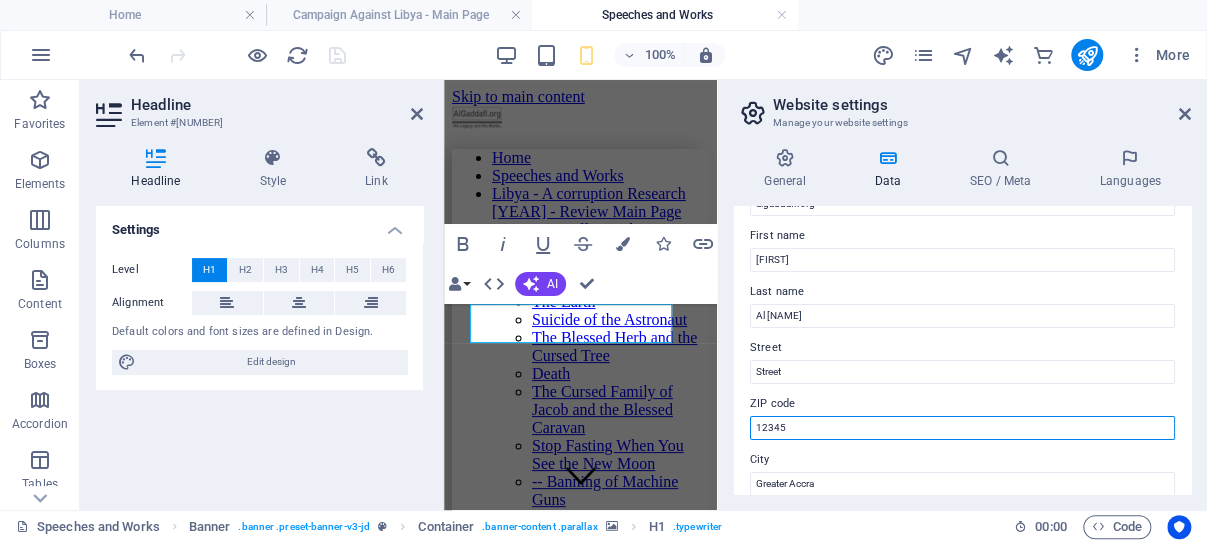 drag, startPoint x: 794, startPoint y: 427, endPoint x: 744, endPoint y: 425, distance: 50.039986 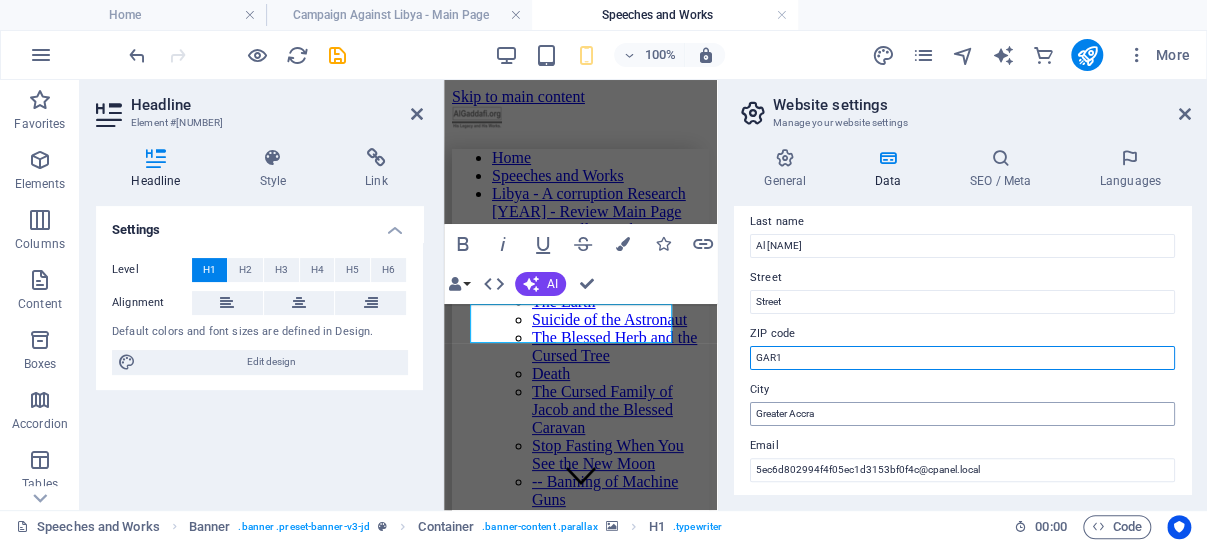 scroll, scrollTop: 191, scrollLeft: 0, axis: vertical 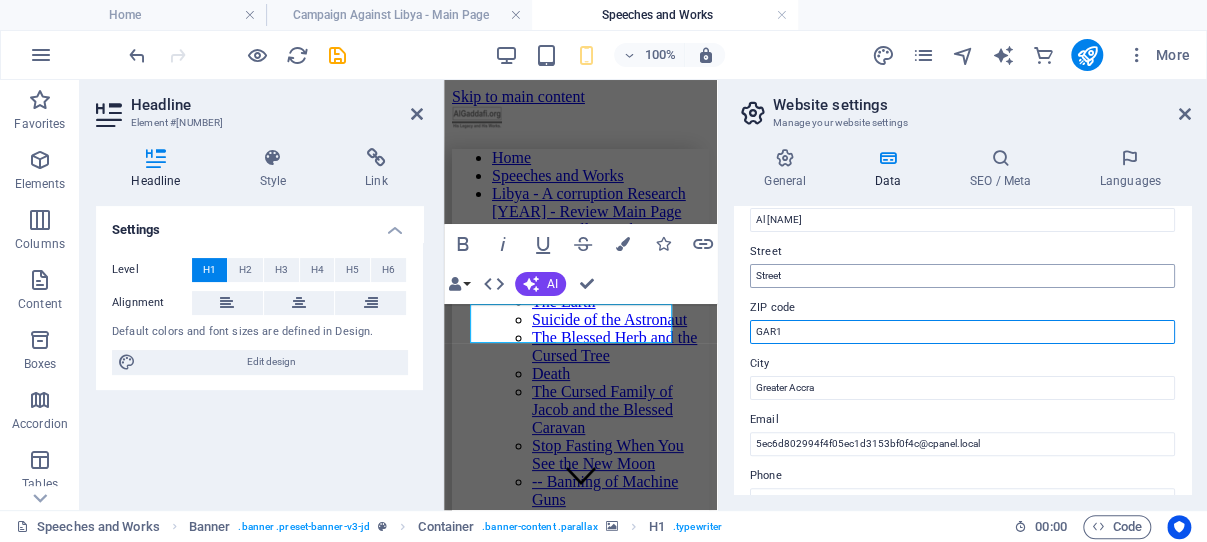 type on "GAR1" 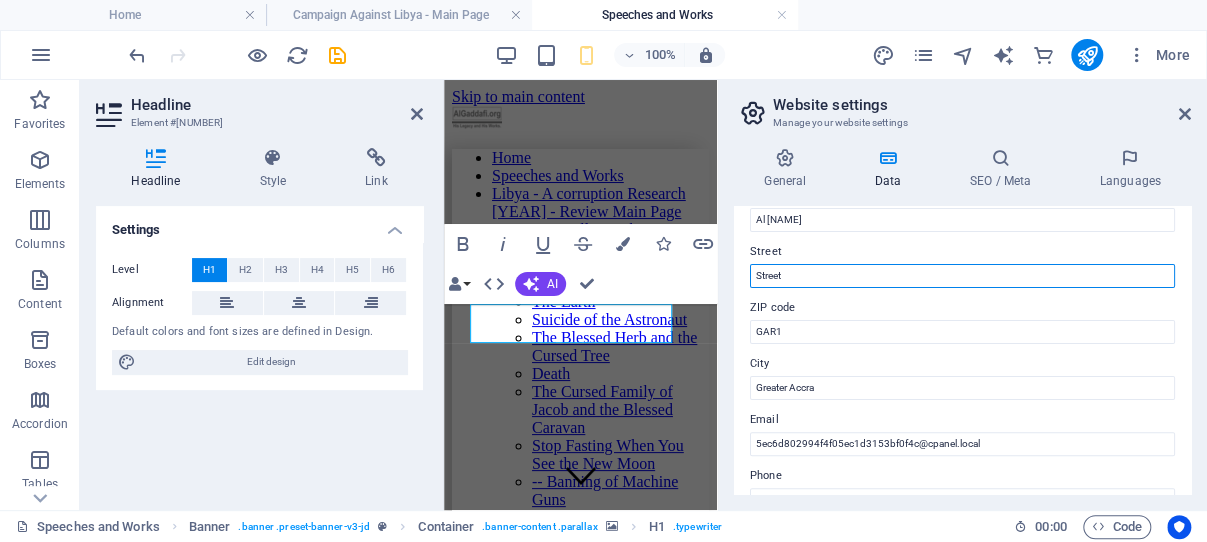 drag, startPoint x: 801, startPoint y: 278, endPoint x: 754, endPoint y: 307, distance: 55.226807 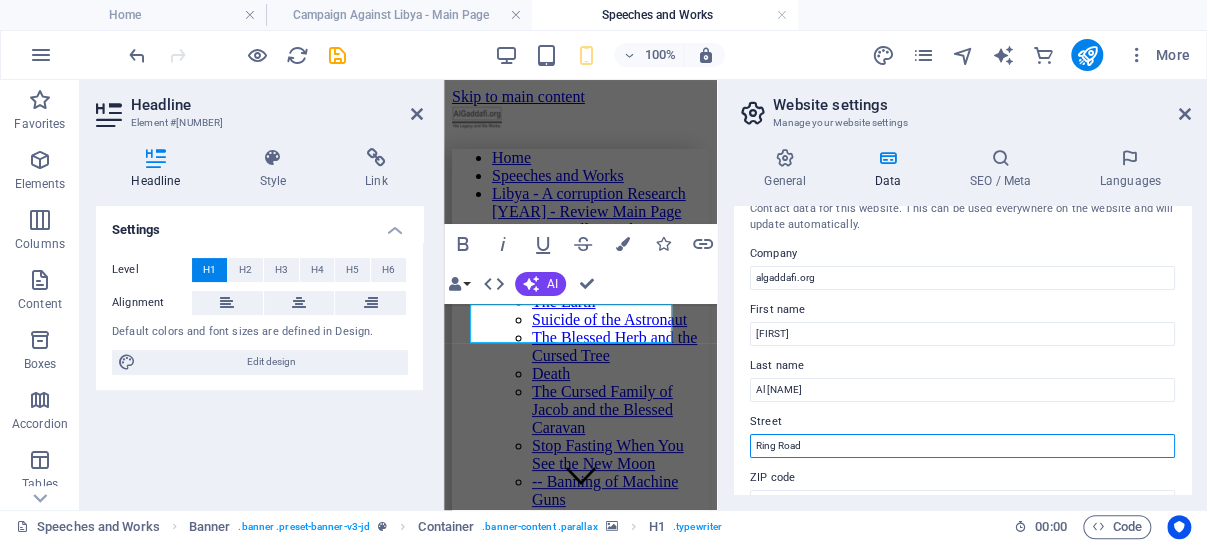 scroll, scrollTop: 0, scrollLeft: 0, axis: both 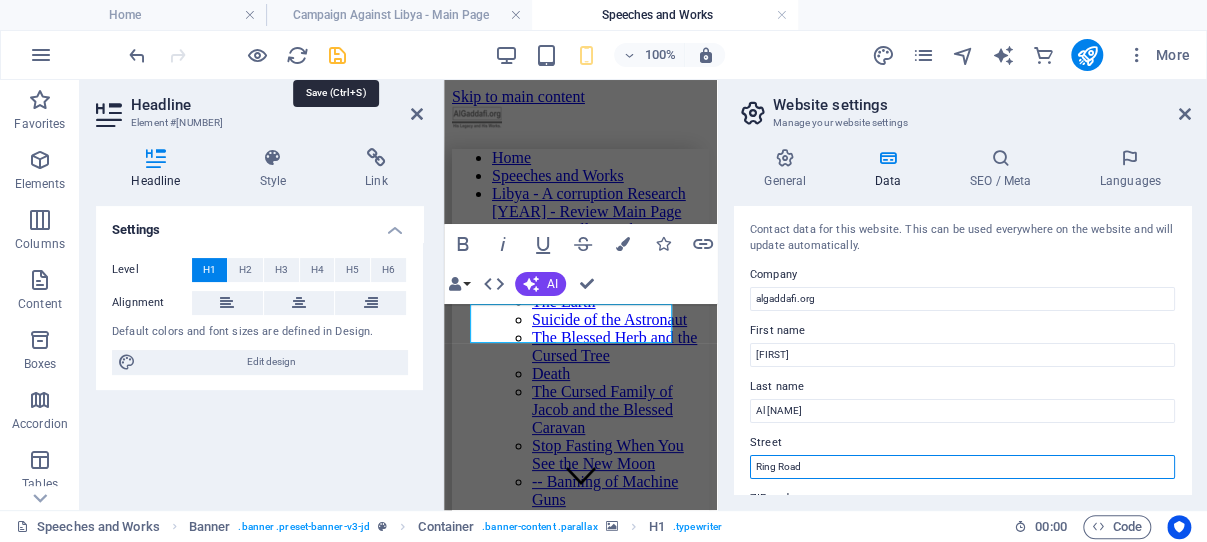 type on "Ring Road" 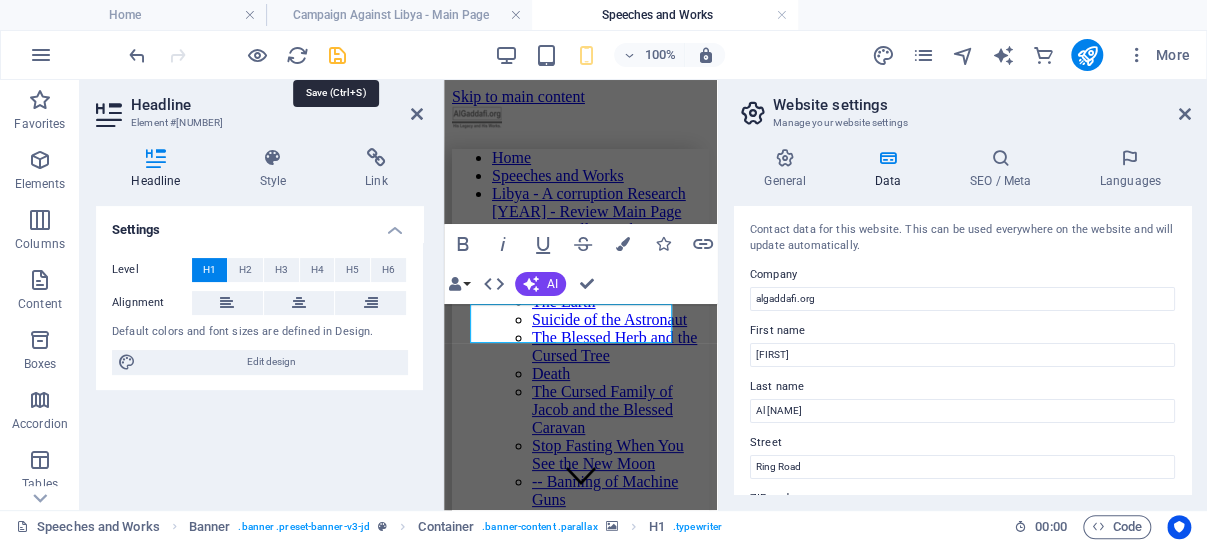 click at bounding box center [337, 55] 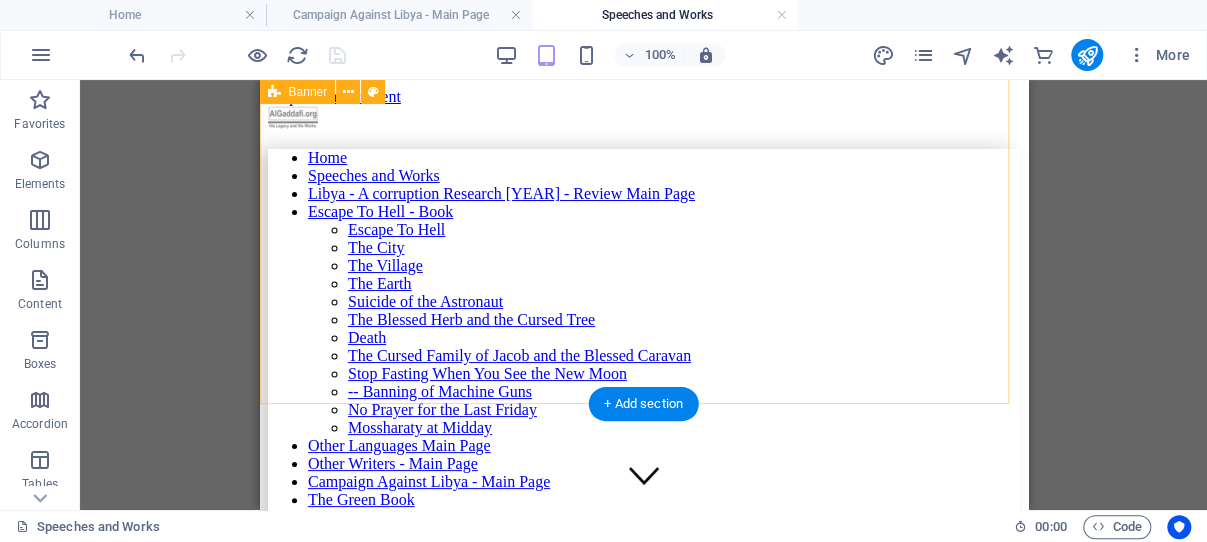 scroll, scrollTop: 106, scrollLeft: 0, axis: vertical 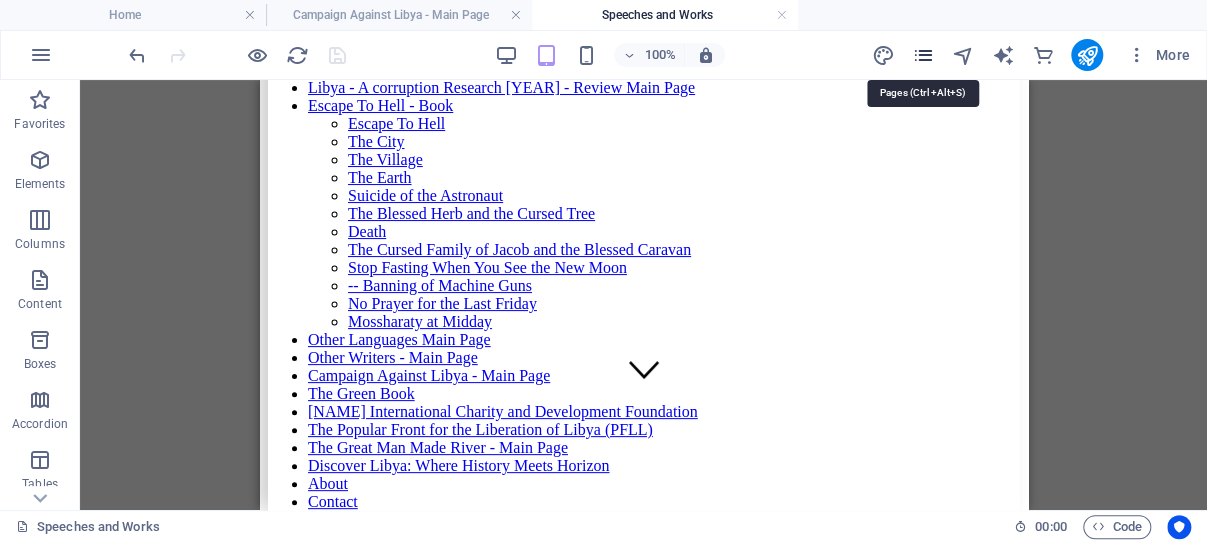 click at bounding box center [922, 55] 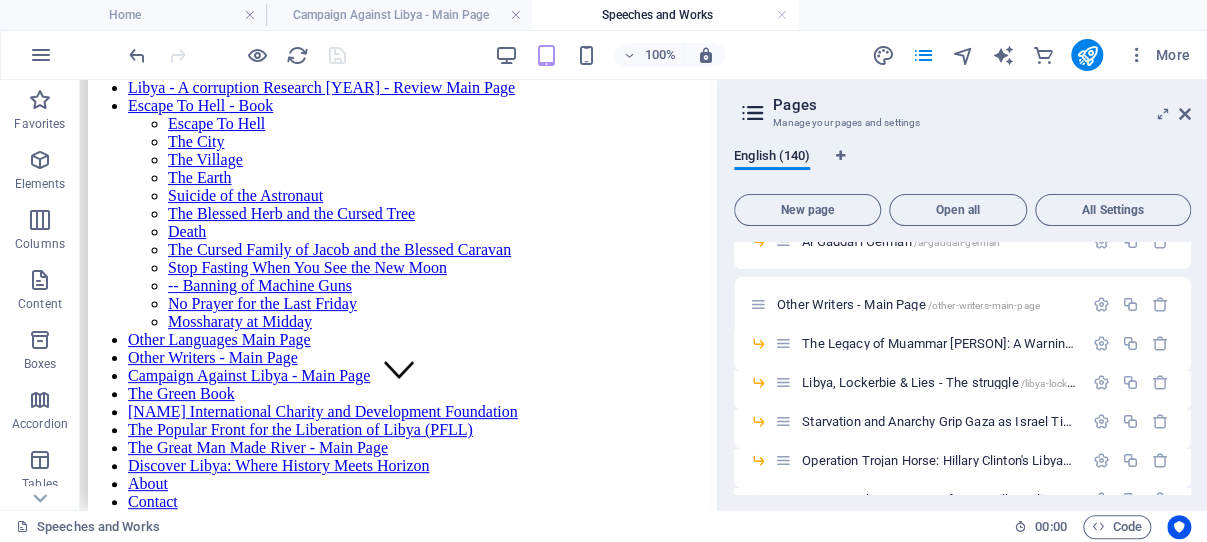 scroll, scrollTop: 2762, scrollLeft: 0, axis: vertical 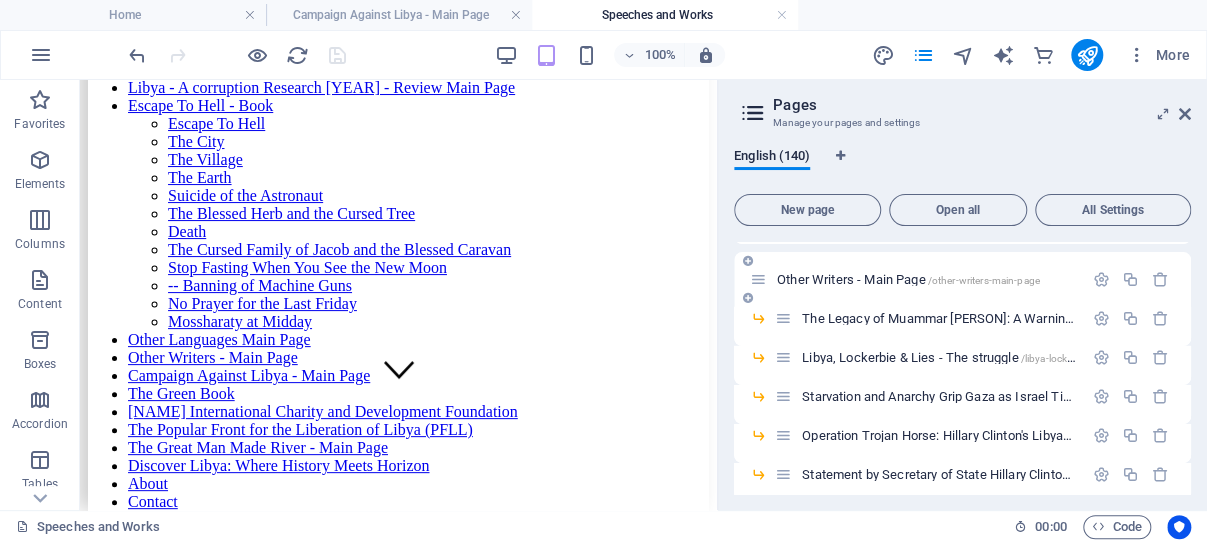 click on "Other Writers - Main Page /other-writers-main-page" at bounding box center (908, 279) 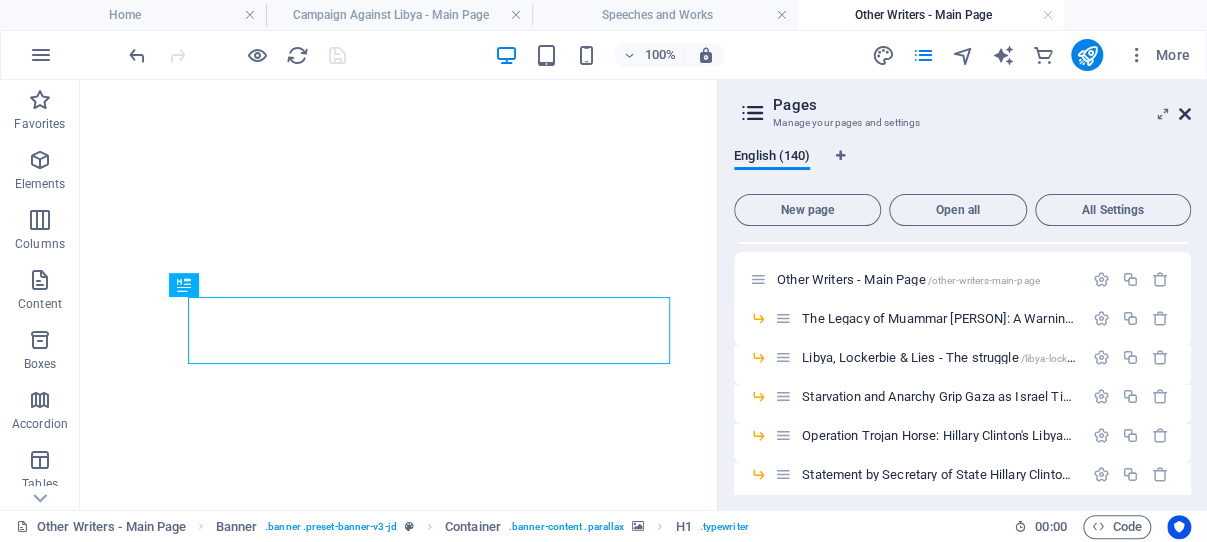 click at bounding box center (1185, 114) 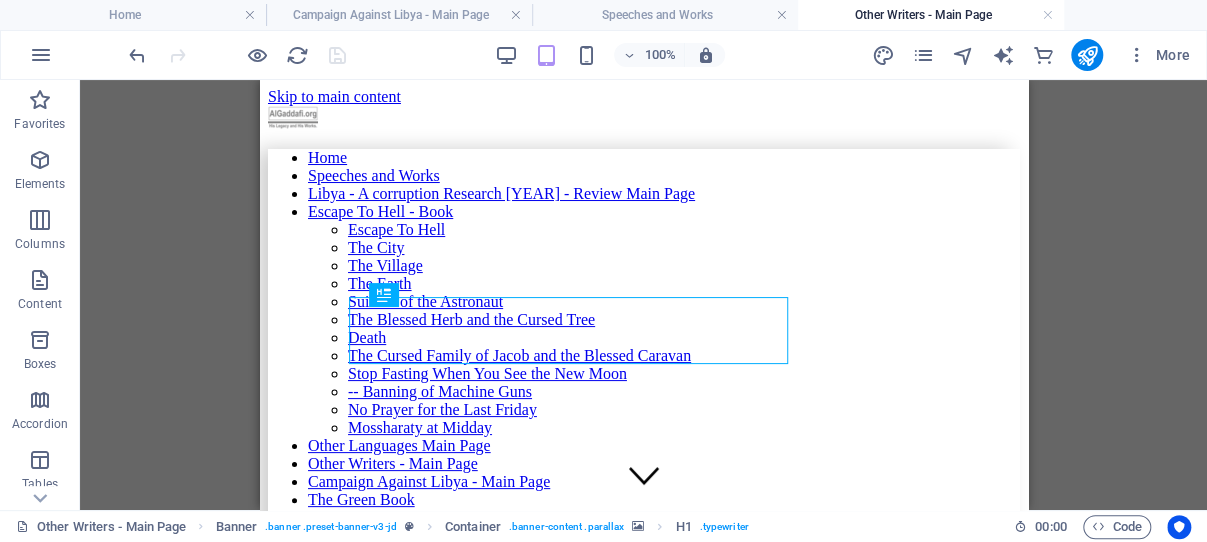 scroll, scrollTop: 0, scrollLeft: 0, axis: both 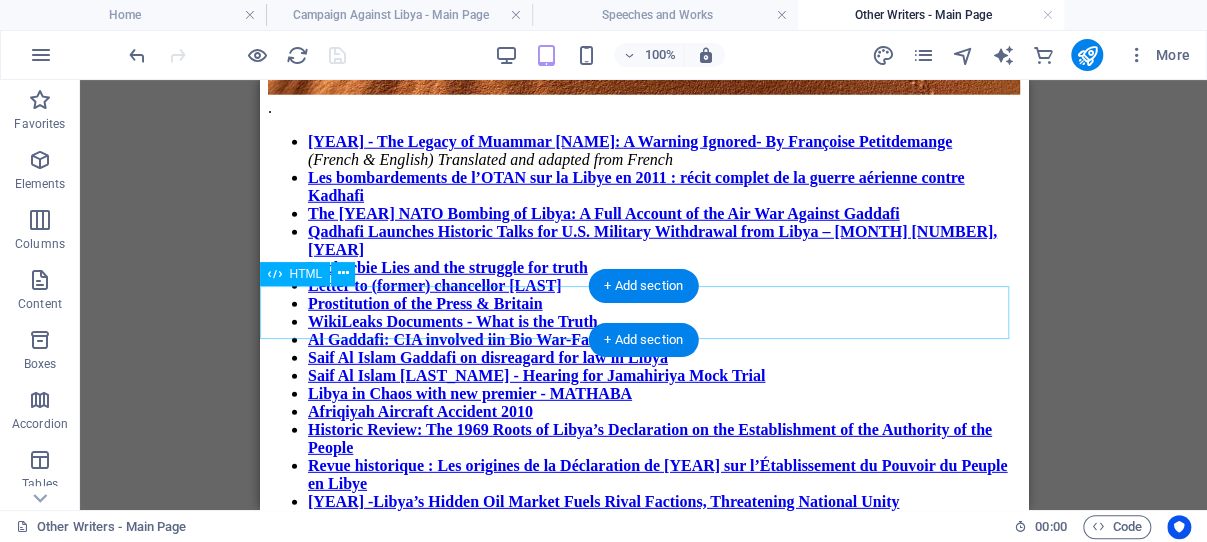 click at bounding box center [643, 1173] 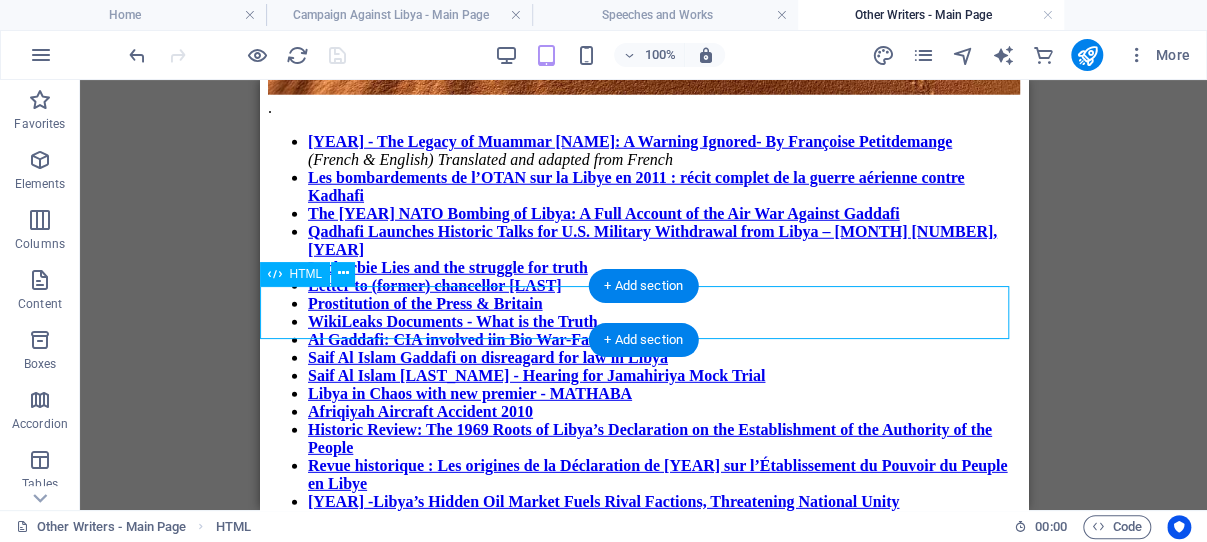 click at bounding box center [643, 1173] 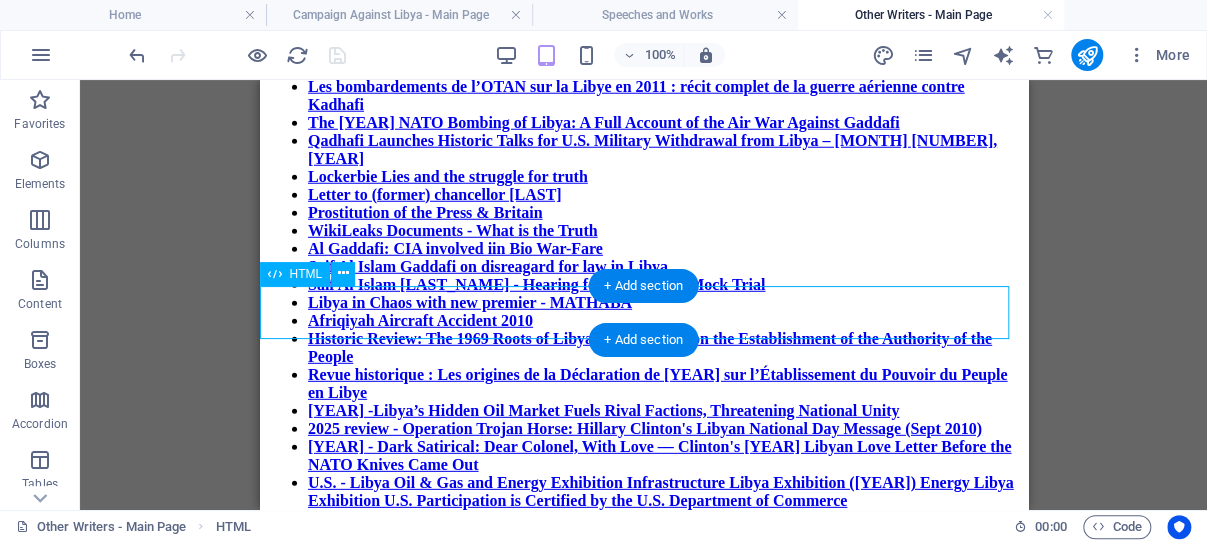 scroll, scrollTop: 2345, scrollLeft: 0, axis: vertical 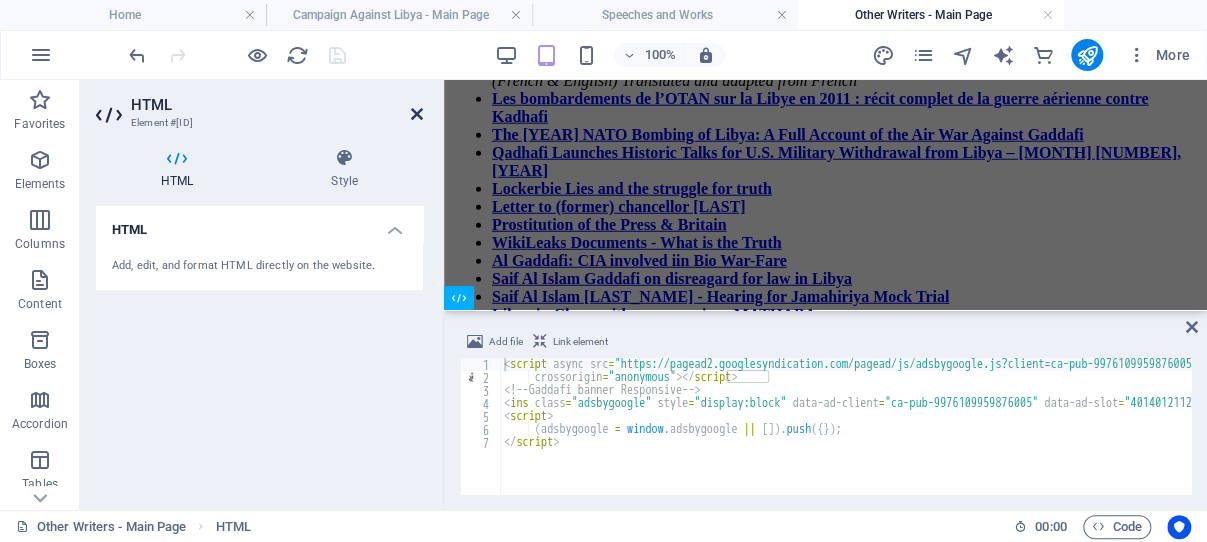 click at bounding box center (417, 114) 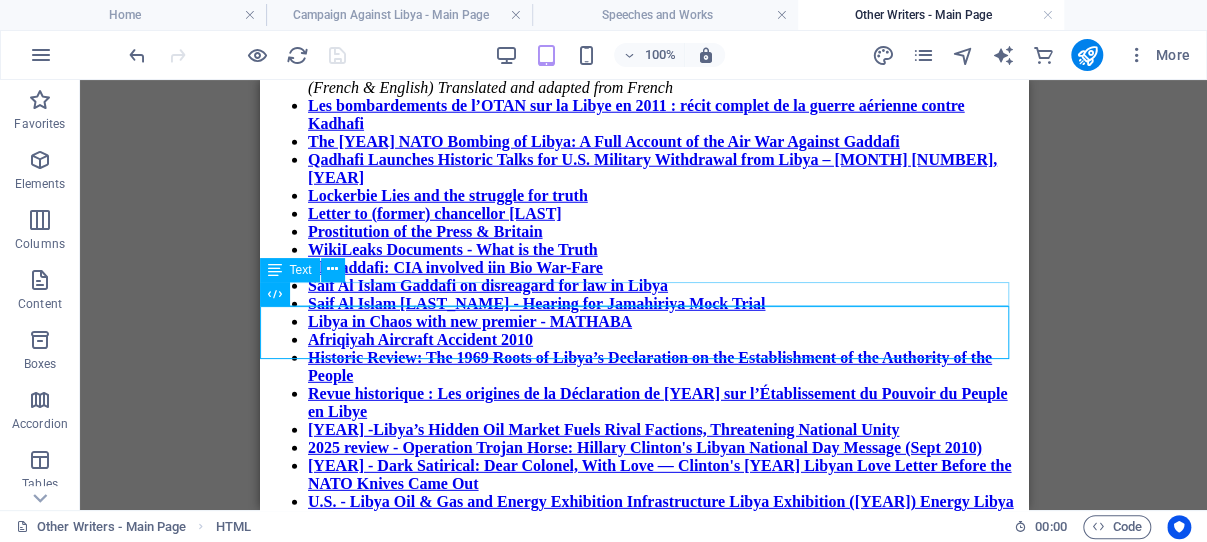 click on "Advertisement" at bounding box center [643, 1076] 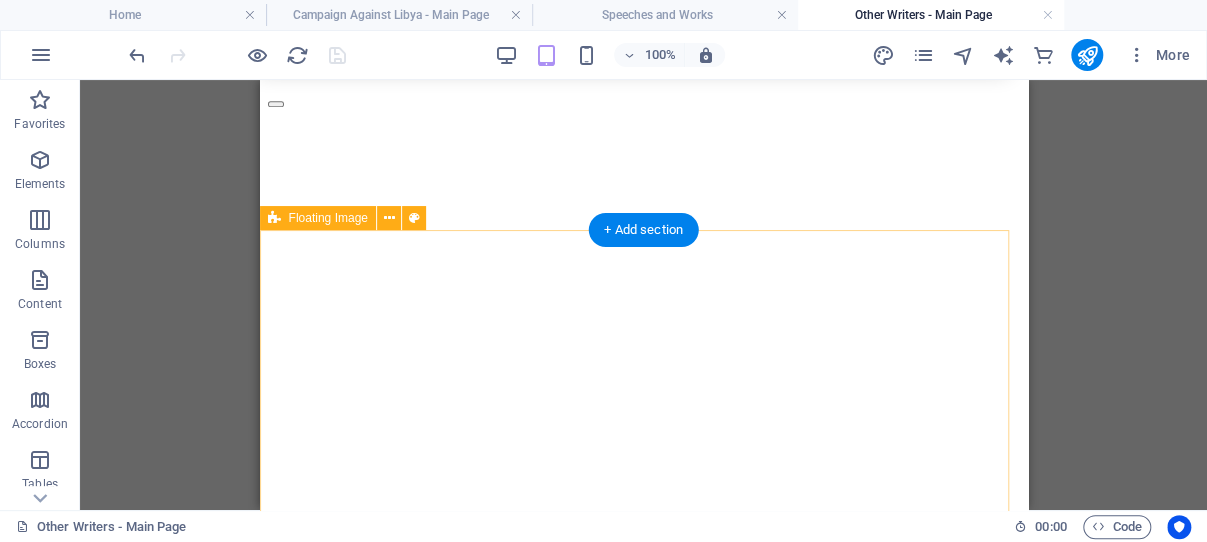 scroll, scrollTop: 437, scrollLeft: 0, axis: vertical 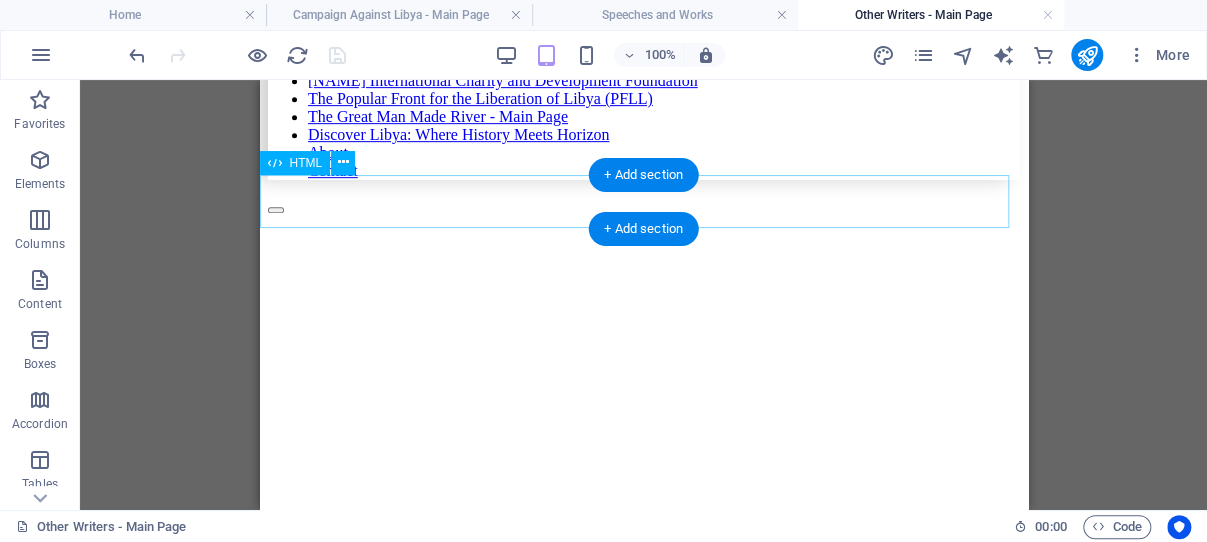 click at bounding box center (643, 931) 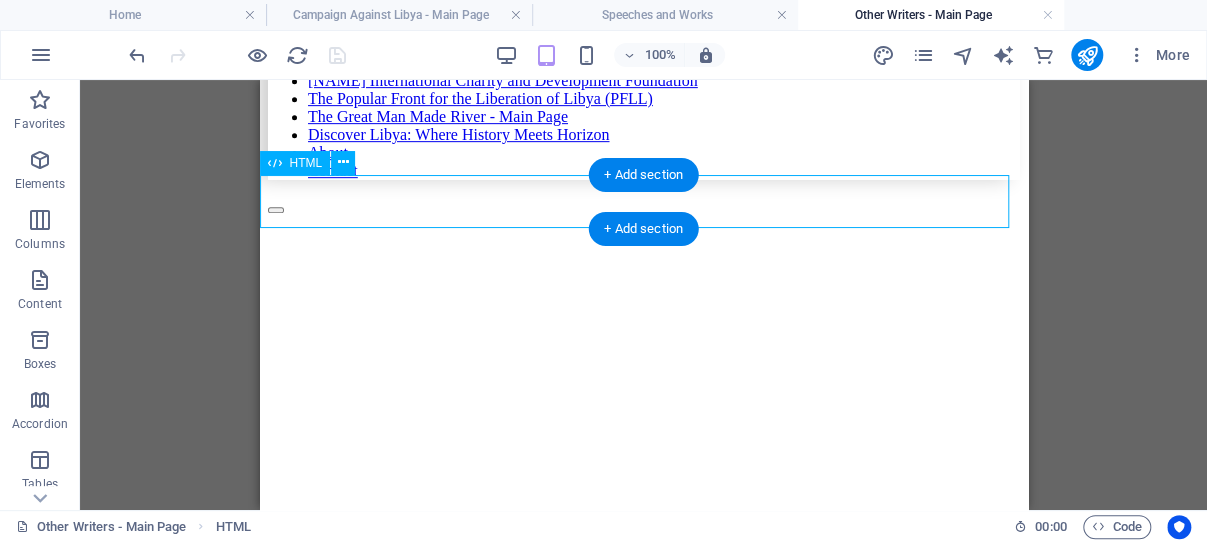 click at bounding box center [643, 931] 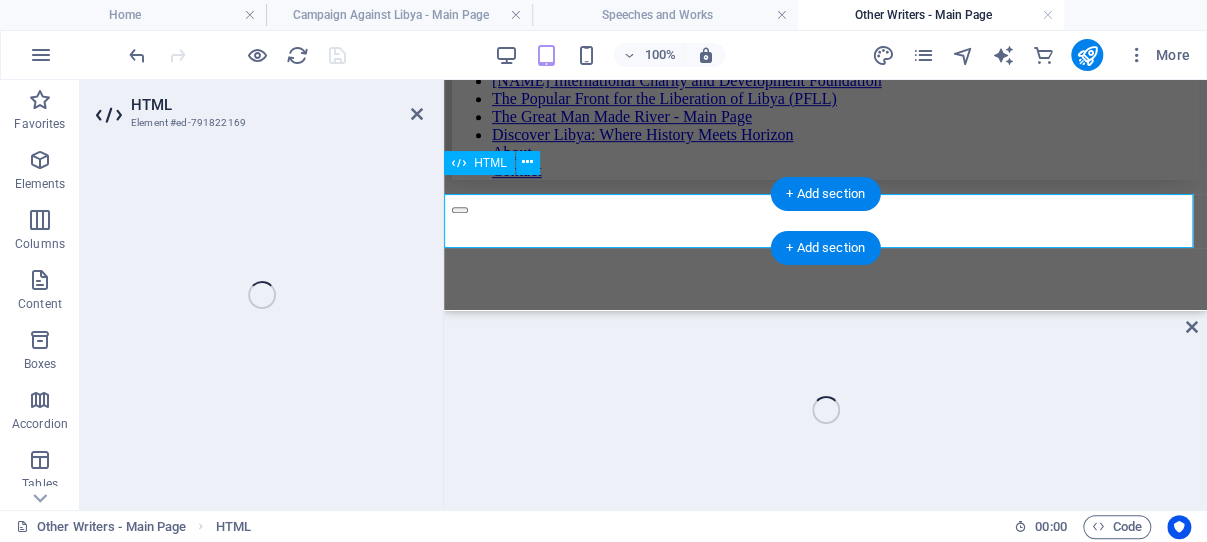 scroll, scrollTop: 417, scrollLeft: 0, axis: vertical 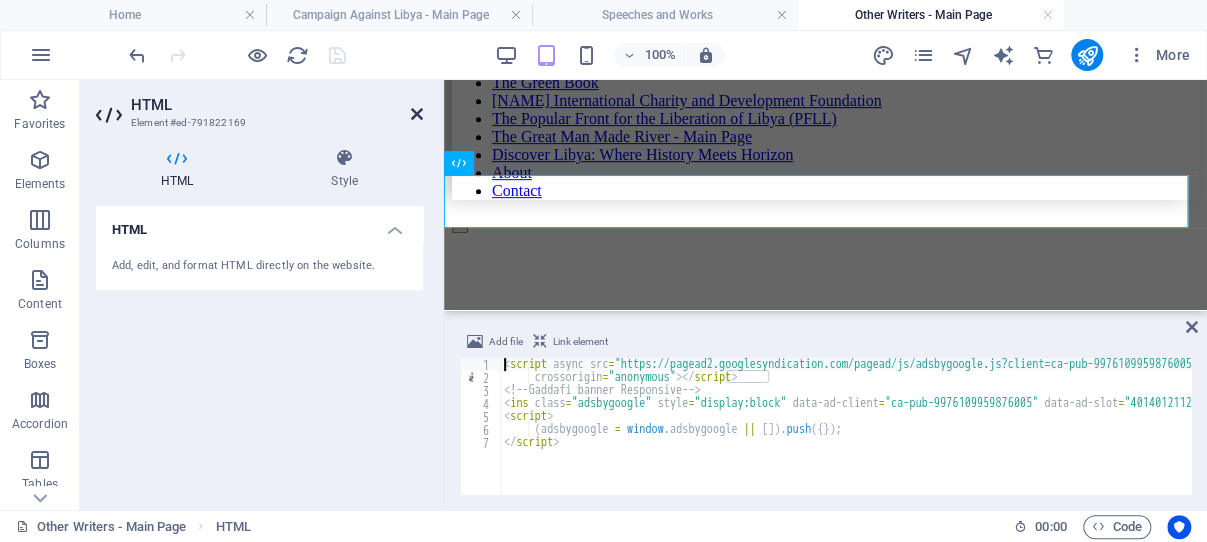 click at bounding box center (417, 114) 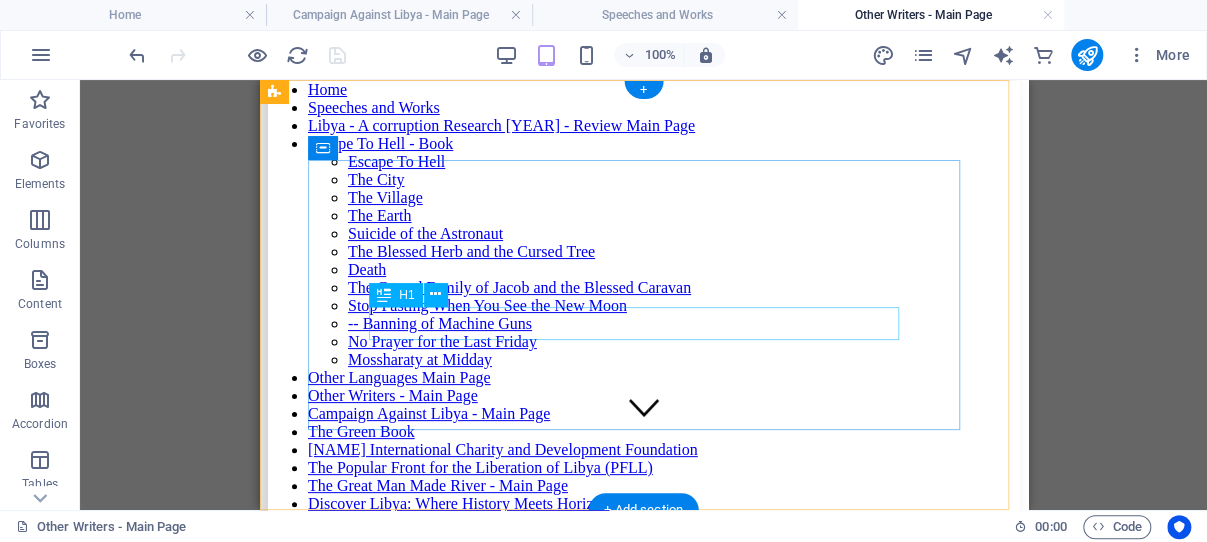 scroll, scrollTop: 0, scrollLeft: 0, axis: both 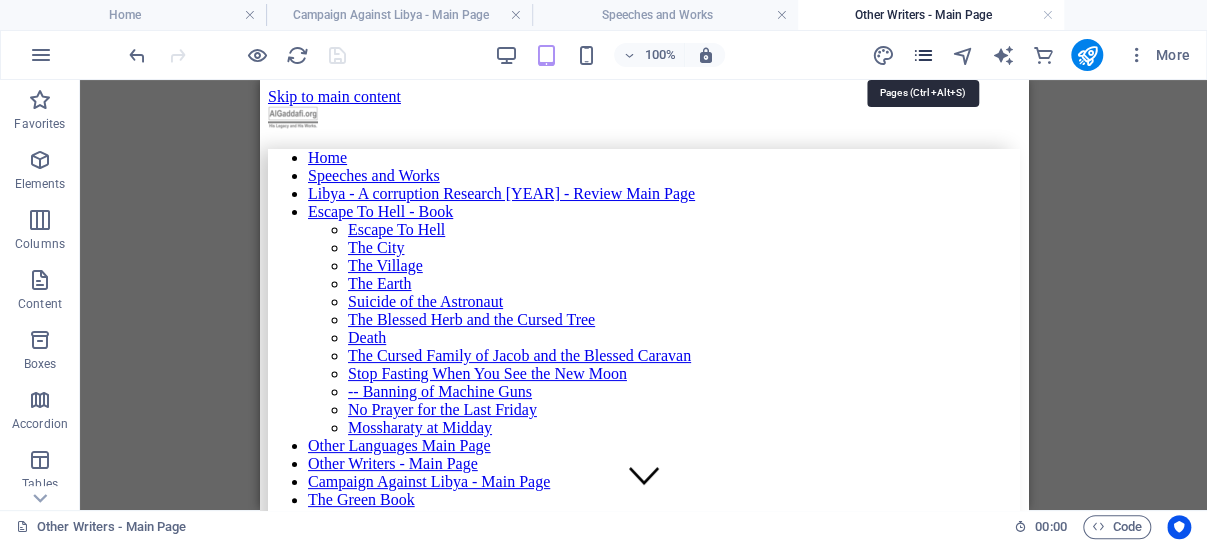 click at bounding box center (922, 55) 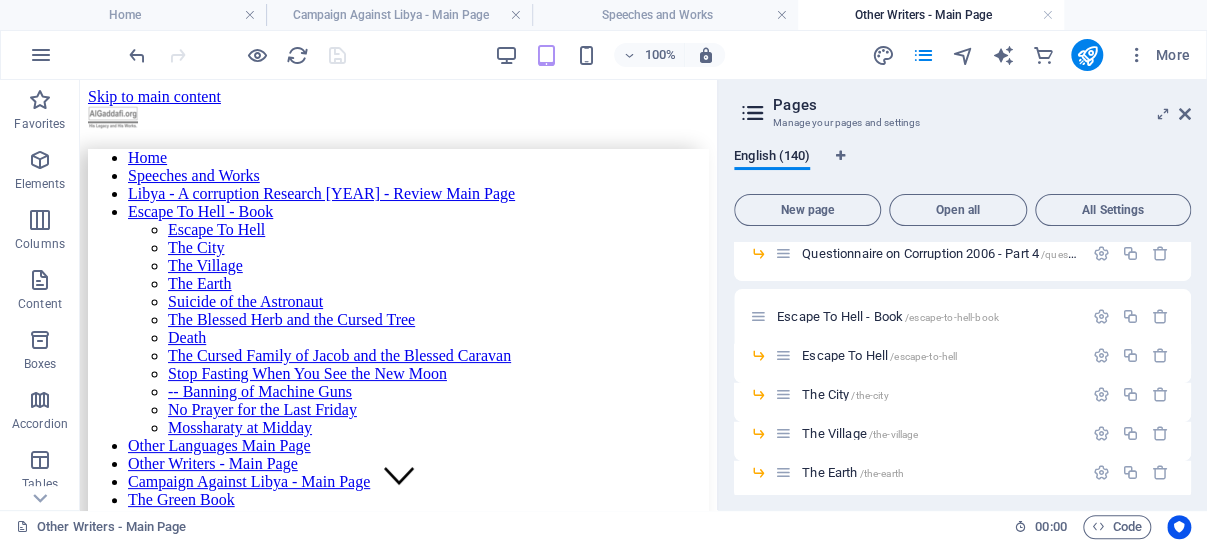 scroll, scrollTop: 2099, scrollLeft: 0, axis: vertical 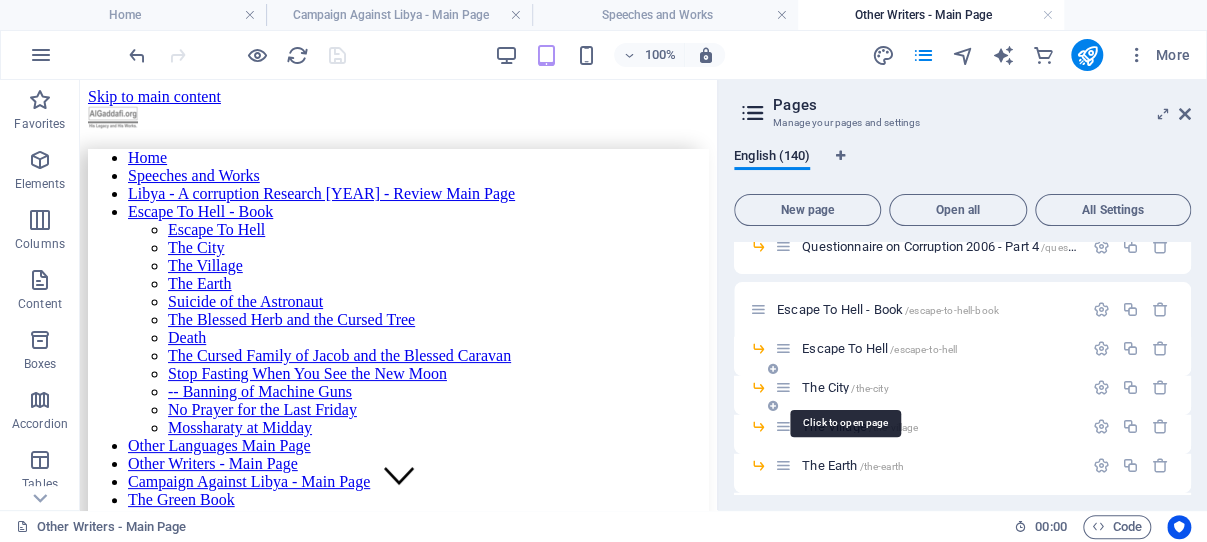click on "/the-city" at bounding box center [869, 388] 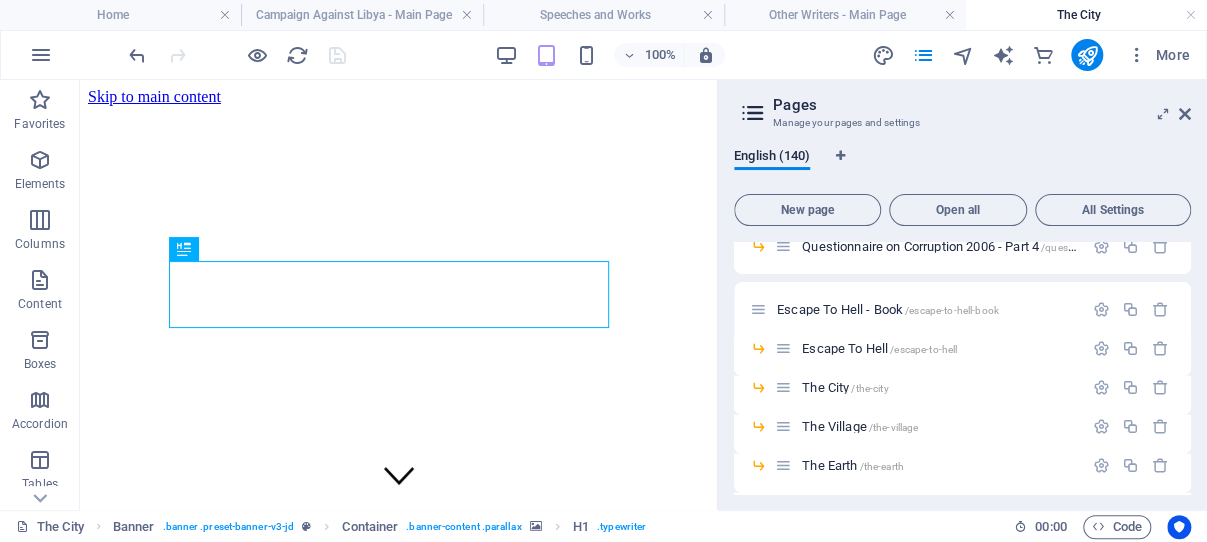 scroll, scrollTop: 5116, scrollLeft: 0, axis: vertical 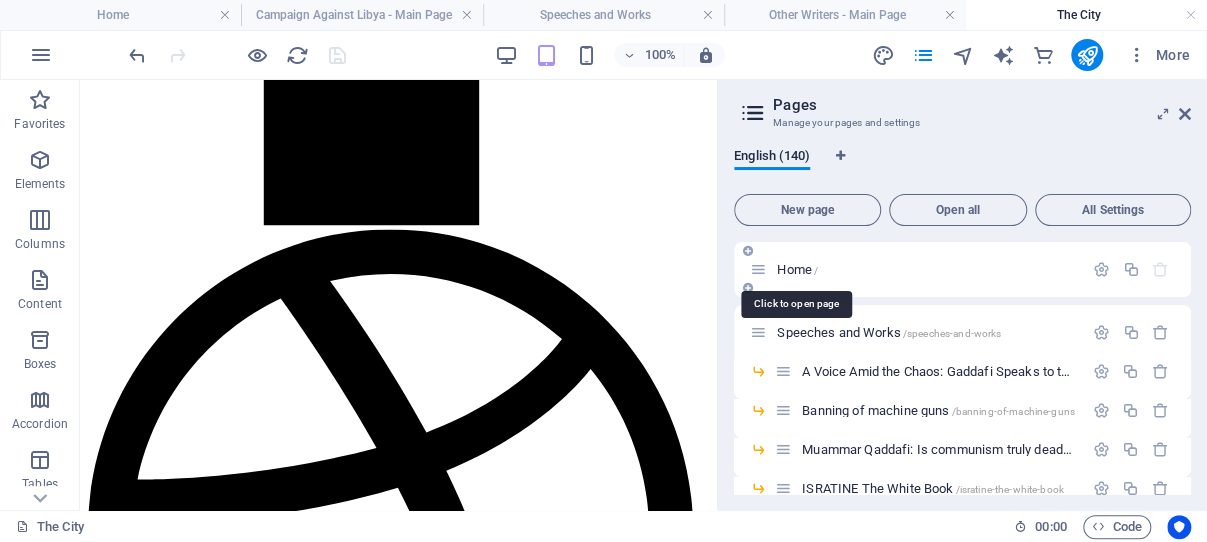 click on "Home /" at bounding box center (797, 269) 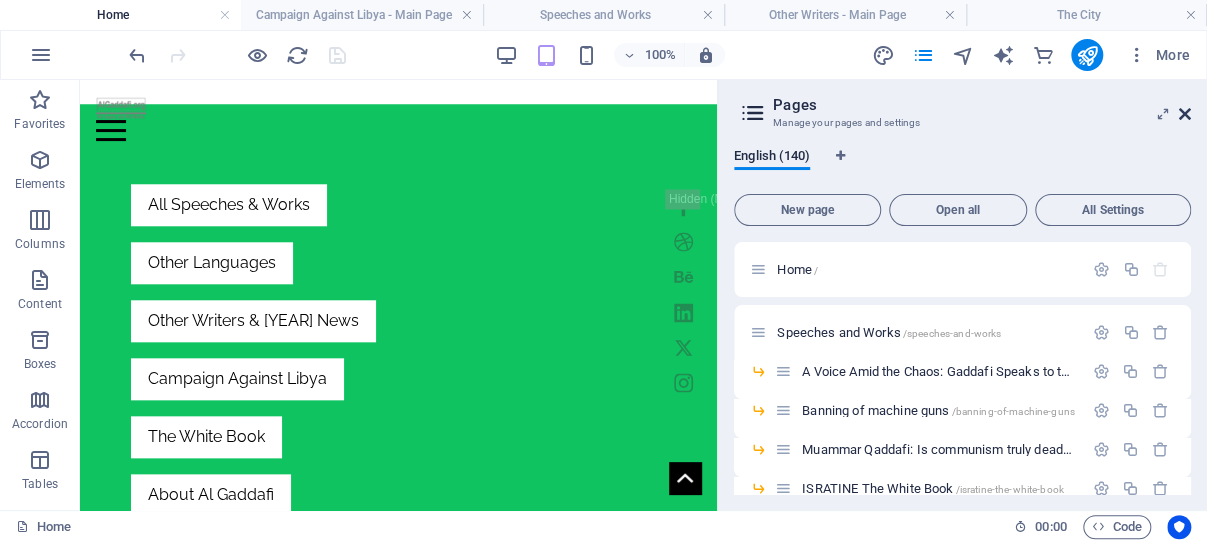 drag, startPoint x: 1185, startPoint y: 110, endPoint x: 318, endPoint y: 205, distance: 872.1892 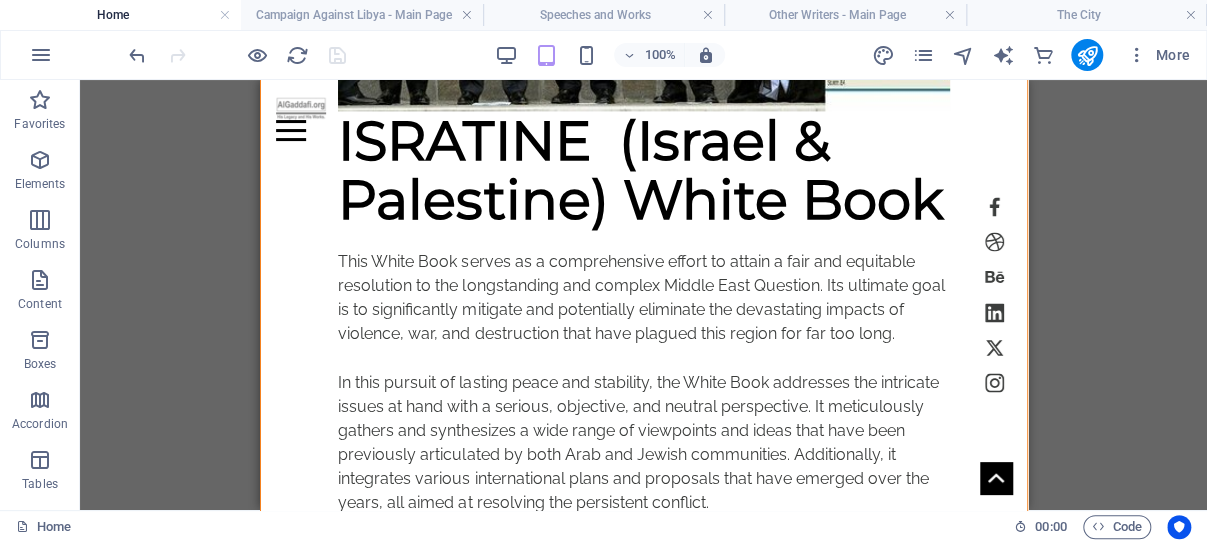 scroll, scrollTop: 7970, scrollLeft: 0, axis: vertical 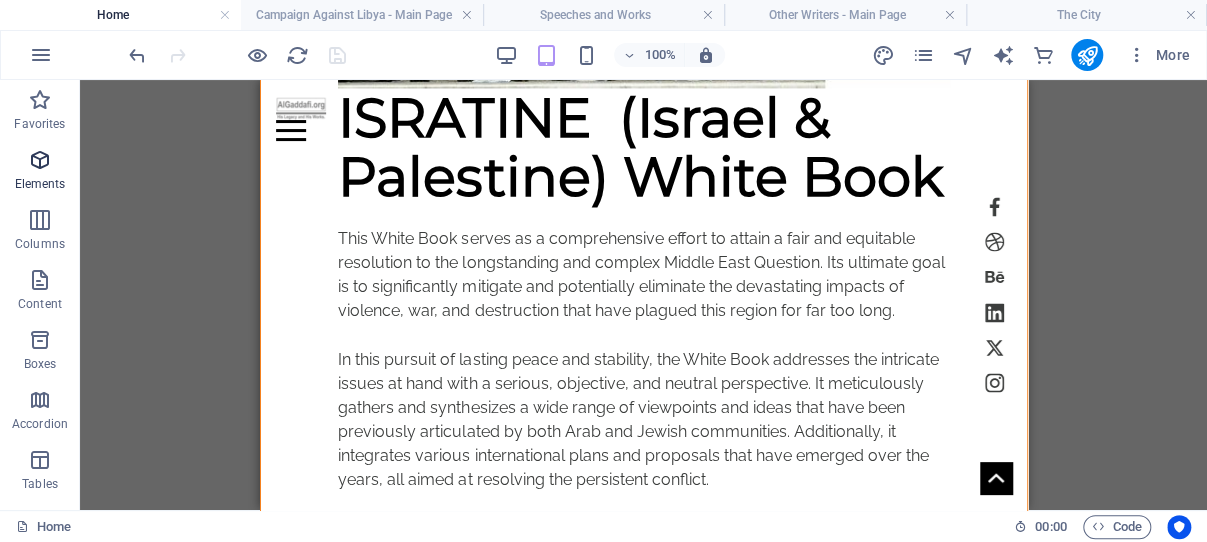 click at bounding box center [40, 160] 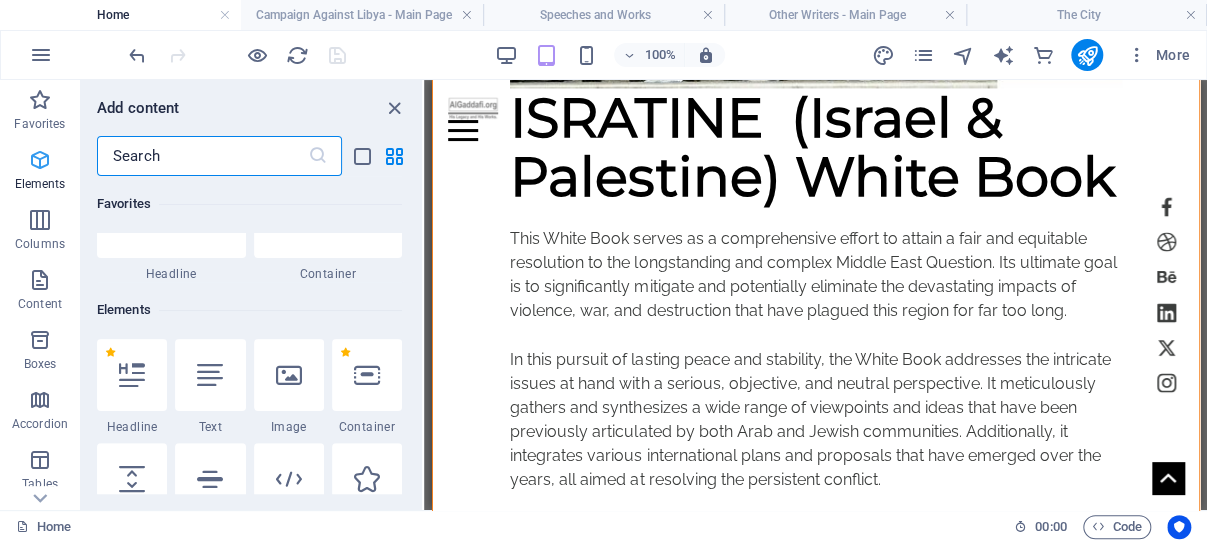 scroll, scrollTop: 213, scrollLeft: 0, axis: vertical 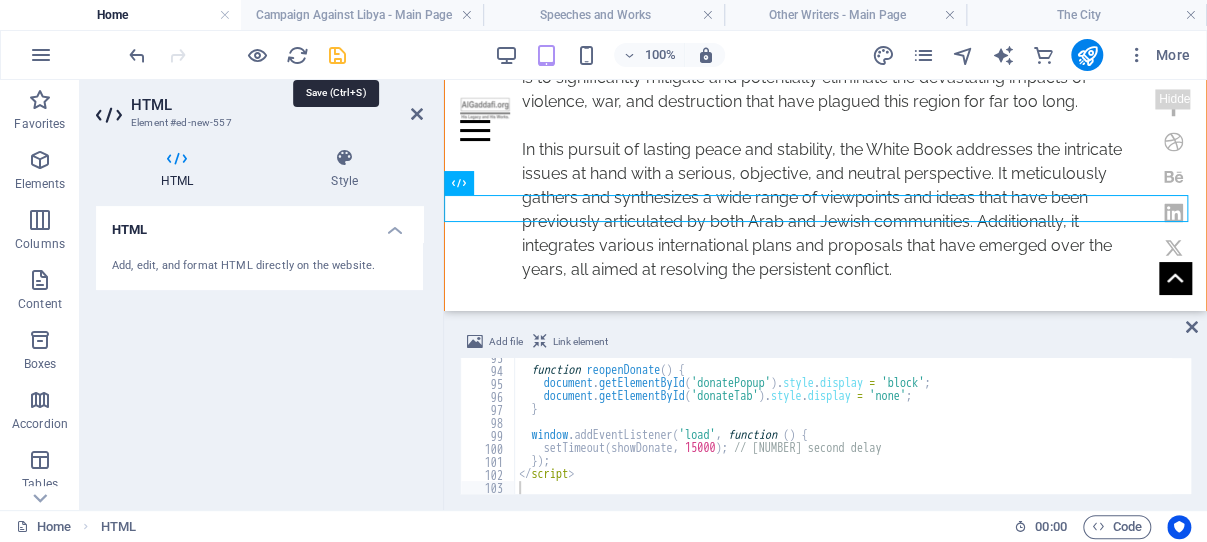 click at bounding box center (337, 55) 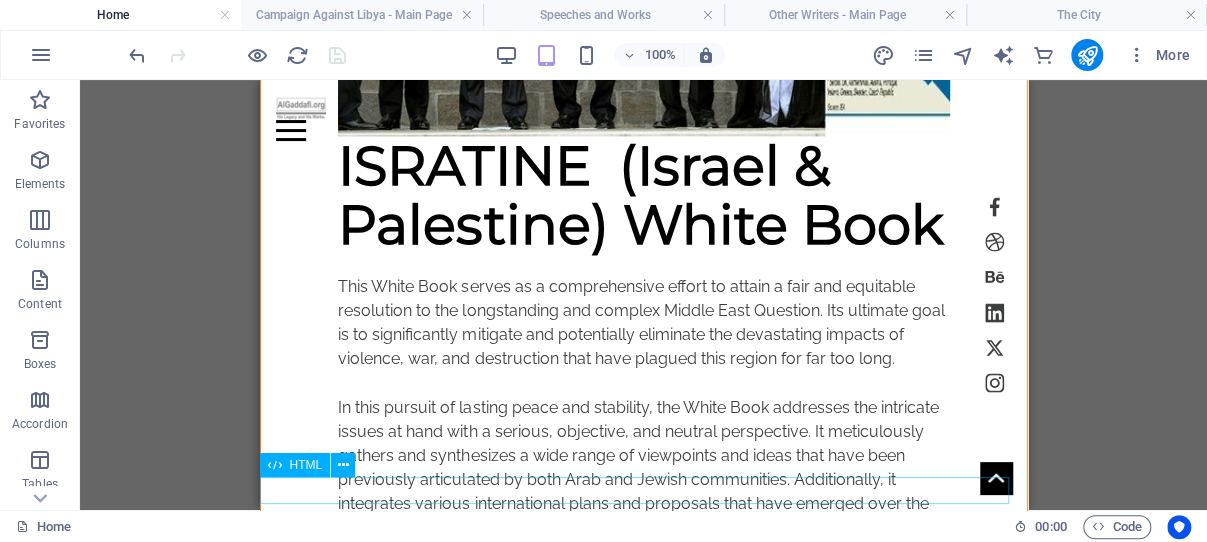 scroll, scrollTop: 7996, scrollLeft: 0, axis: vertical 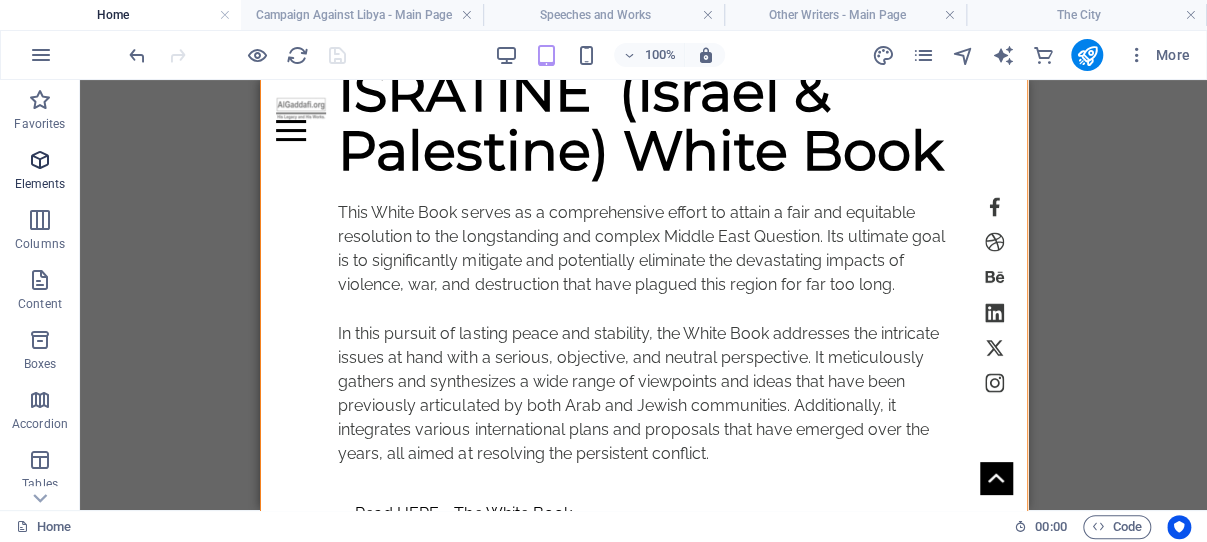 click at bounding box center [40, 160] 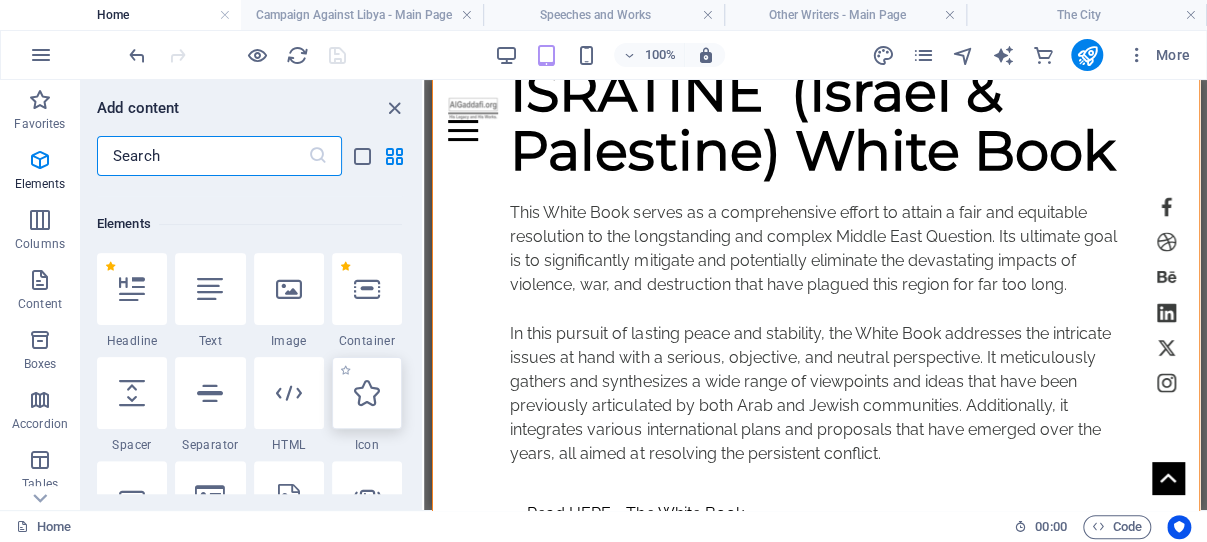scroll, scrollTop: 213, scrollLeft: 0, axis: vertical 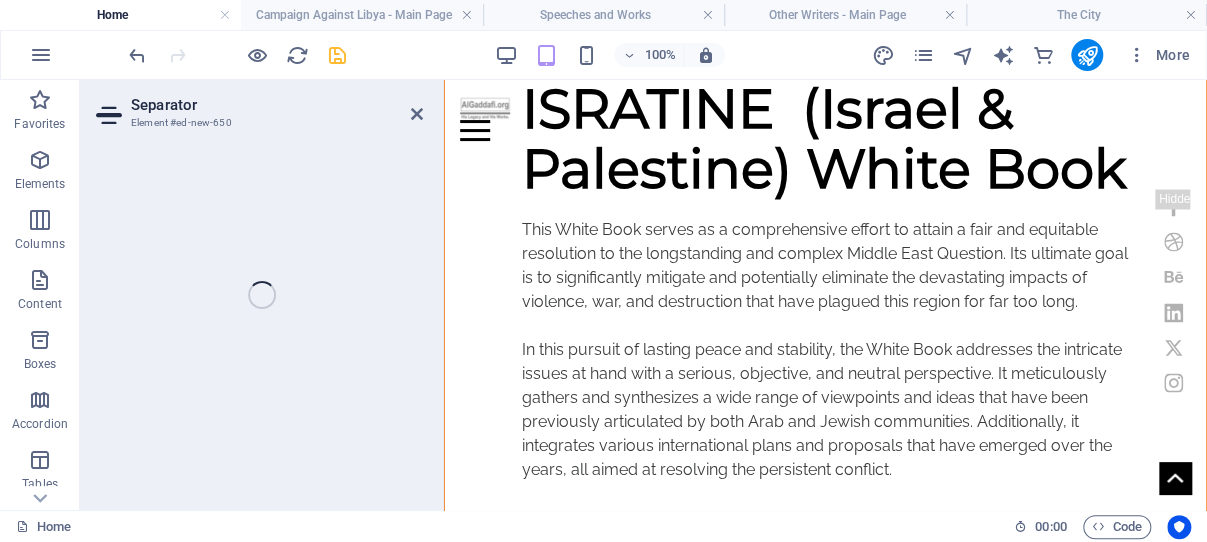 select on "%" 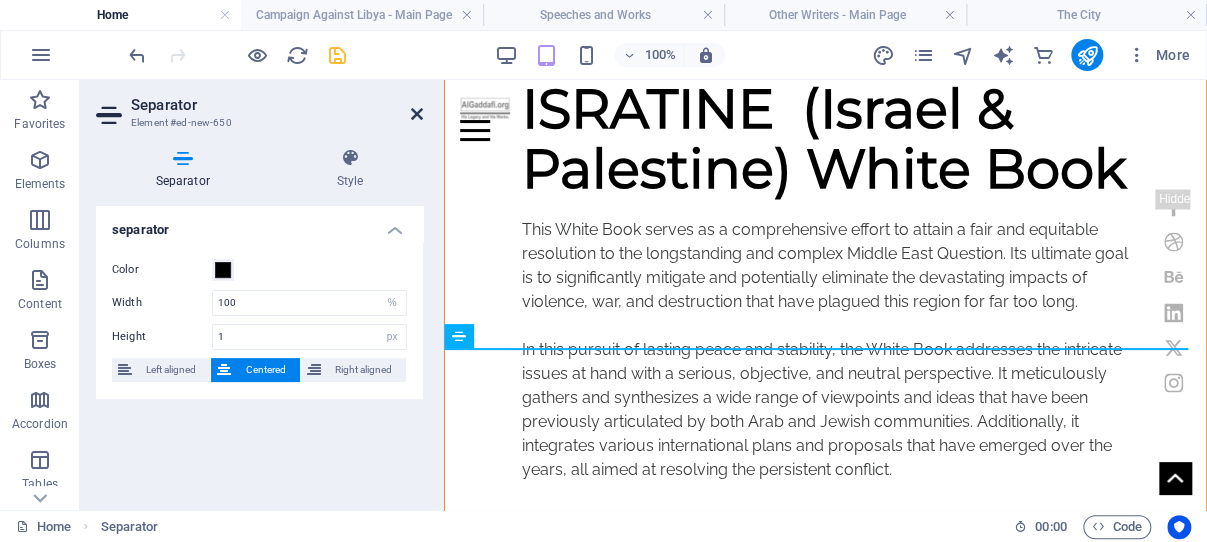click at bounding box center (417, 114) 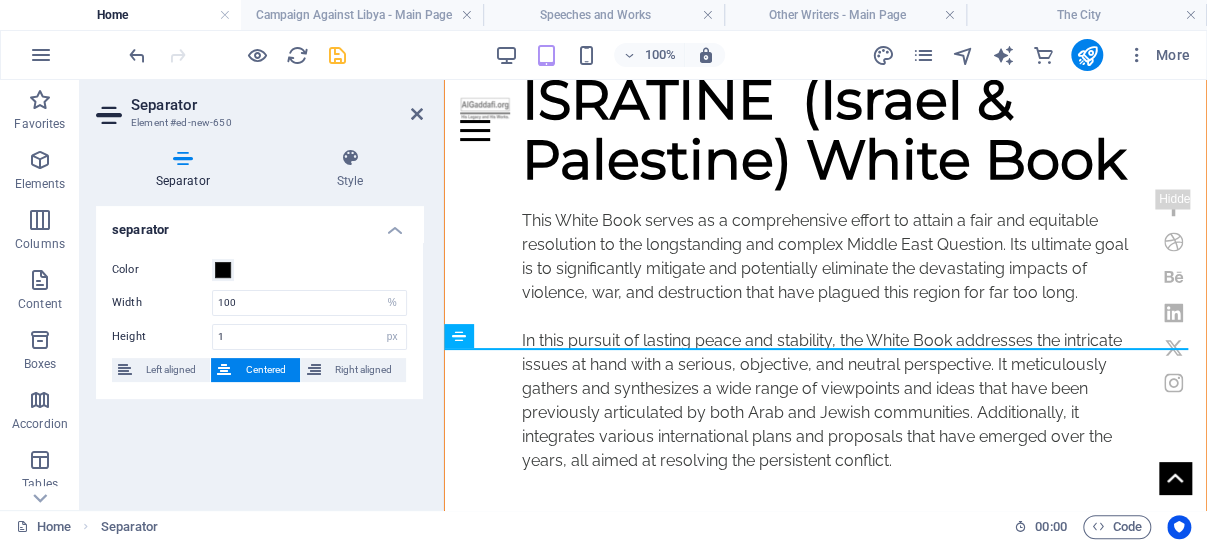 scroll, scrollTop: 8013, scrollLeft: 0, axis: vertical 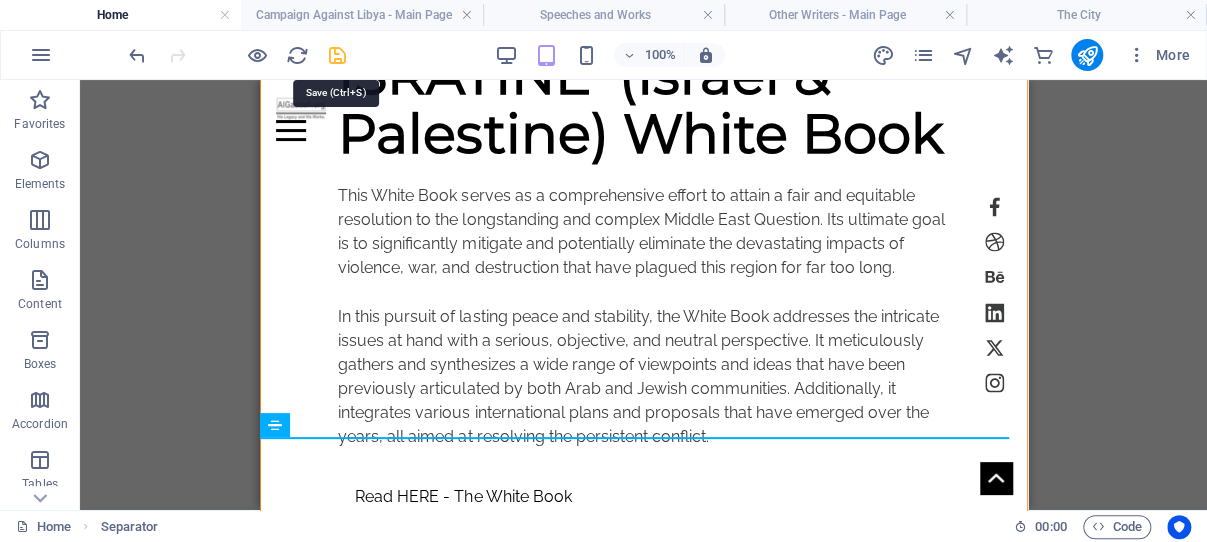 click at bounding box center (337, 55) 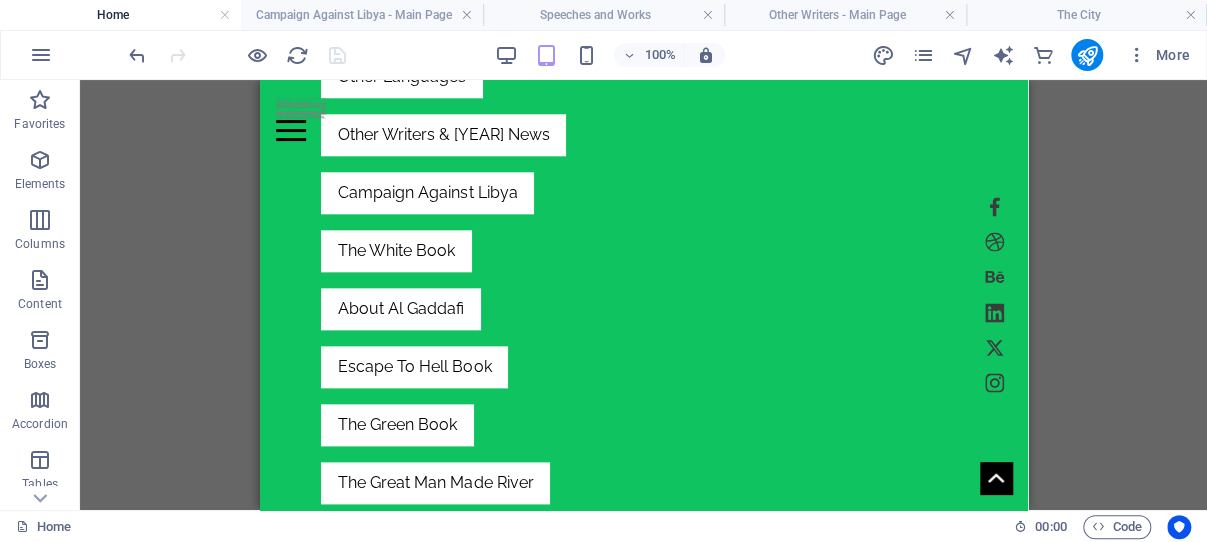 scroll, scrollTop: 899, scrollLeft: 0, axis: vertical 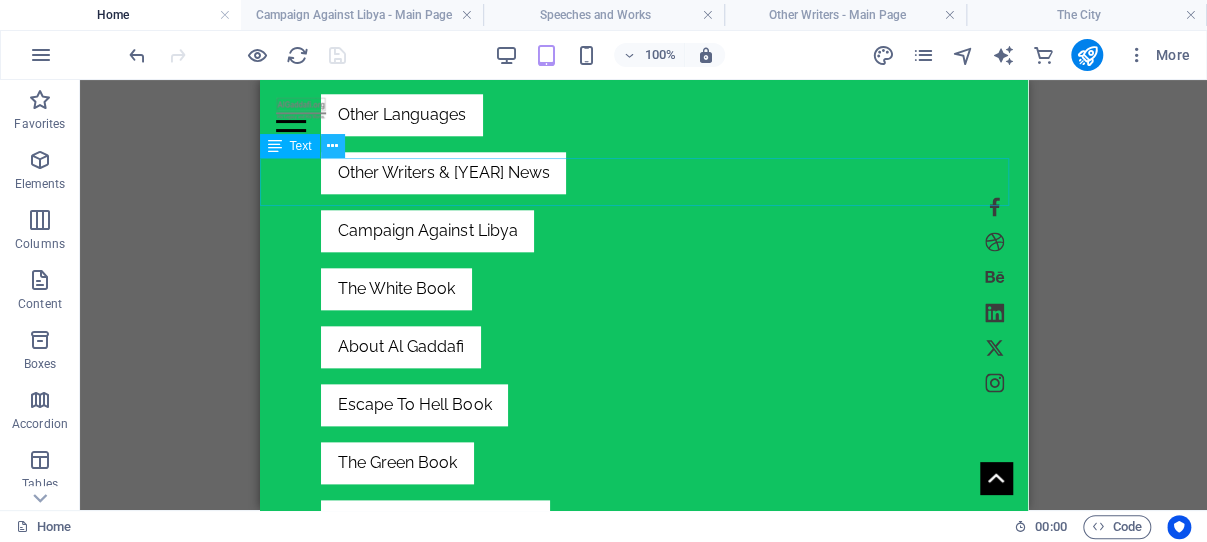 click at bounding box center (332, 146) 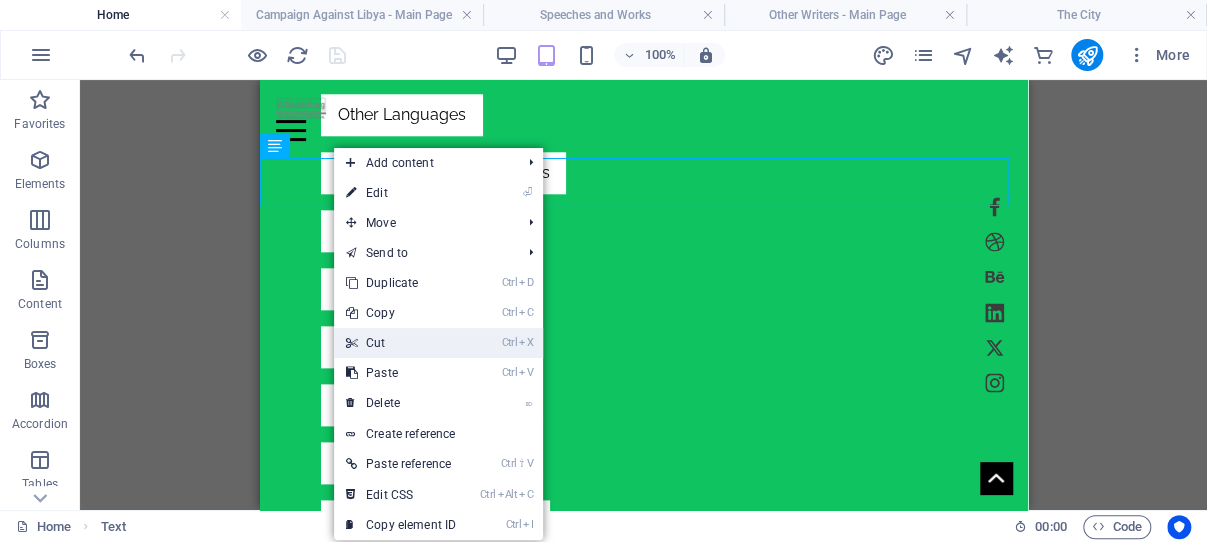 click on "Ctrl X  Cut" at bounding box center (401, 343) 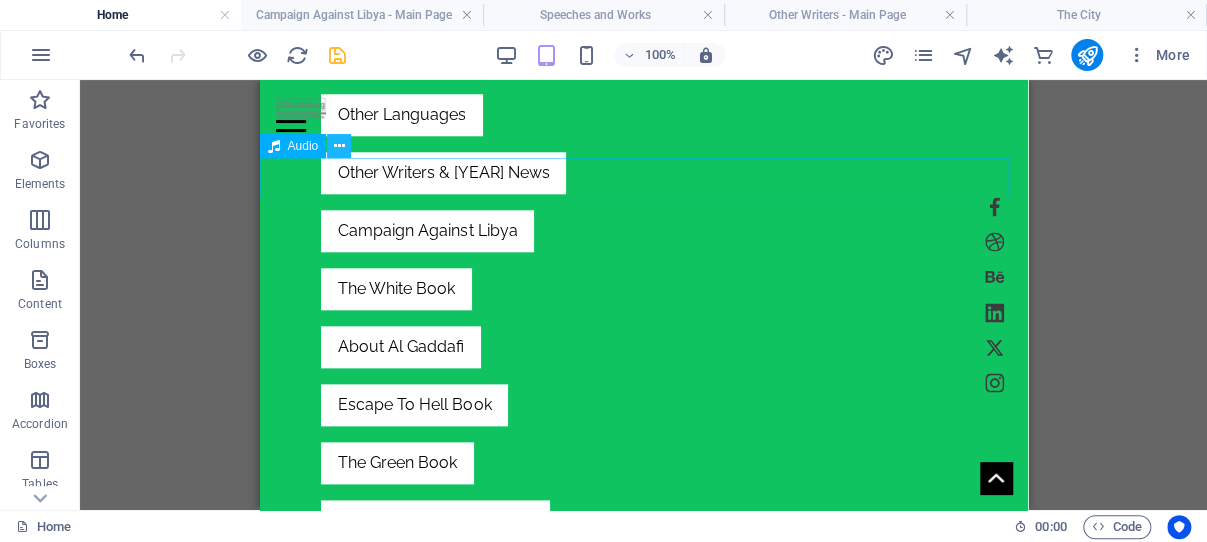 click at bounding box center (339, 146) 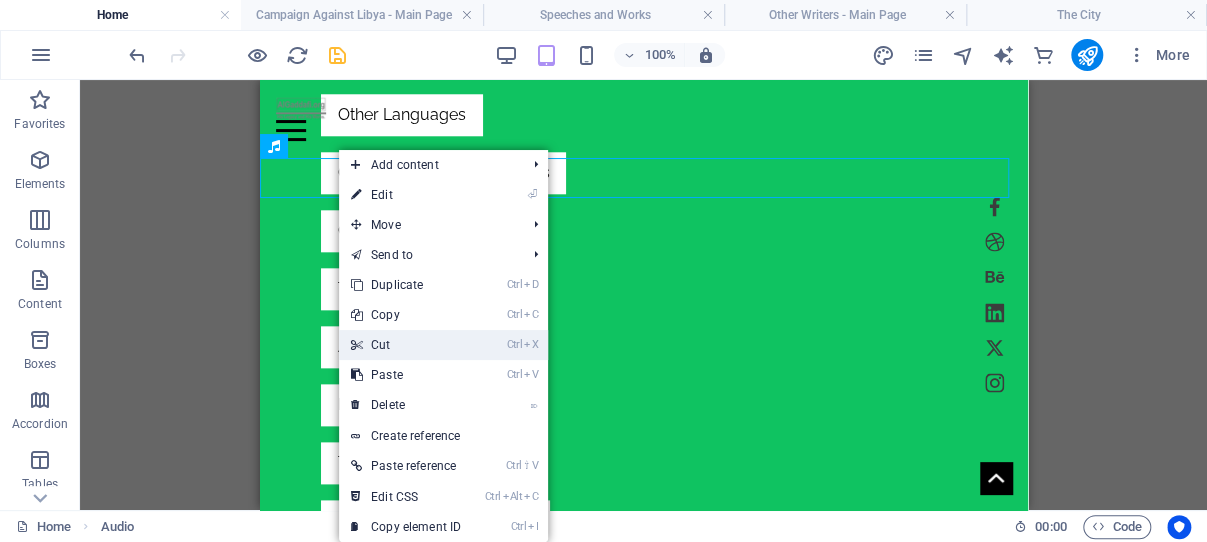 drag, startPoint x: 396, startPoint y: 342, endPoint x: 135, endPoint y: 254, distance: 275.436 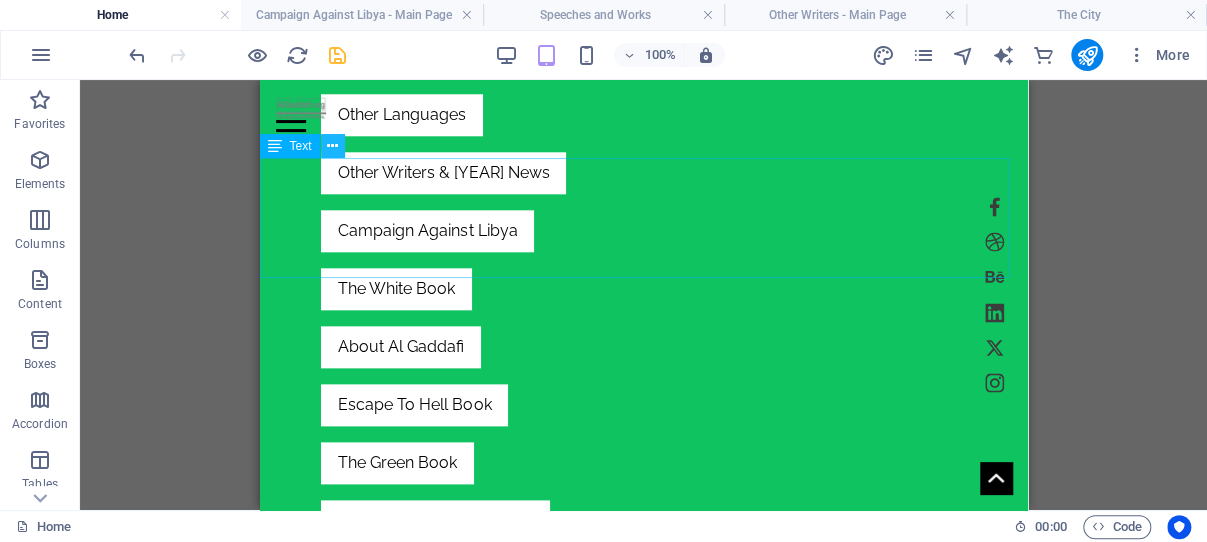 click at bounding box center (332, 146) 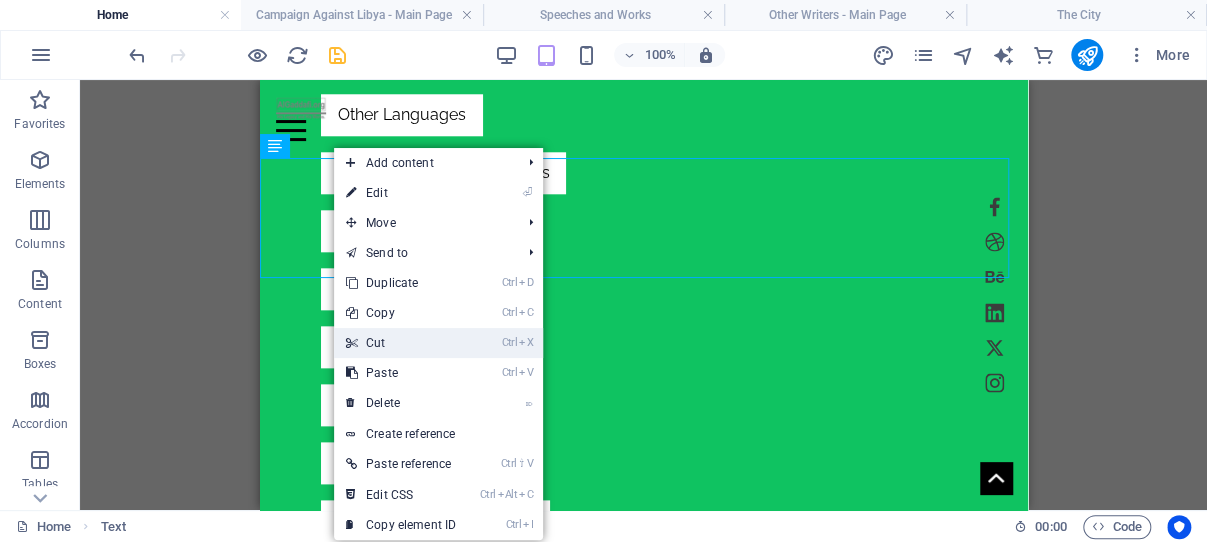 click on "Ctrl X  Cut" at bounding box center (401, 343) 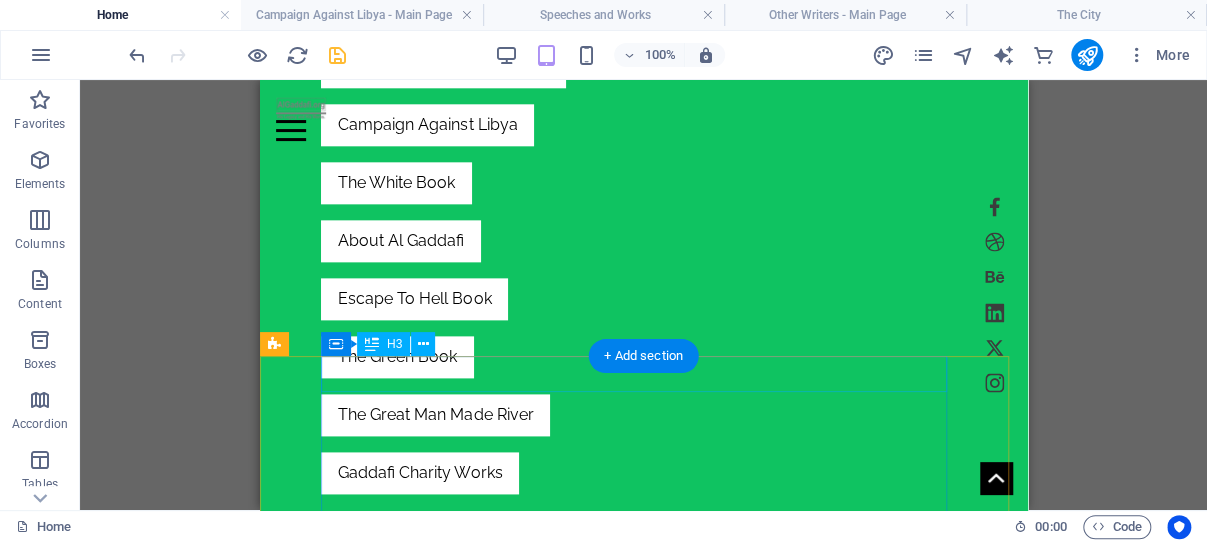 scroll, scrollTop: 1111, scrollLeft: 0, axis: vertical 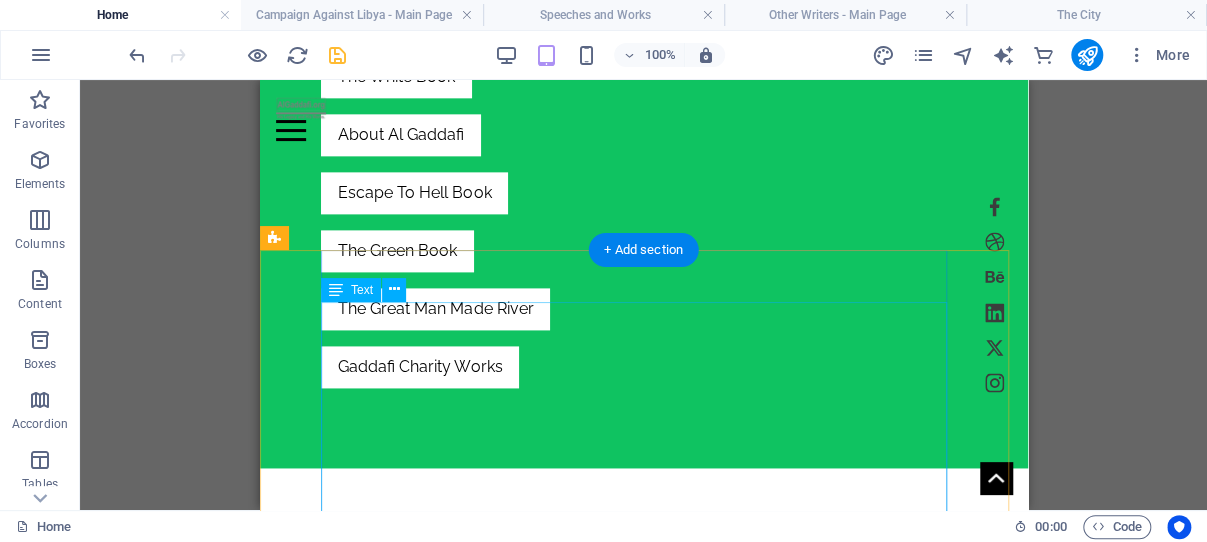 click on "Al Gaddafi Speaks: Official Website of Muammar Al Gaddafi   Great News!  While the original website  algathafi.org  was taken offline in early [YEAR],  AlGaddafi.org  has proudly served as a  mirror and backup site since [YEAR] ! Even better —  all original content  has been carefully preserved: text, photos, audio, video, PDFs, and more. Everything is  securely saved across [NUMBER] hard drives in [NUMBER] separate safe locations , and the entire archive will be made available again, in  [NUMBER] different languages . The legacy continues — protected, multilingual, and more accessible than ever!  Be part of the project! Please donate!" at bounding box center (642, 976) 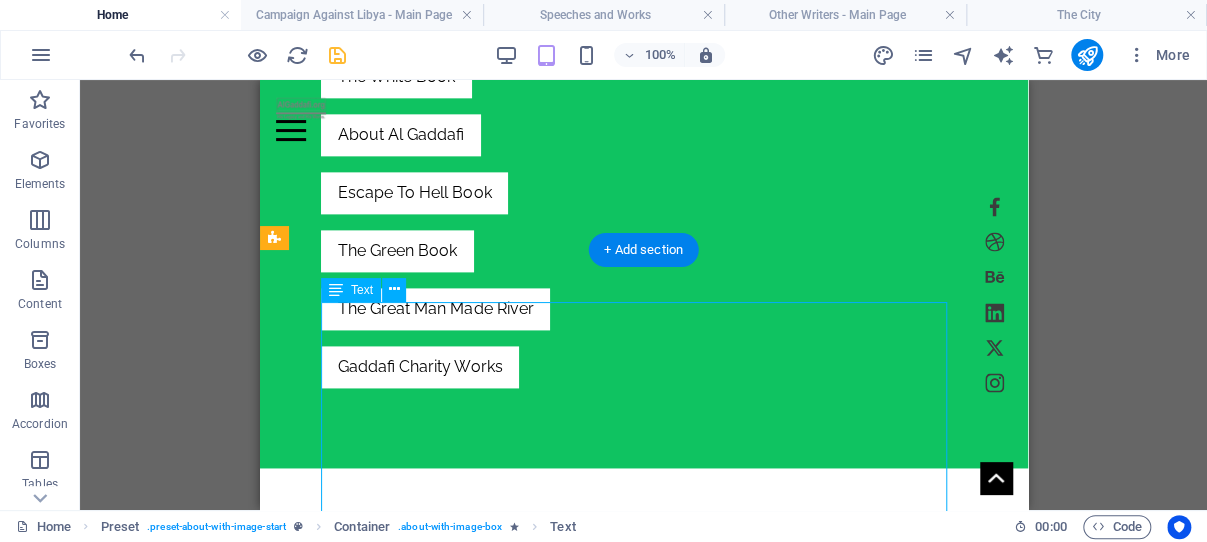 click on "Al Gaddafi Speaks: Official Website of Muammar Al Gaddafi   Great News!  While the original website  algathafi.org  was taken offline in early [YEAR],  AlGaddafi.org  has proudly served as a  mirror and backup site since [YEAR] ! Even better —  all original content  has been carefully preserved: text, photos, audio, video, PDFs, and more. Everything is  securely saved across [NUMBER] hard drives in [NUMBER] separate safe locations , and the entire archive will be made available again, in  [NUMBER] different languages . The legacy continues — protected, multilingual, and more accessible than ever!  Be part of the project! Please donate!" at bounding box center (642, 976) 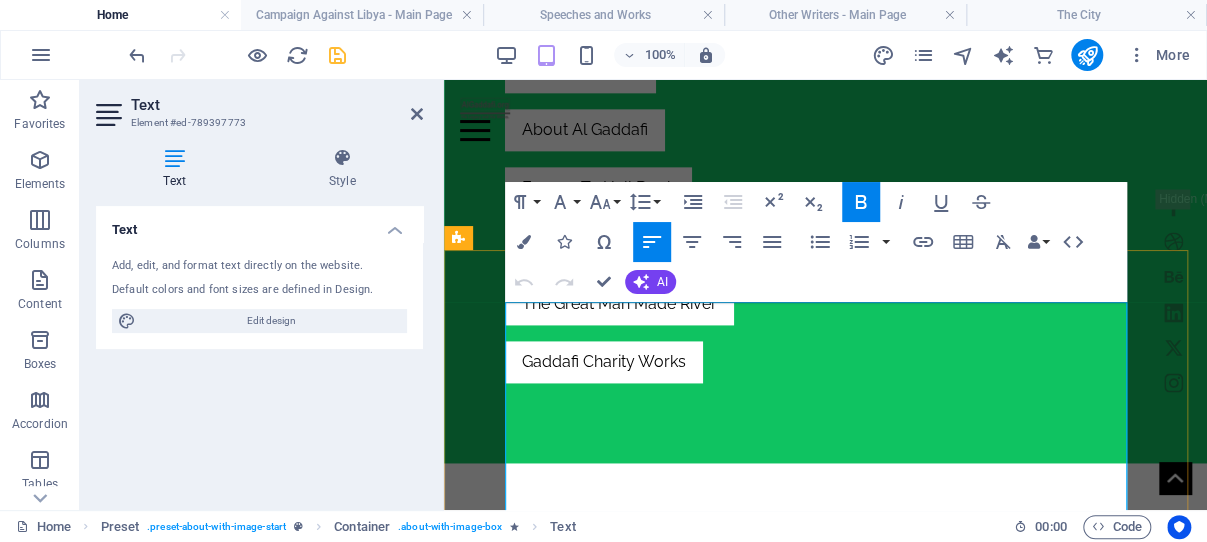 click on "Great News! While the original website algathafi.org was taken offline in early [YEAR], AlGaddafi.org has proudly served as a mirror and backup site since [YEAR]! Even better — all original content has been carefully preserved: text, photos, audio, video, PDFs, and more." 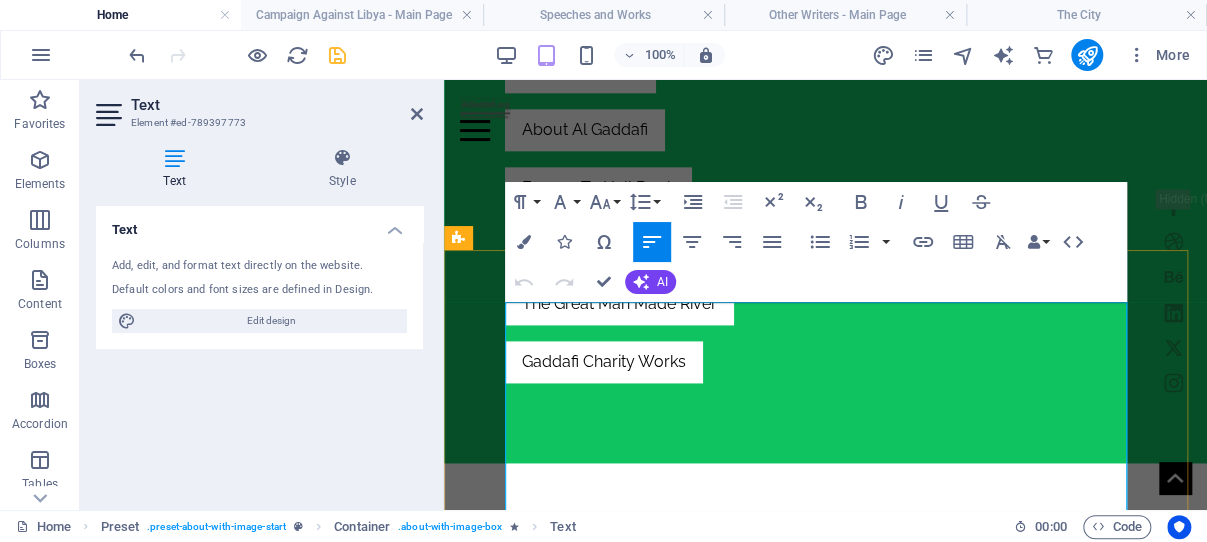 drag, startPoint x: 734, startPoint y: 360, endPoint x: 678, endPoint y: 367, distance: 56.435802 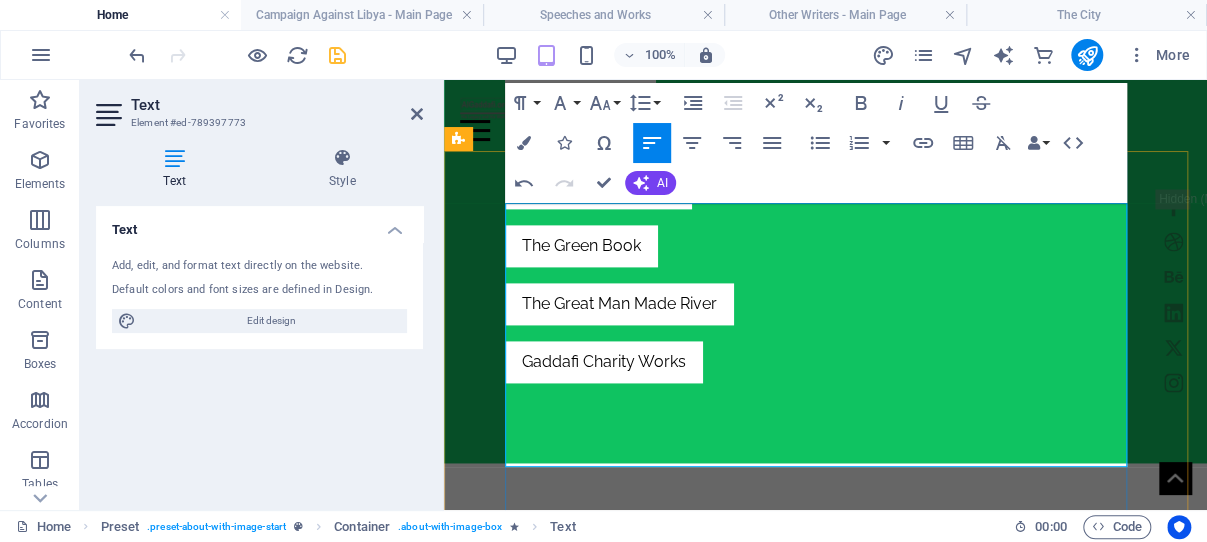 scroll, scrollTop: 1231, scrollLeft: 0, axis: vertical 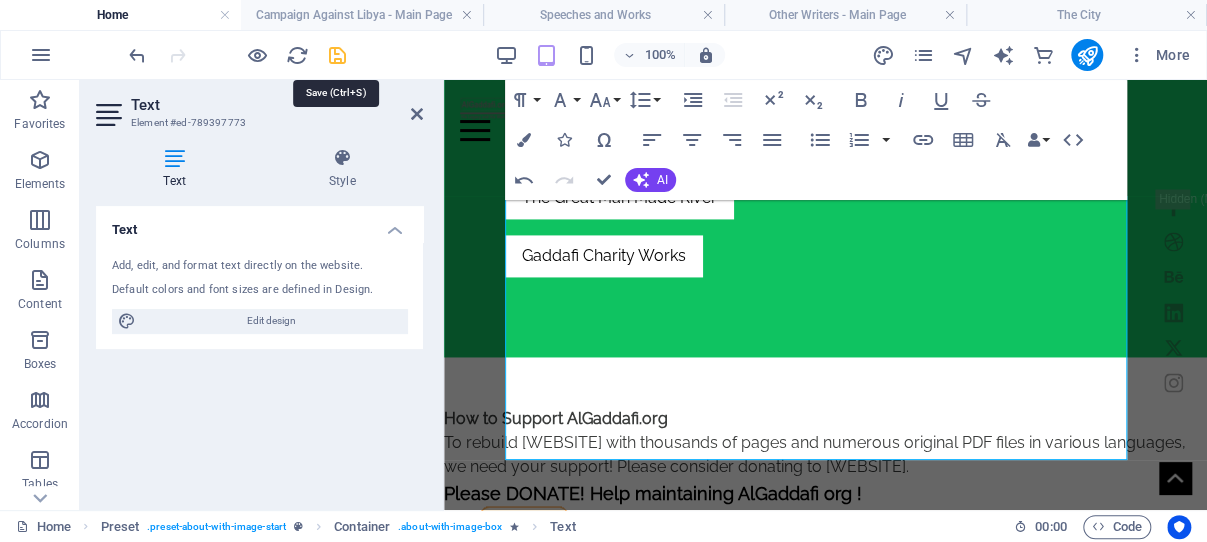 drag, startPoint x: 338, startPoint y: 54, endPoint x: 229, endPoint y: 142, distance: 140.08926 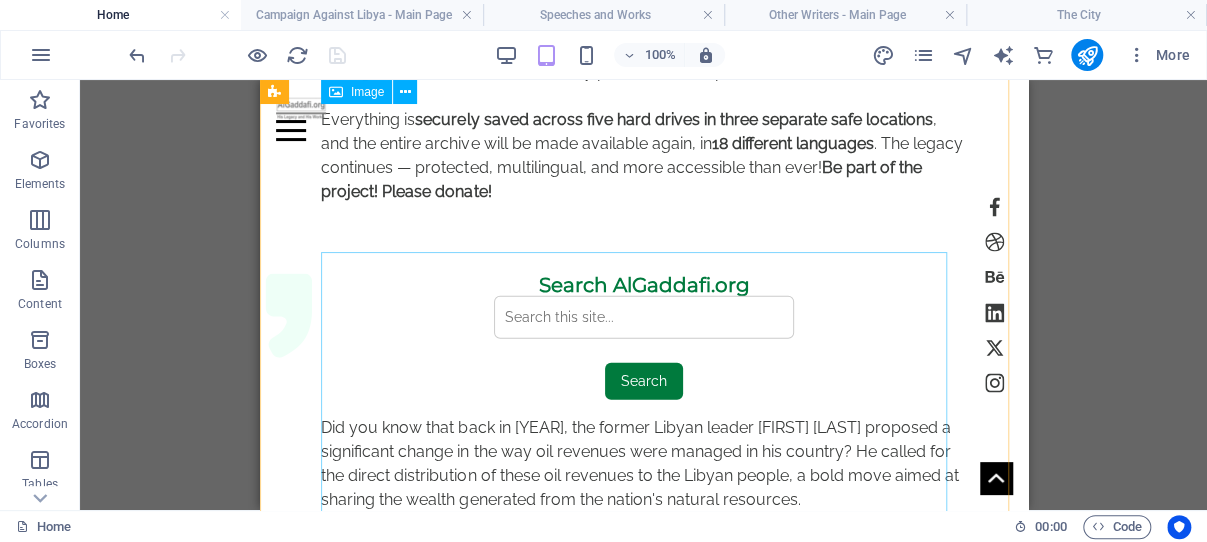 scroll, scrollTop: 1959, scrollLeft: 0, axis: vertical 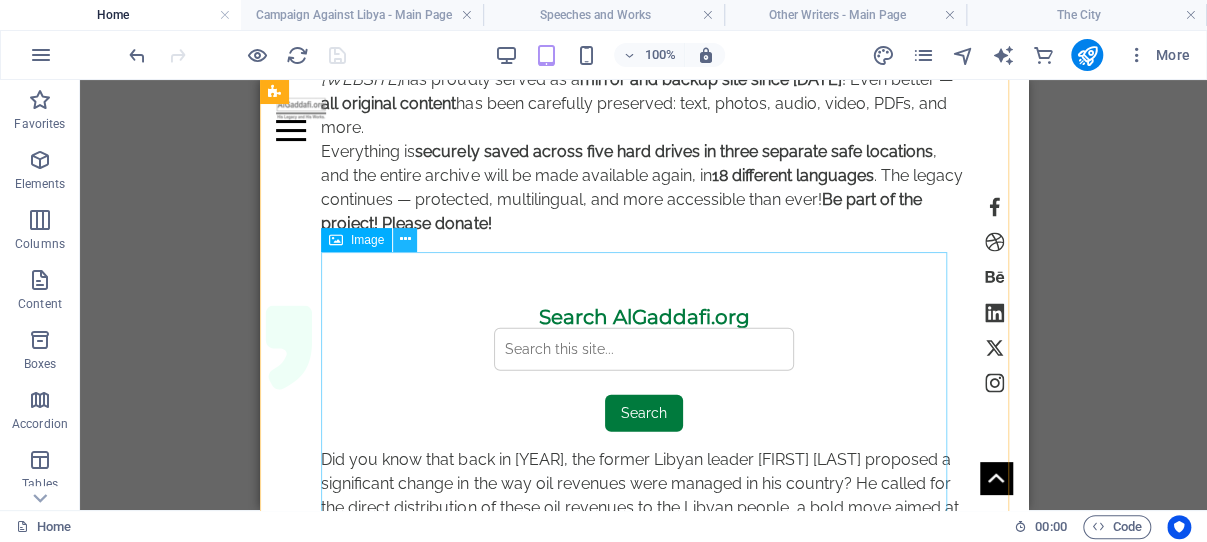 click at bounding box center [405, 239] 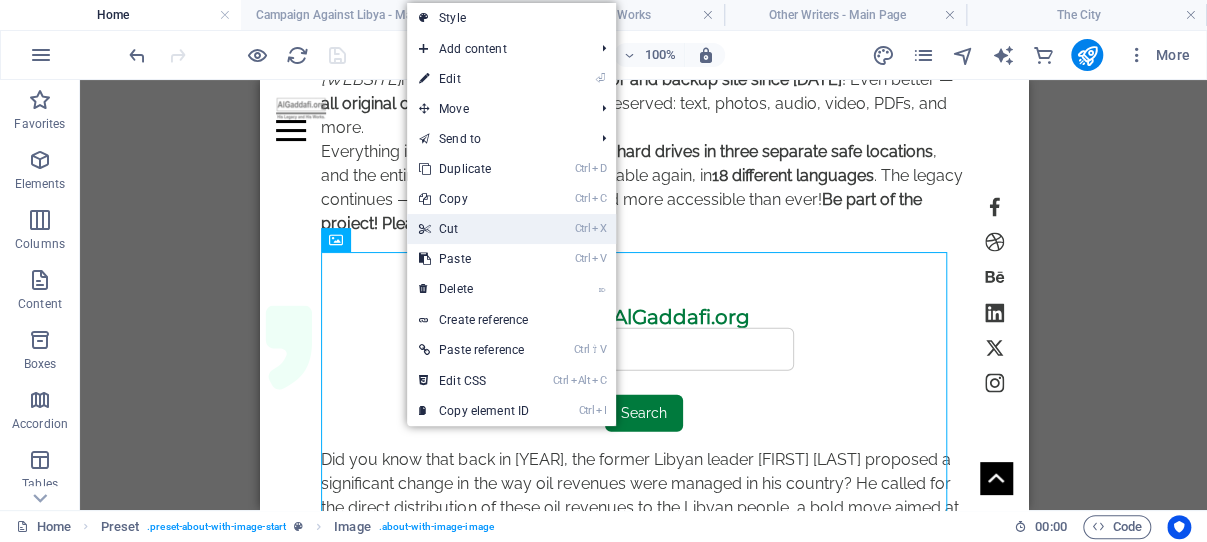 click on "Ctrl X  Cut" at bounding box center (474, 229) 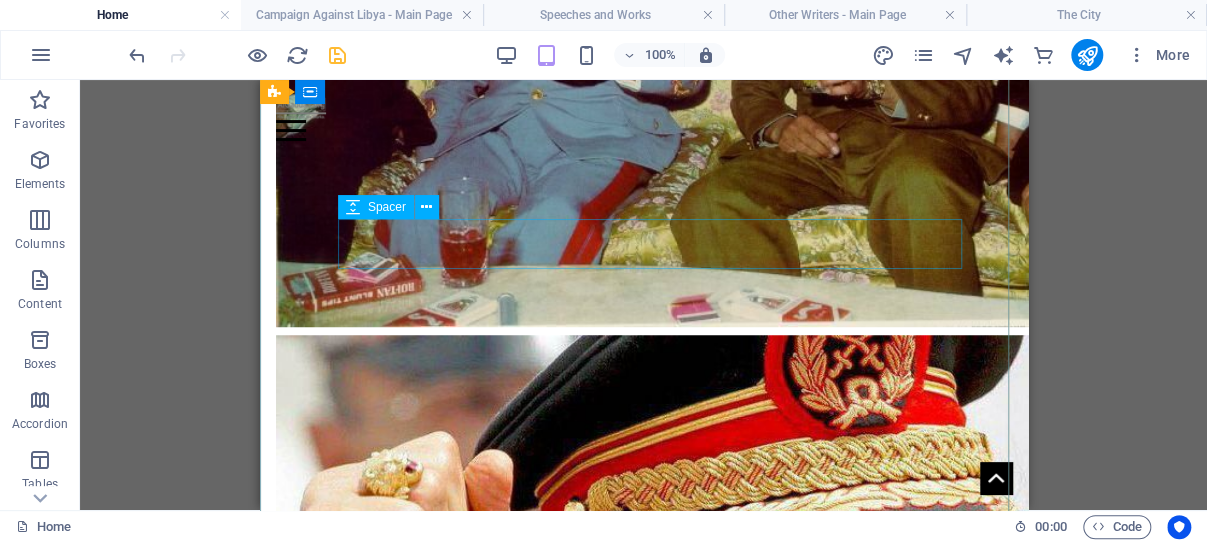 scroll, scrollTop: 3761, scrollLeft: 0, axis: vertical 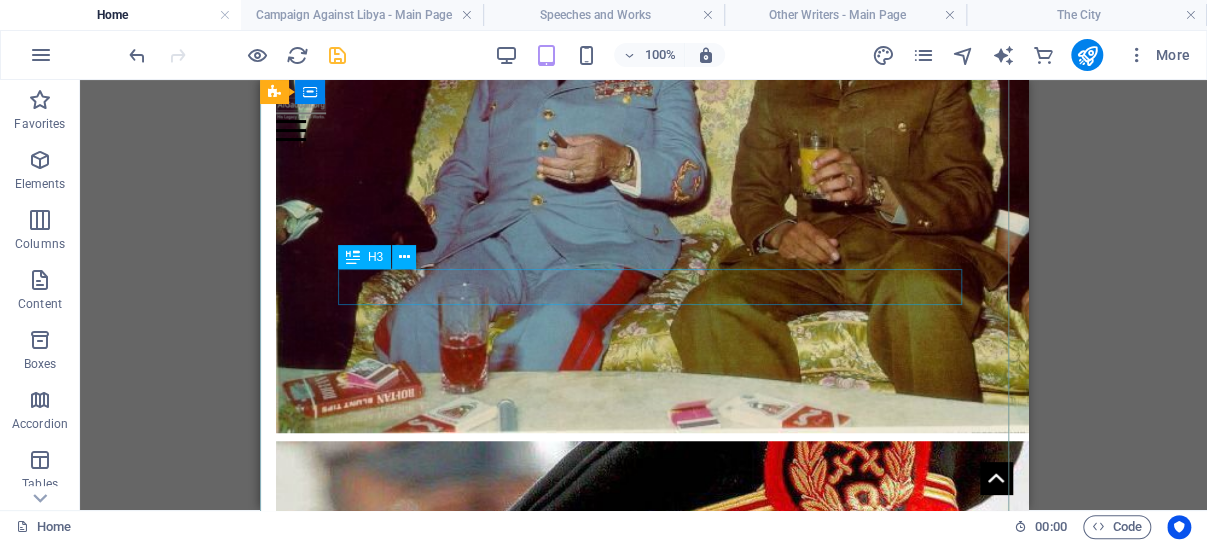 click on "The Green Book" at bounding box center (642, 2359) 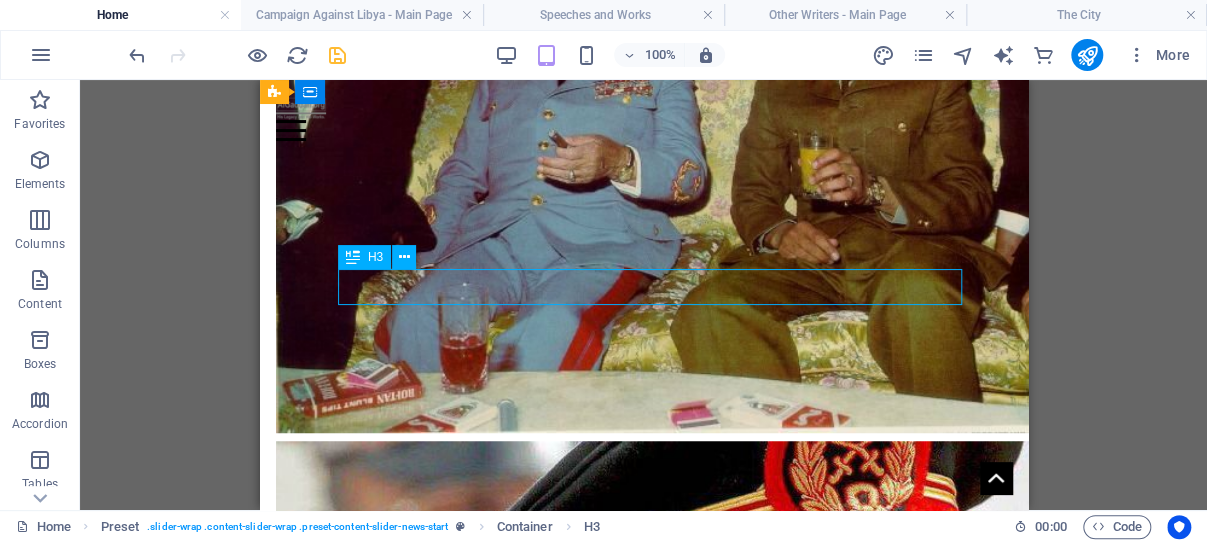 click on "The Green Book" at bounding box center (642, 2359) 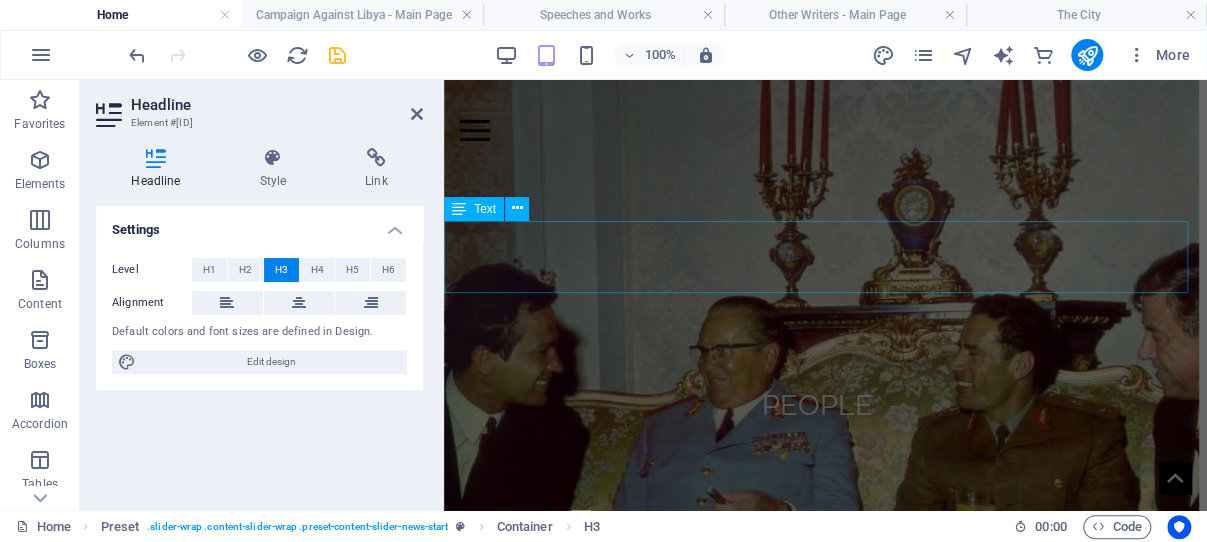 scroll, scrollTop: 3337, scrollLeft: 0, axis: vertical 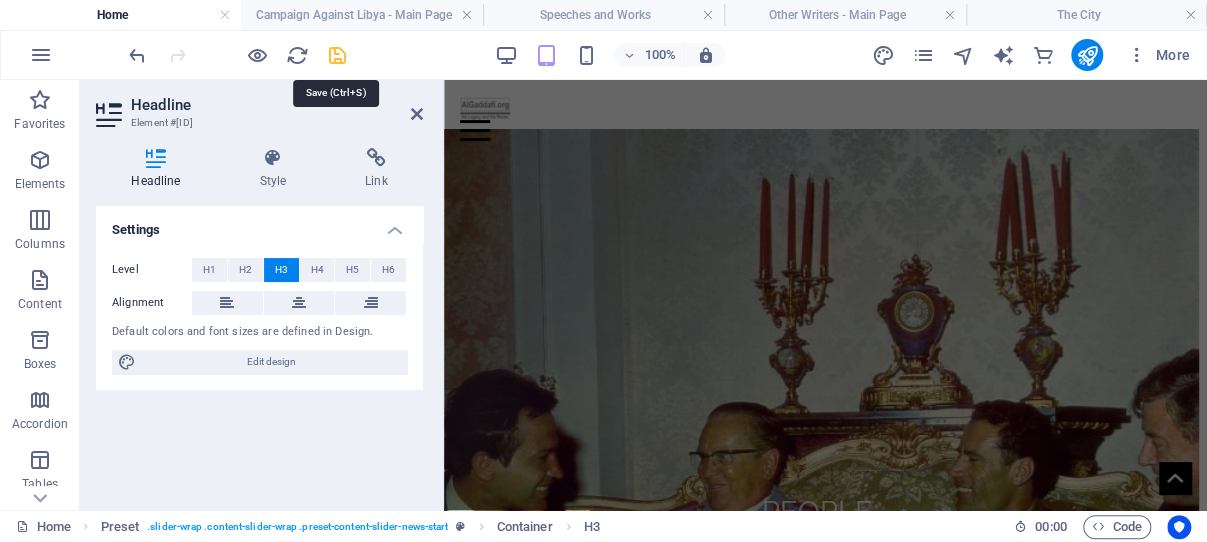 click at bounding box center (337, 55) 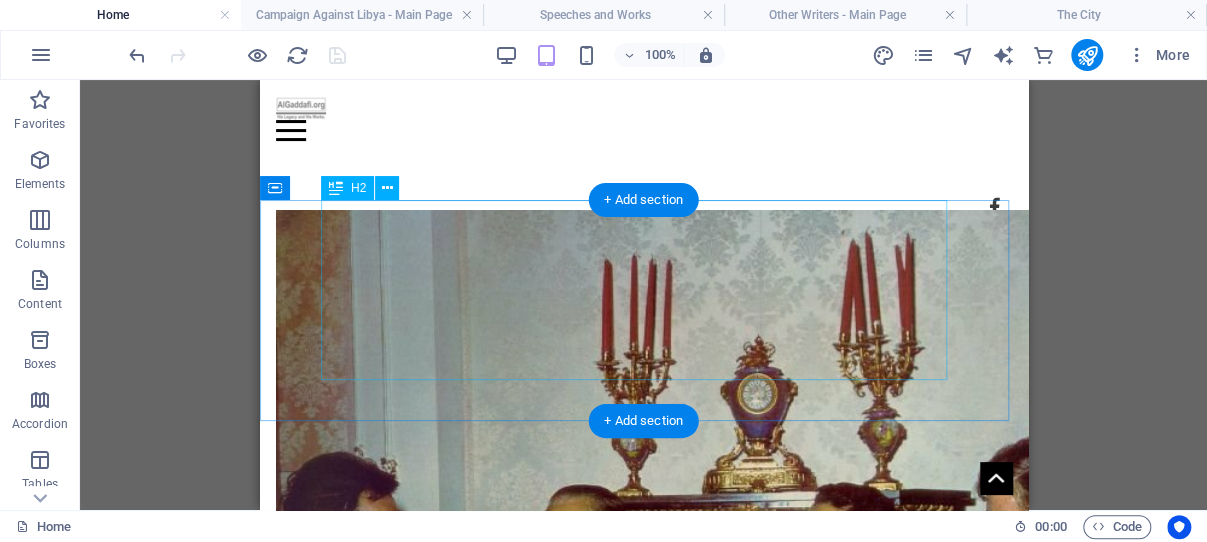 scroll, scrollTop: 3011, scrollLeft: 0, axis: vertical 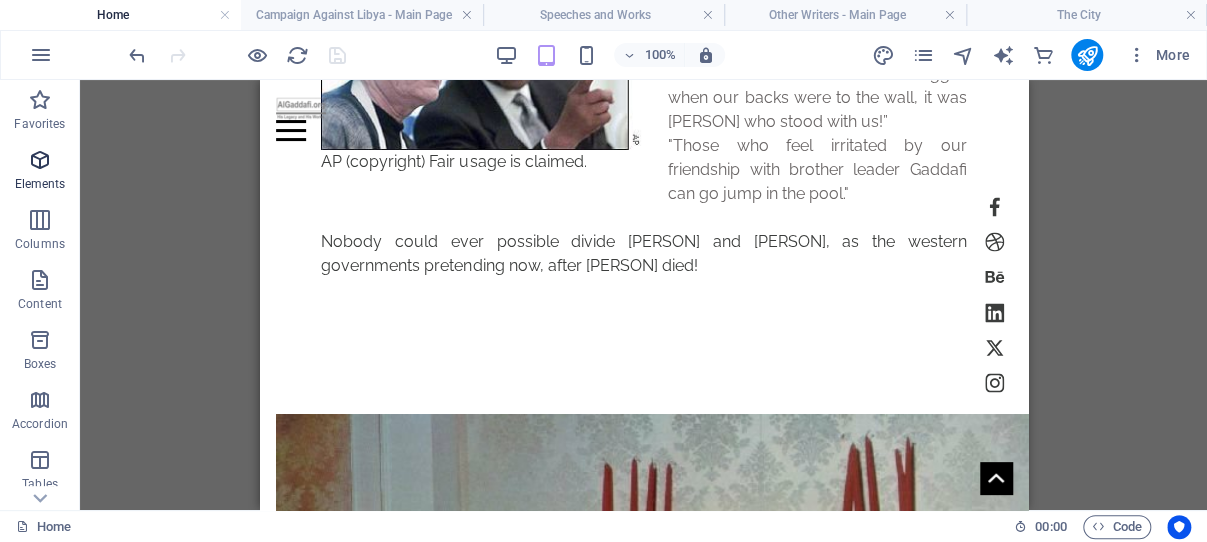 click at bounding box center [40, 160] 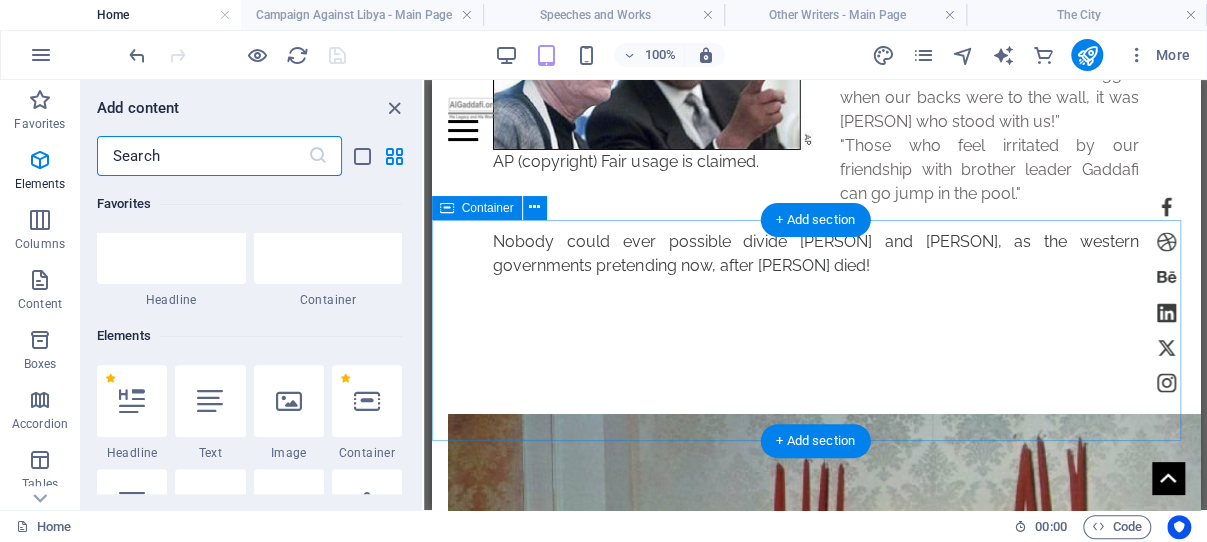 scroll, scrollTop: 213, scrollLeft: 0, axis: vertical 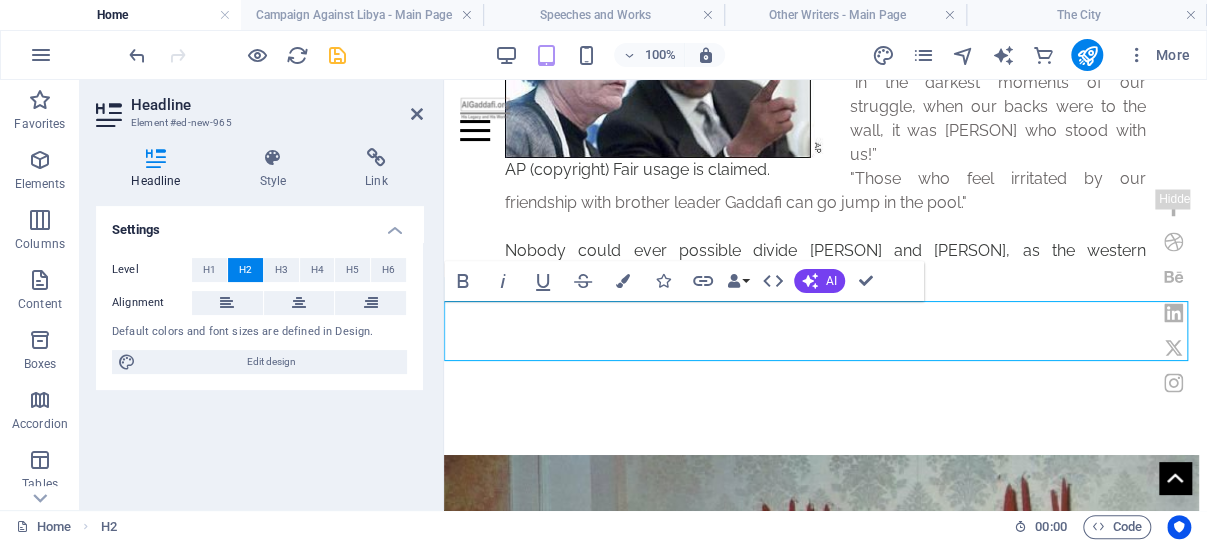 drag, startPoint x: 812, startPoint y: 330, endPoint x: 458, endPoint y: 332, distance: 354.00565 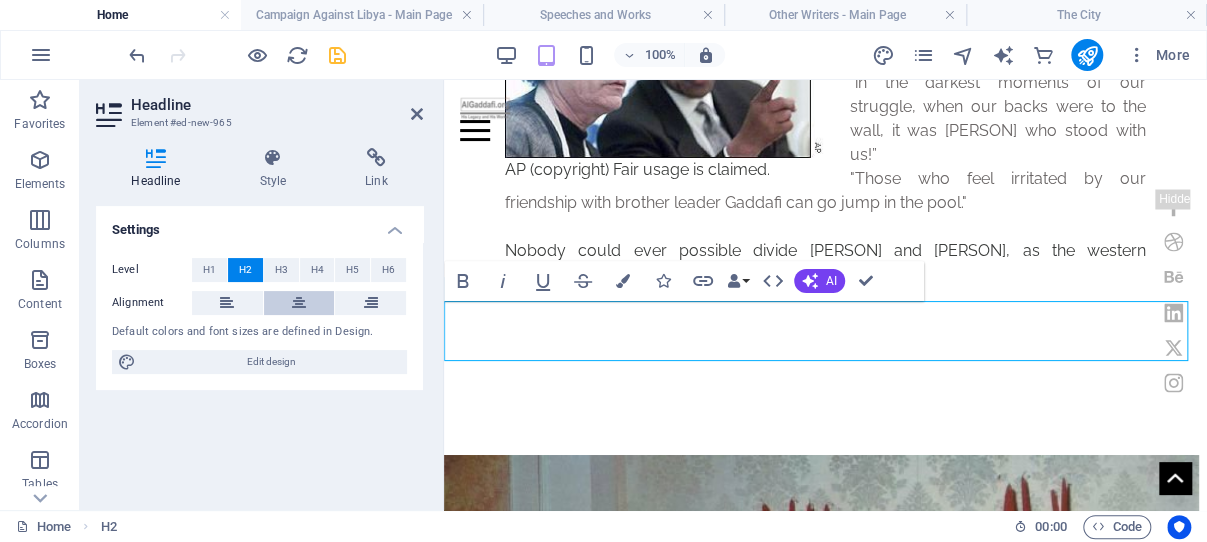 click at bounding box center [299, 303] 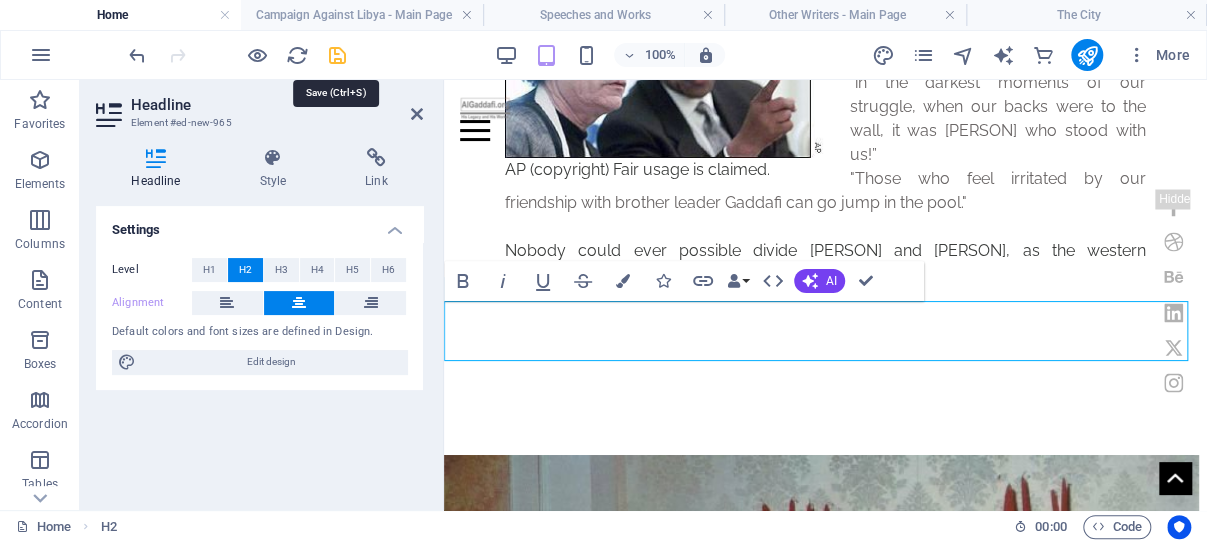 click at bounding box center [337, 55] 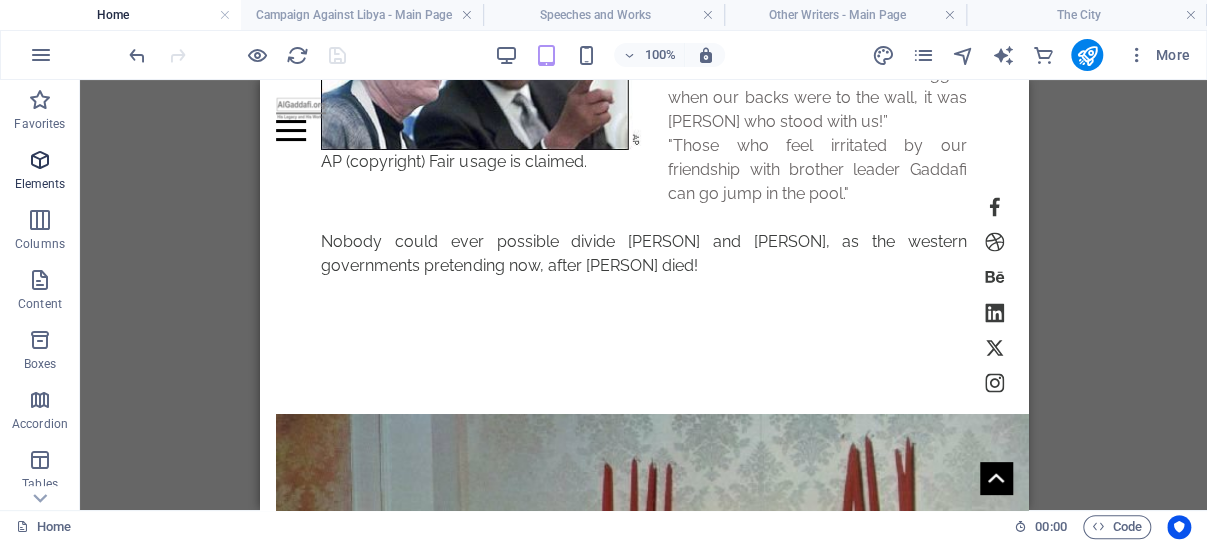 click at bounding box center [40, 160] 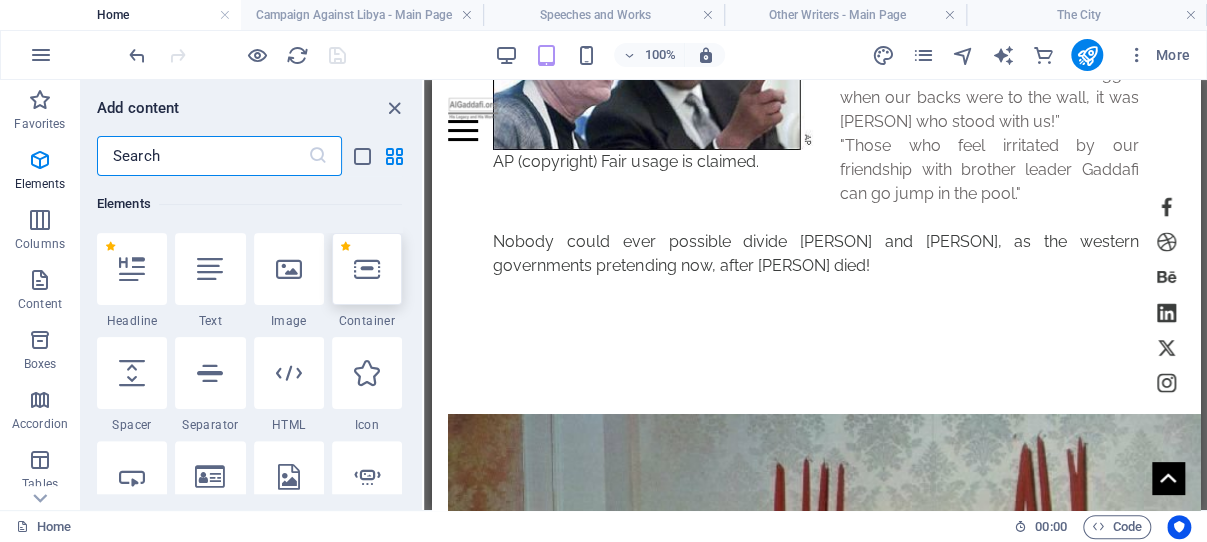 scroll, scrollTop: 213, scrollLeft: 0, axis: vertical 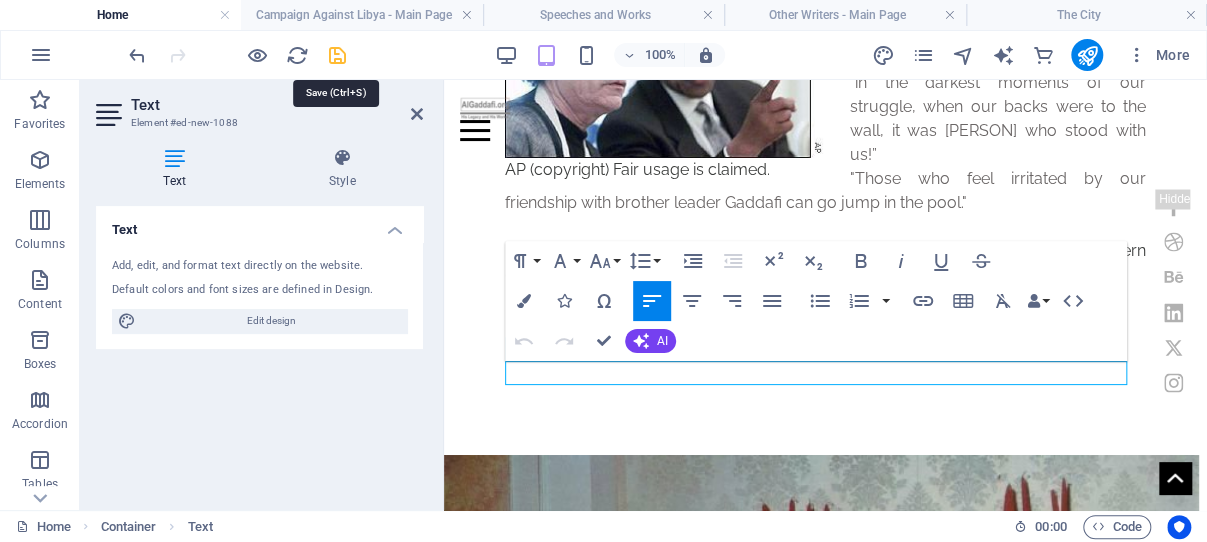 click at bounding box center [337, 55] 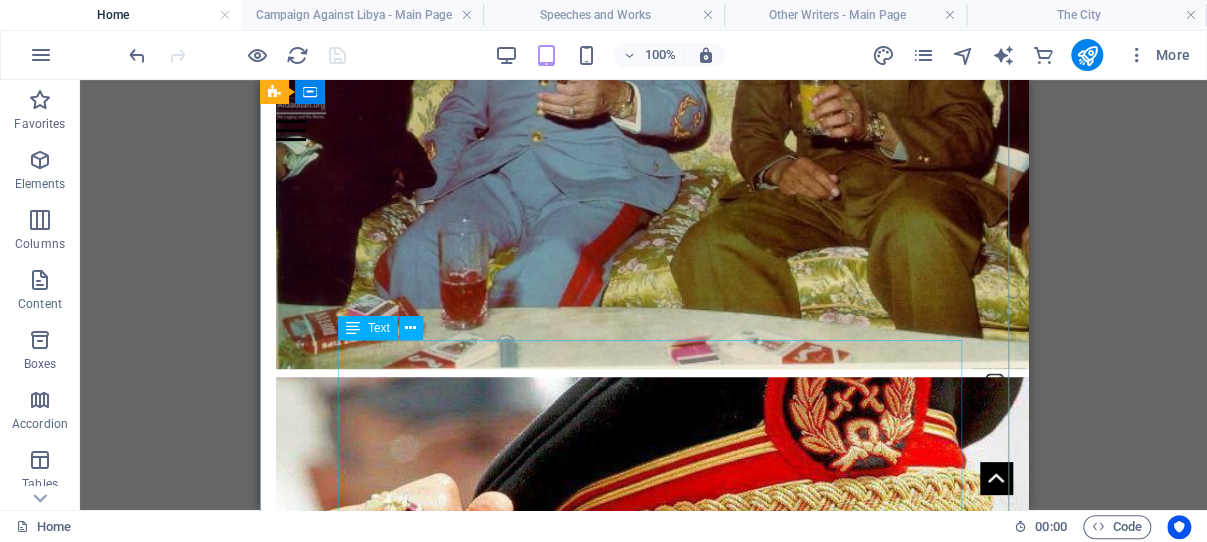 scroll, scrollTop: 3965, scrollLeft: 0, axis: vertical 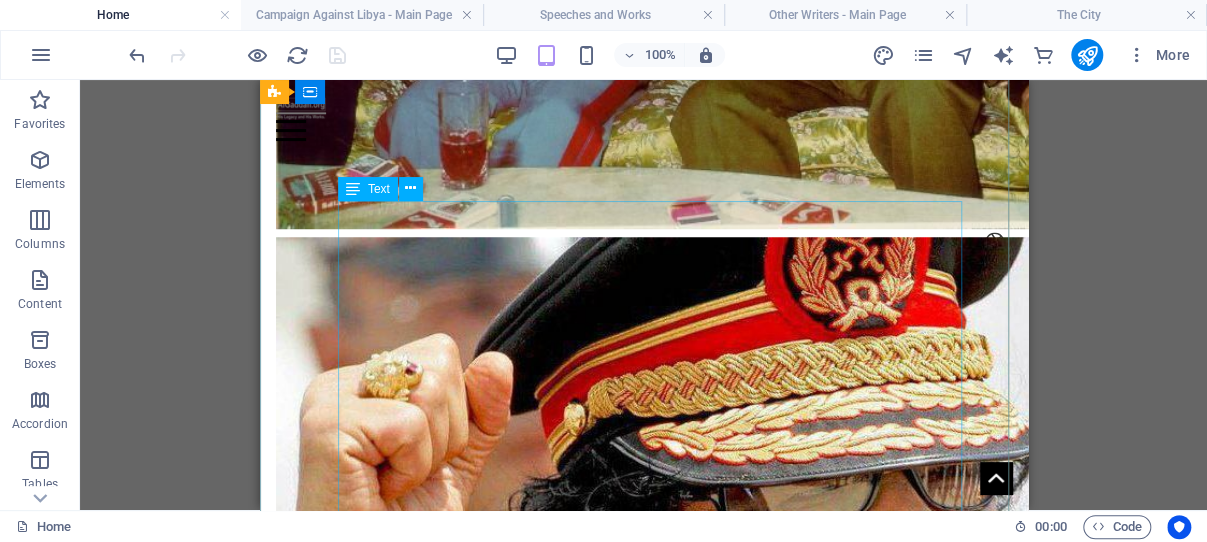click on "The Green Book is structured in three parts and extends over 110 pages. It features the following works: - The Solution of the Problem of Democracy: The Authority of the People (published in late 1975) - The Solution of the Economic Problem: Socialism (published in early 1977) - The Social Basis of the Third International Theory (published in September 1981) The World Center for Studies and Research of The Green Book invites readers to access  The Green Book in various European and CIS languages  on separate sites. The Leader's other works are available in multiple languages at AlGaddafi.org, while the original  Arabic version of The Green Book can be found here  (PDF download)." at bounding box center [642, 2430] 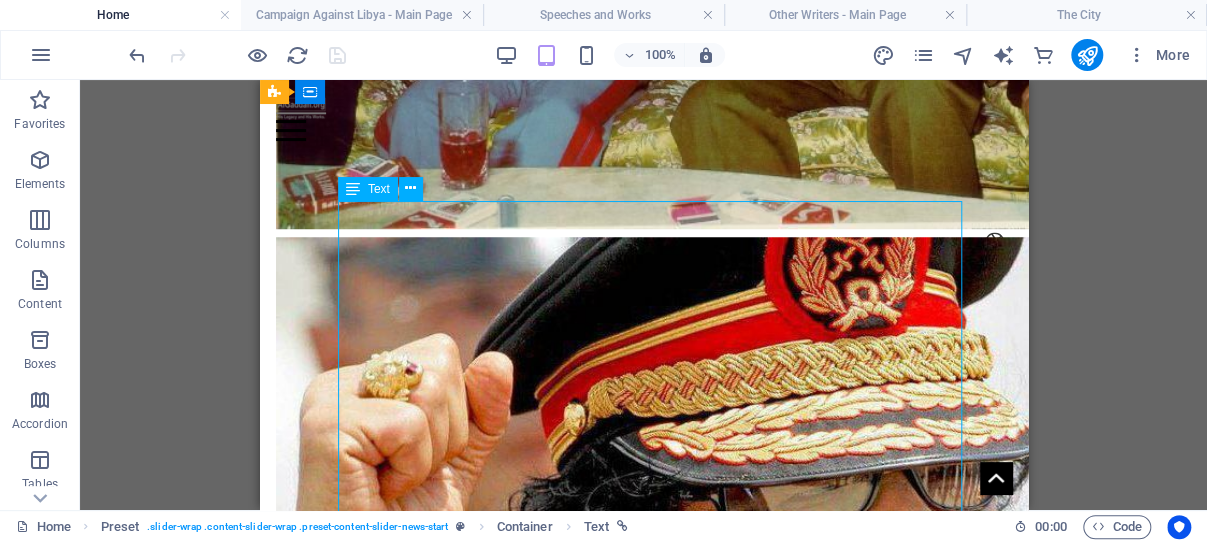 click on "The Green Book is structured in three parts and extends over 110 pages. It features the following works: - The Solution of the Problem of Democracy: The Authority of the People (published in late 1975) - The Solution of the Economic Problem: Socialism (published in early 1977) - The Social Basis of the Third International Theory (published in September 1981) The World Center for Studies and Research of The Green Book invites readers to access  The Green Book in various European and CIS languages  on separate sites. The Leader's other works are available in multiple languages at AlGaddafi.org, while the original  Arabic version of The Green Book can be found here  (PDF download)." at bounding box center (642, 2430) 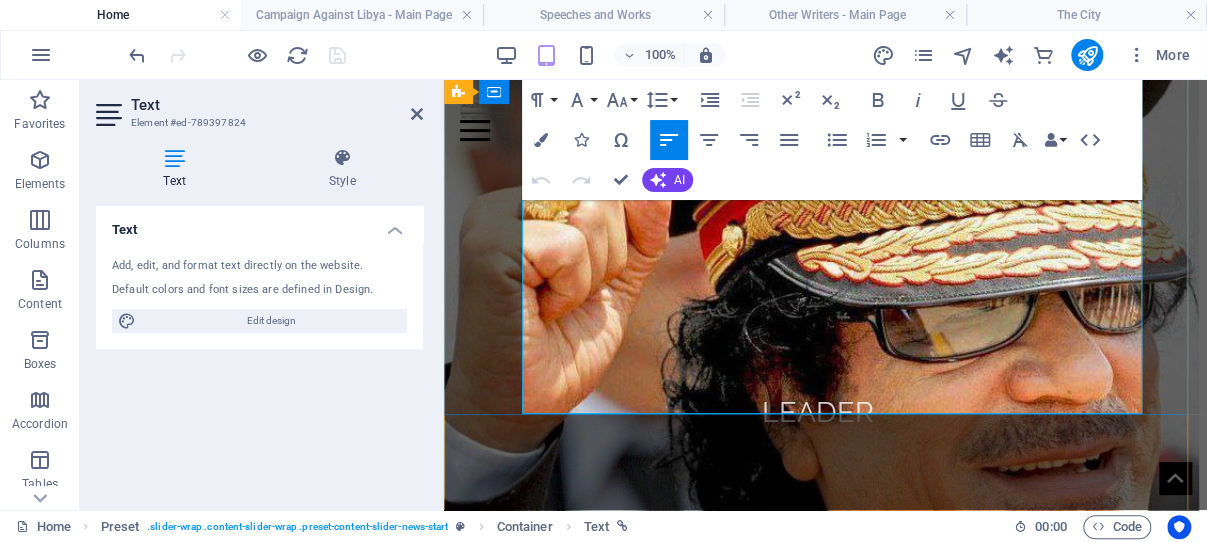 scroll, scrollTop: 4177, scrollLeft: 0, axis: vertical 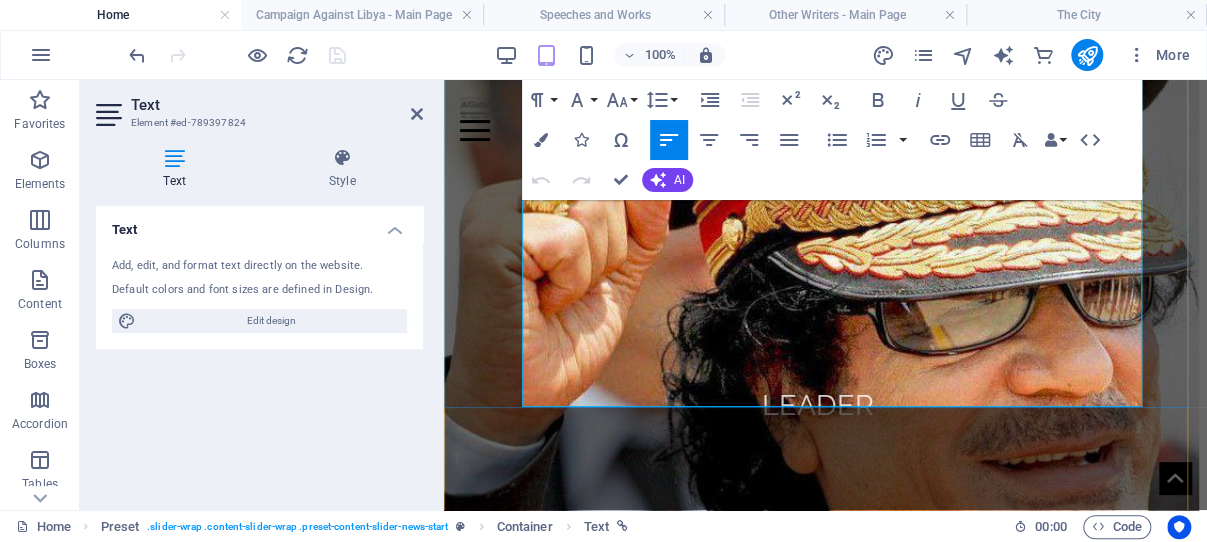 drag, startPoint x: 523, startPoint y: 288, endPoint x: 703, endPoint y: 363, distance: 195 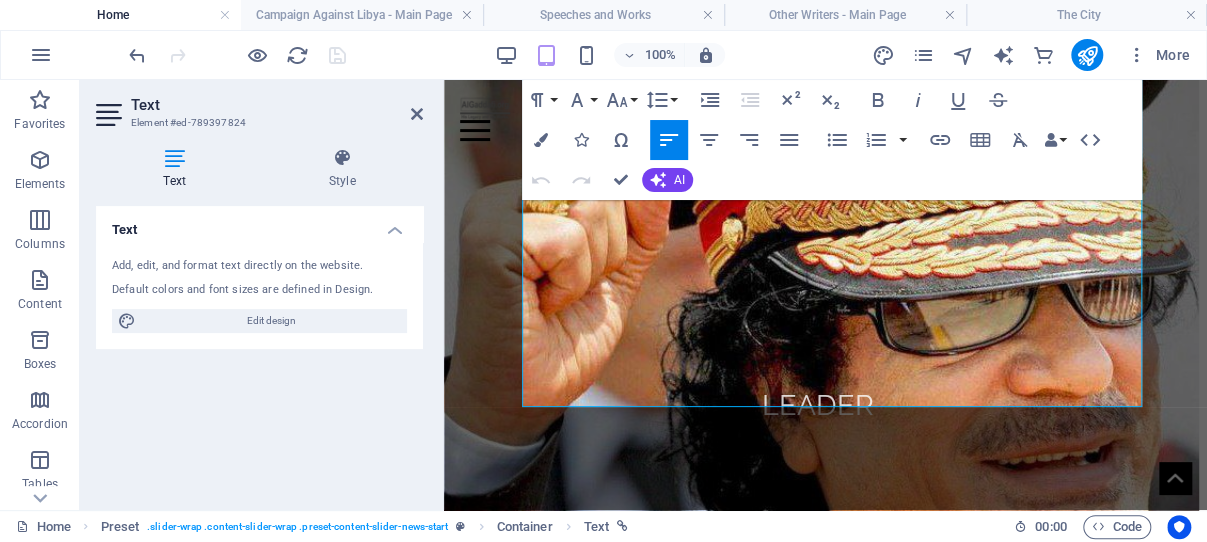 copy on "The Green Book is structured in three parts and extends over 110 pages. It features the following works: - The Solution of the Problem of Democracy: The Authority of the People (published in late 1975) - The Solution of the Economic Problem: Socialism (published in early 1977) - The Social Basis of the Third International Theory (published in September 1981) The World Center for Studies and Research of The Green Book invites readers to access  The Green Book in various European and CIS languages  on separate sites. The Leader's other works are available in multiple languages at AlGaddafi.org, while the original  Arabic version of The Green Book can be found here  (PDF download)." 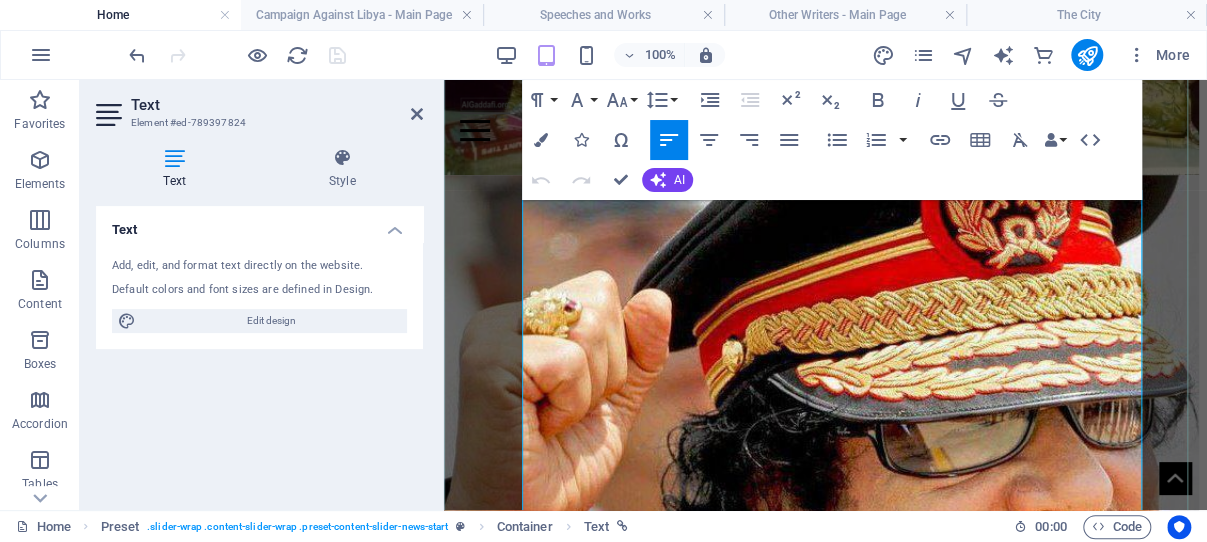 scroll, scrollTop: 3859, scrollLeft: 0, axis: vertical 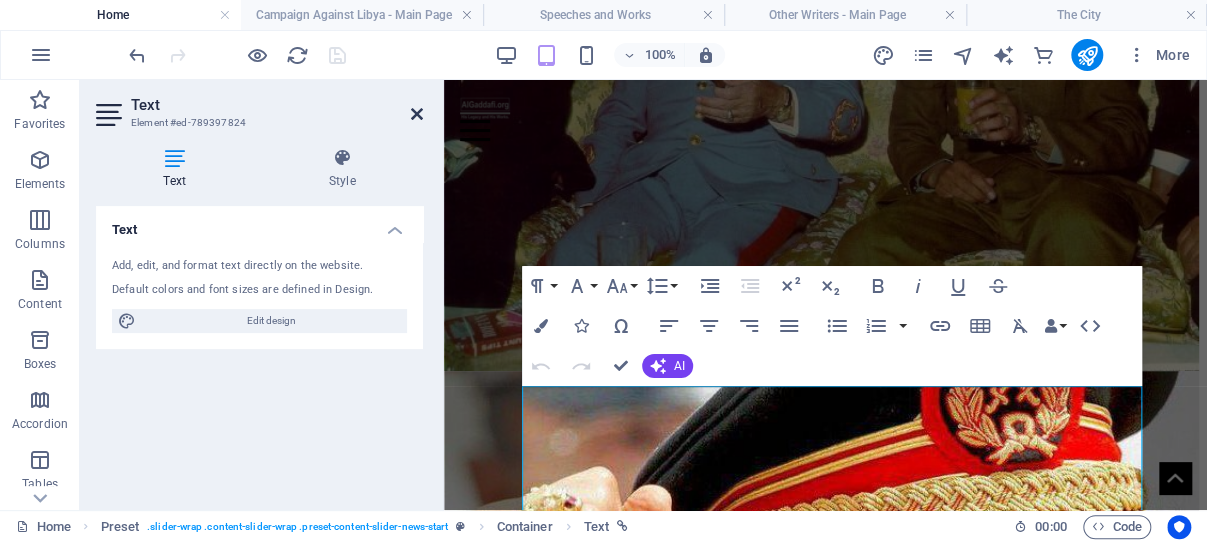 drag, startPoint x: 417, startPoint y: 112, endPoint x: 230, endPoint y: 66, distance: 192.57466 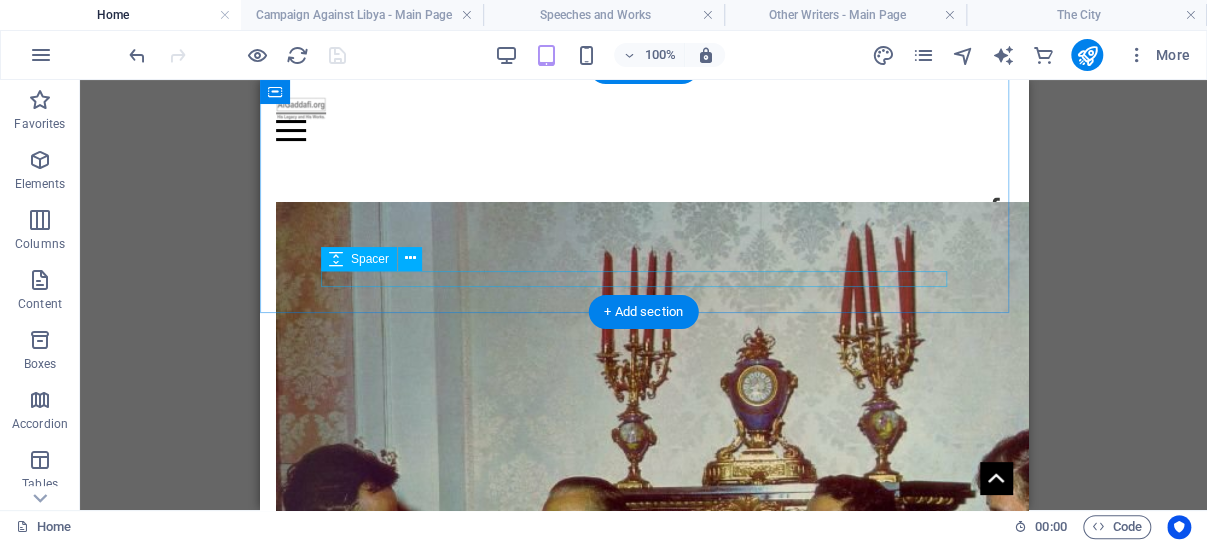 scroll, scrollTop: 3117, scrollLeft: 0, axis: vertical 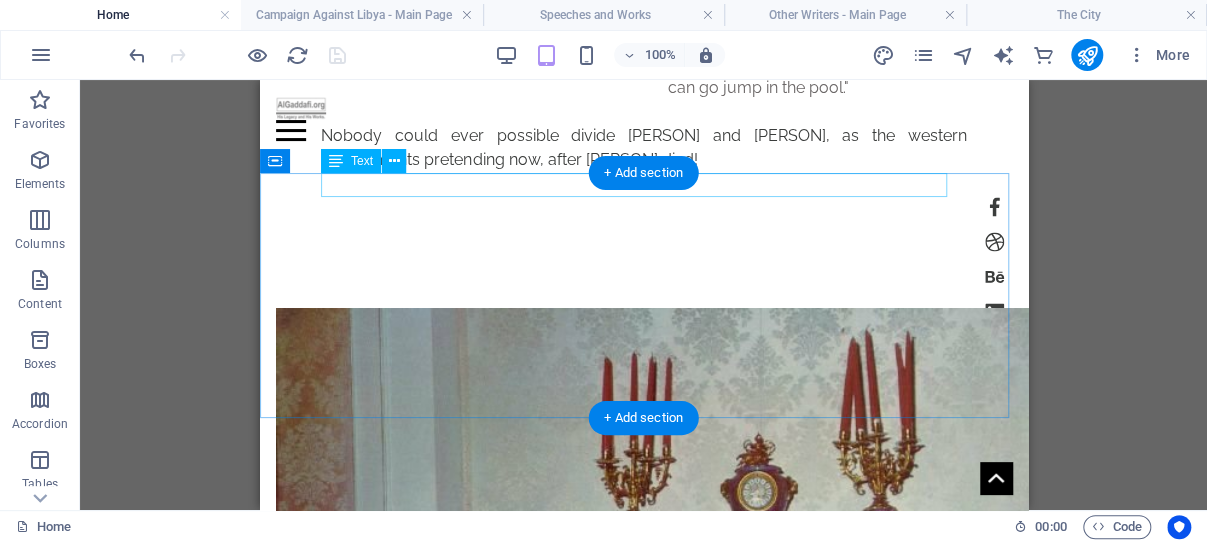 click on "New text element" at bounding box center [642, 2265] 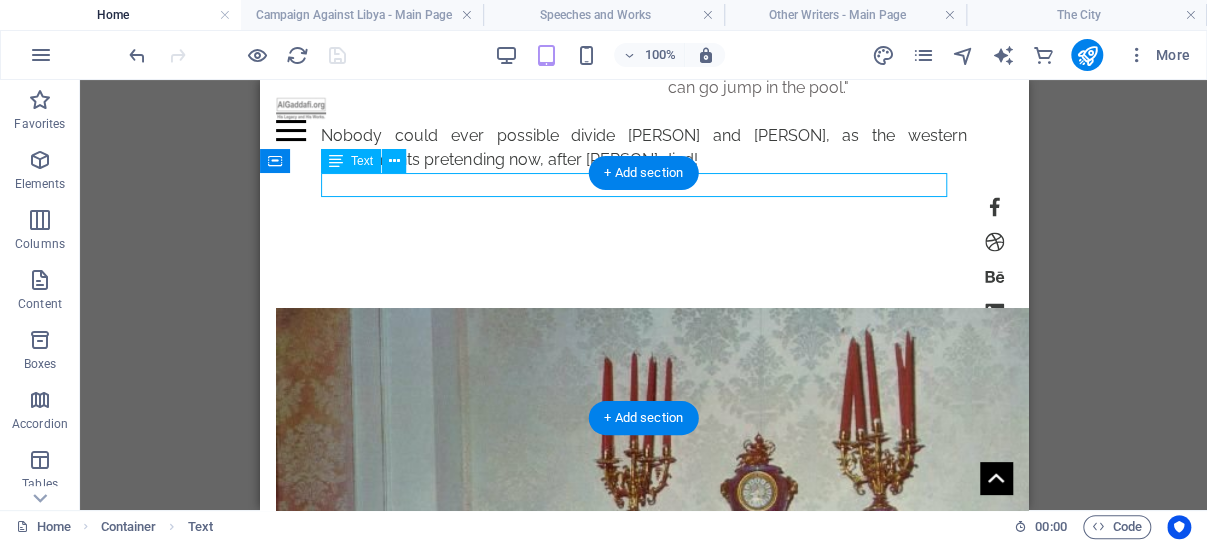 click on "New text element" at bounding box center [642, 2265] 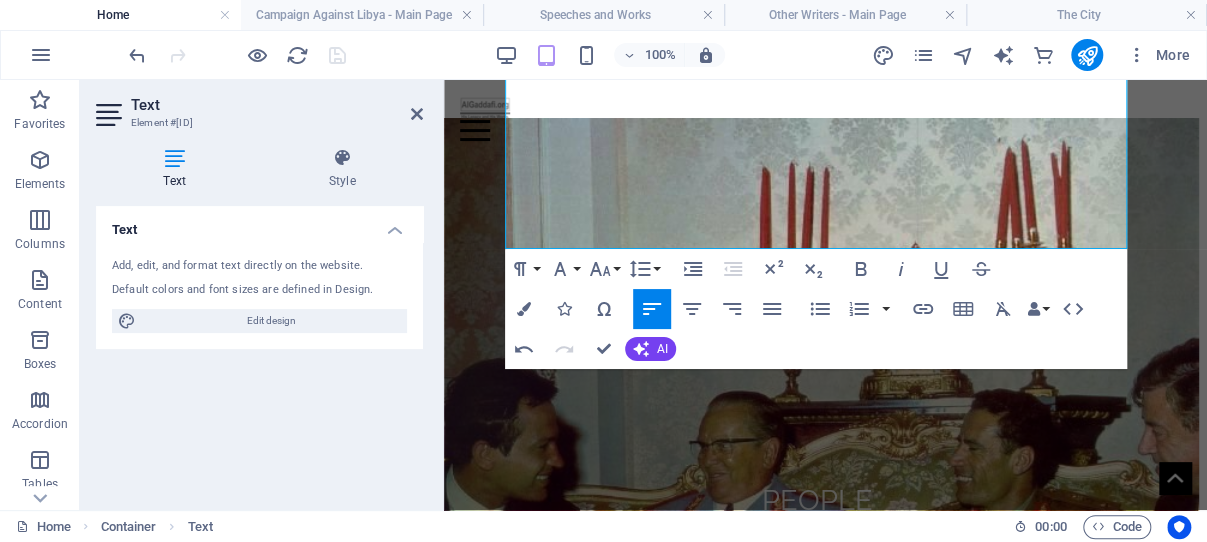 scroll, scrollTop: 3435, scrollLeft: 0, axis: vertical 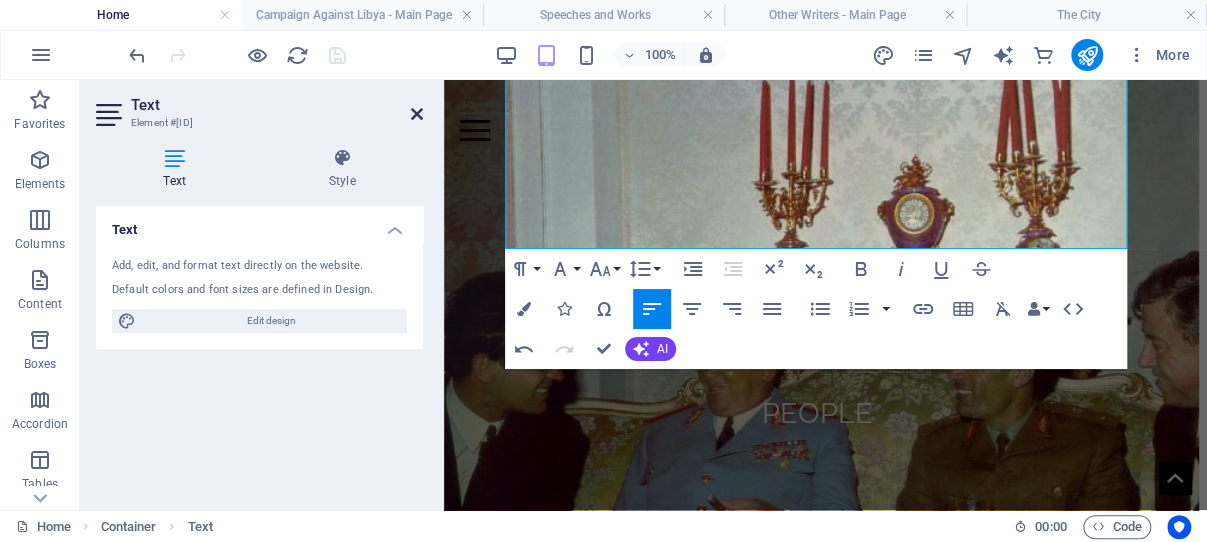 click at bounding box center [417, 114] 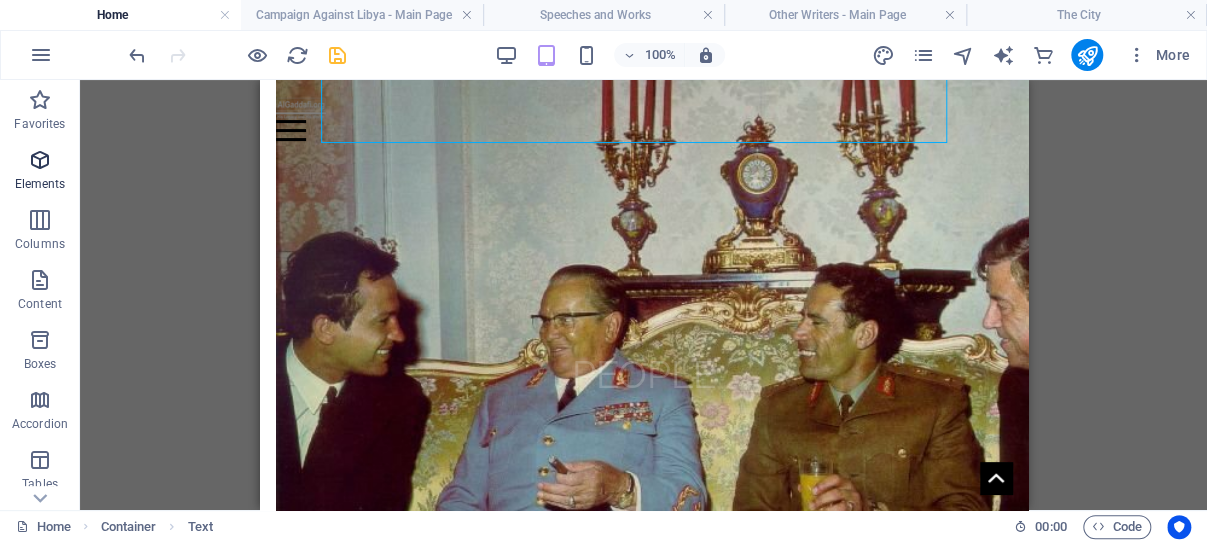 click at bounding box center (40, 160) 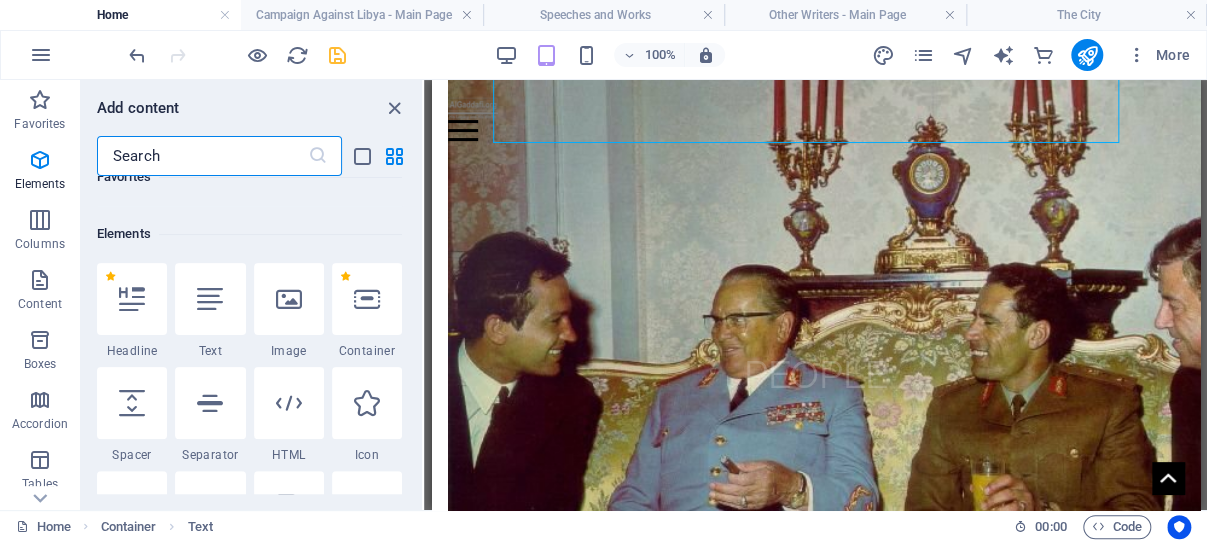 scroll, scrollTop: 213, scrollLeft: 0, axis: vertical 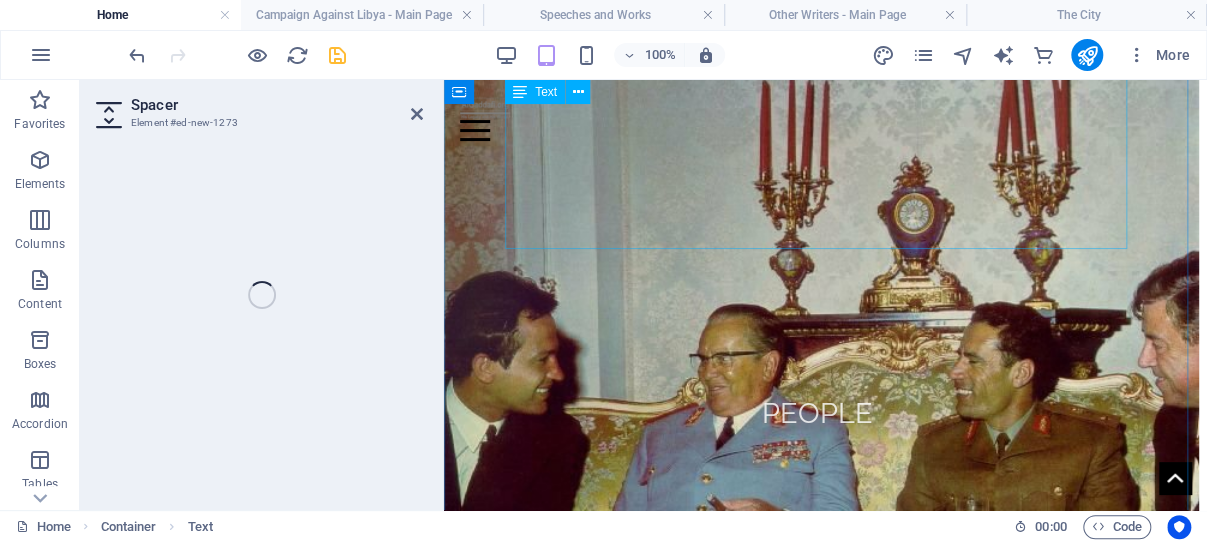 select on "px" 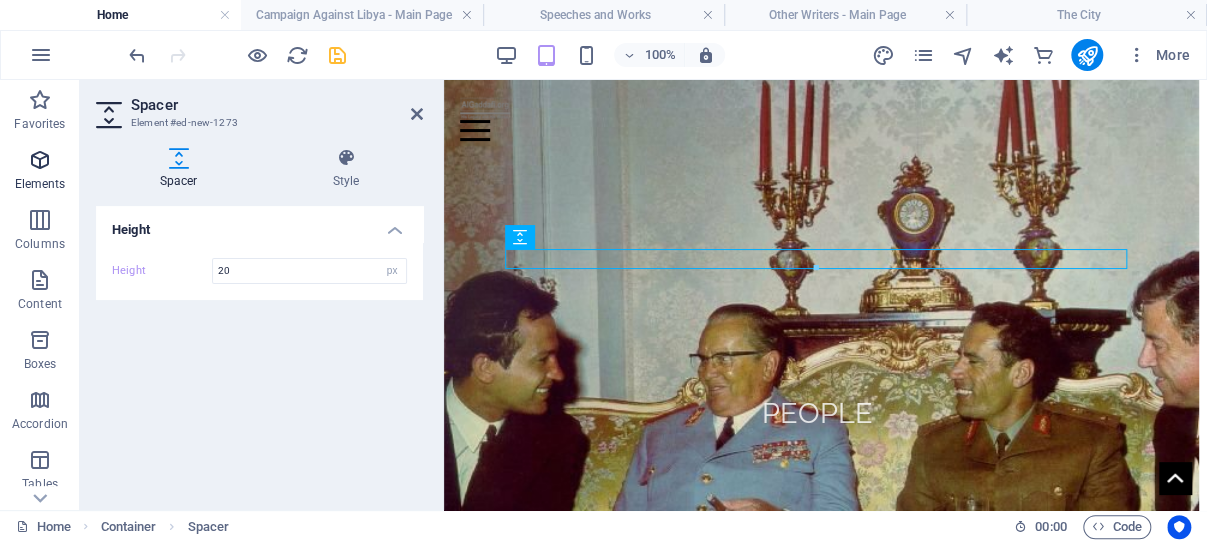type on "20" 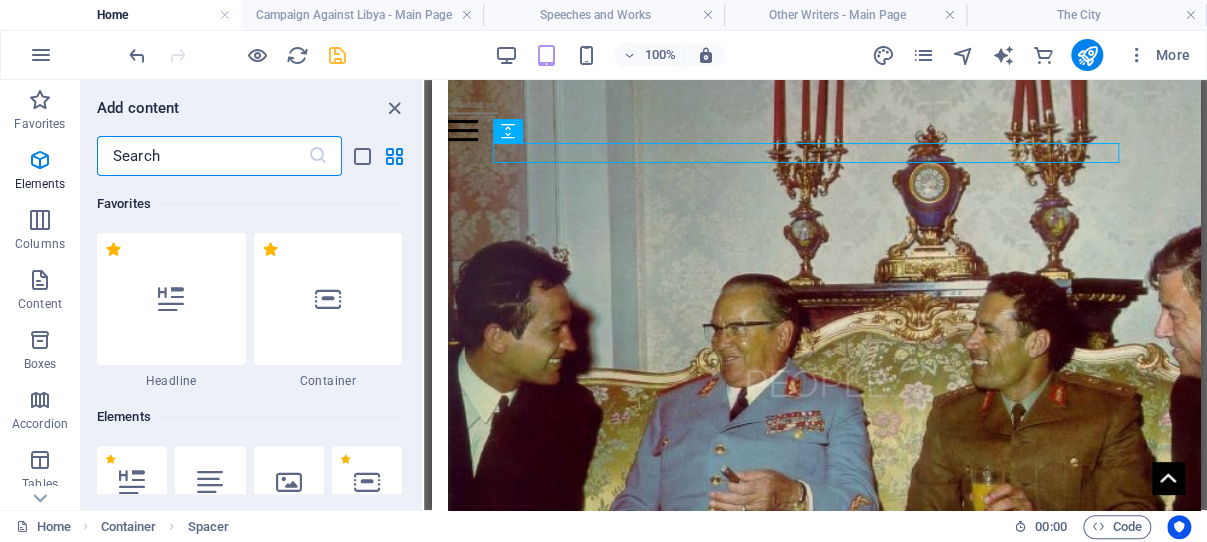scroll, scrollTop: 213, scrollLeft: 0, axis: vertical 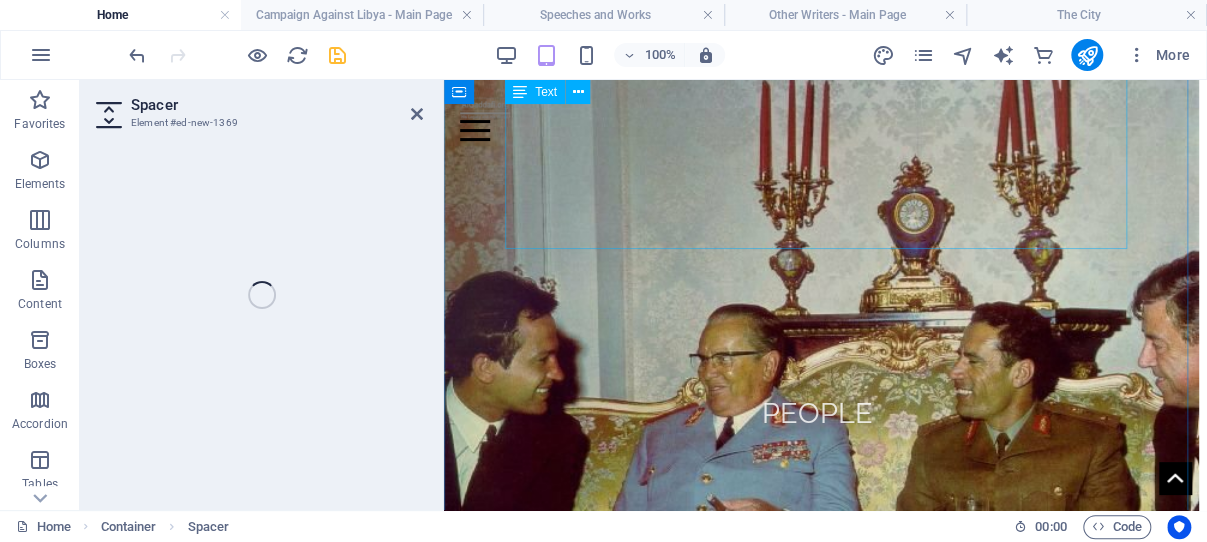 select on "px" 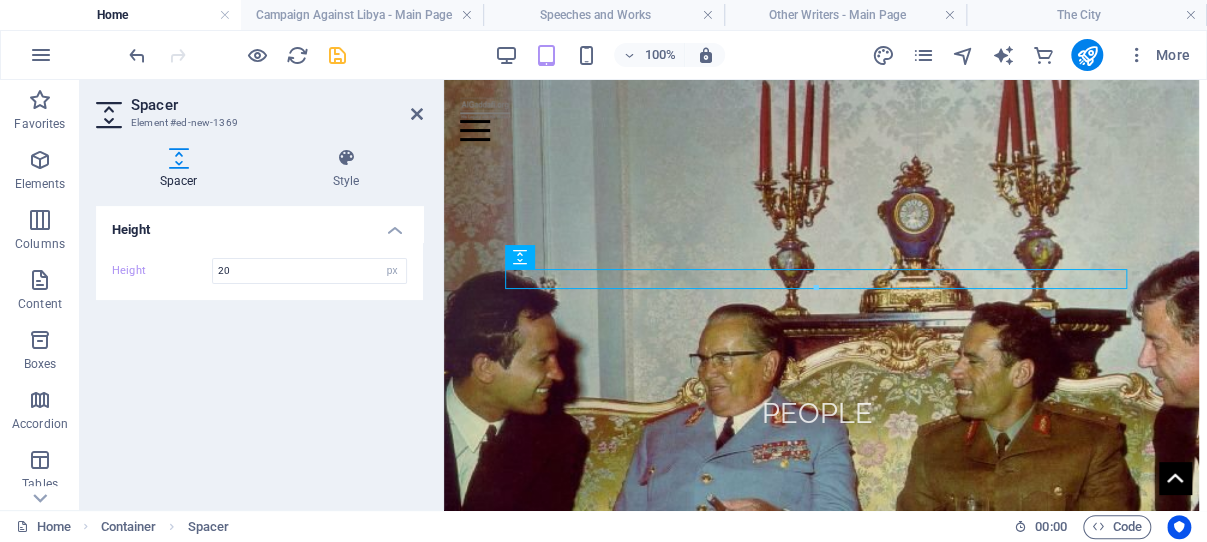 type on "20" 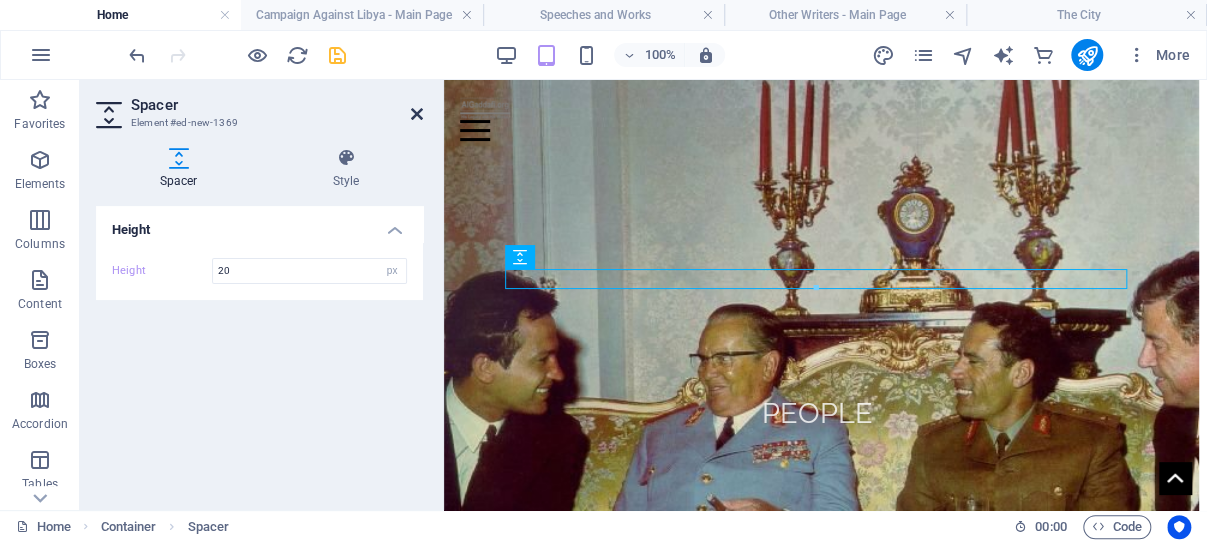 drag, startPoint x: 415, startPoint y: 113, endPoint x: 108, endPoint y: 65, distance: 310.7298 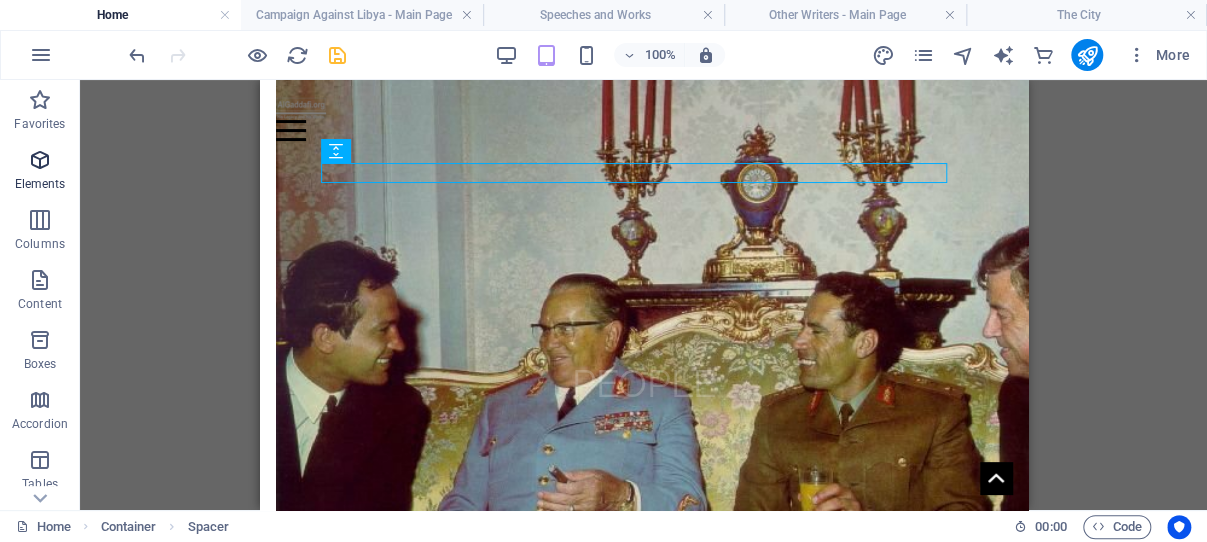 click at bounding box center [40, 160] 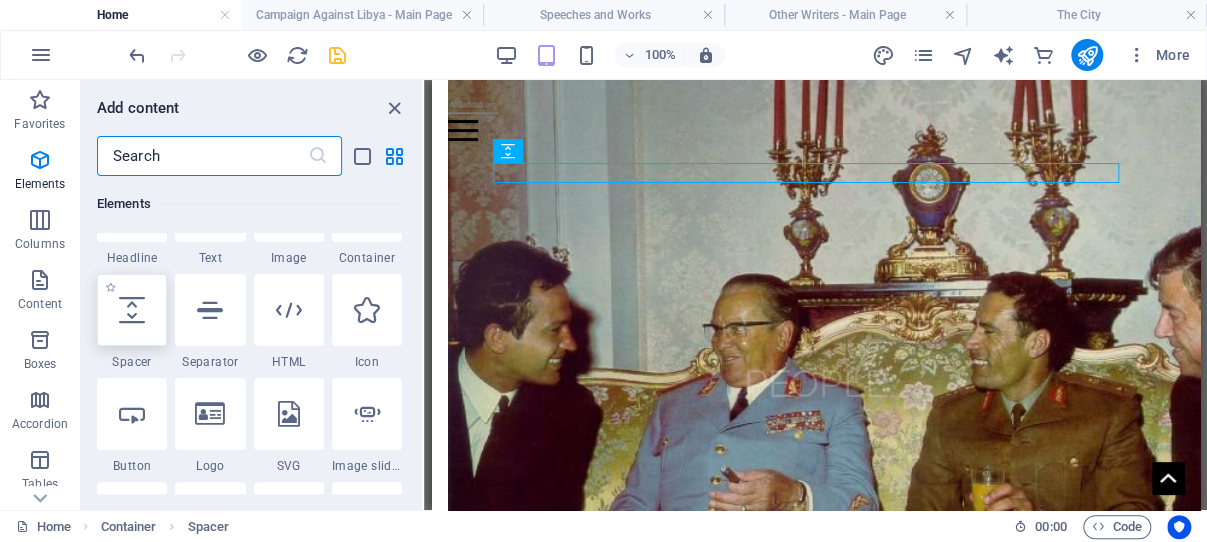 scroll, scrollTop: 308, scrollLeft: 0, axis: vertical 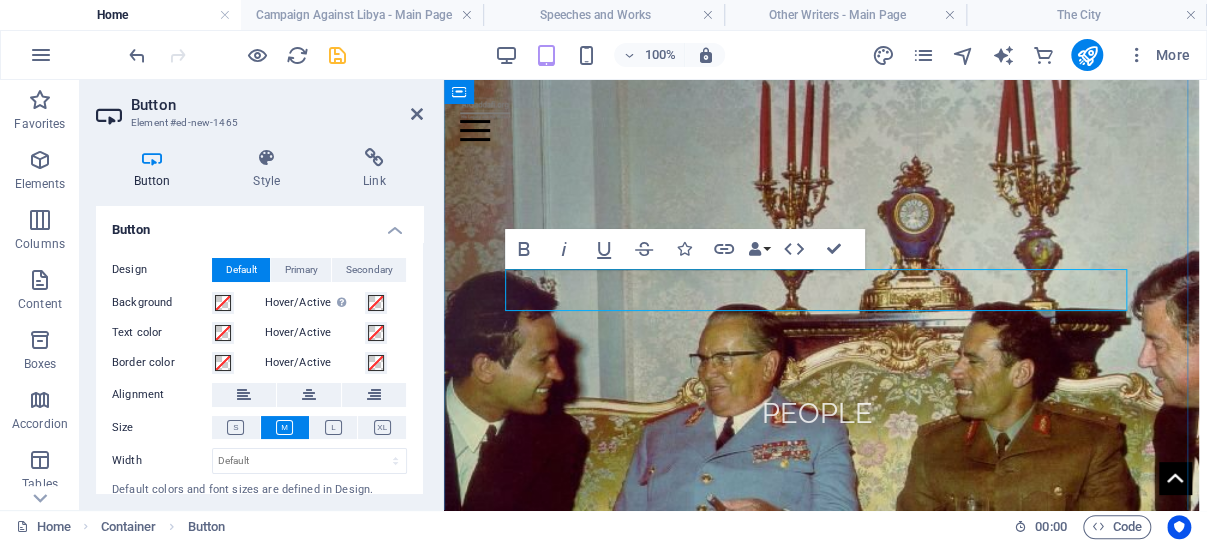 type 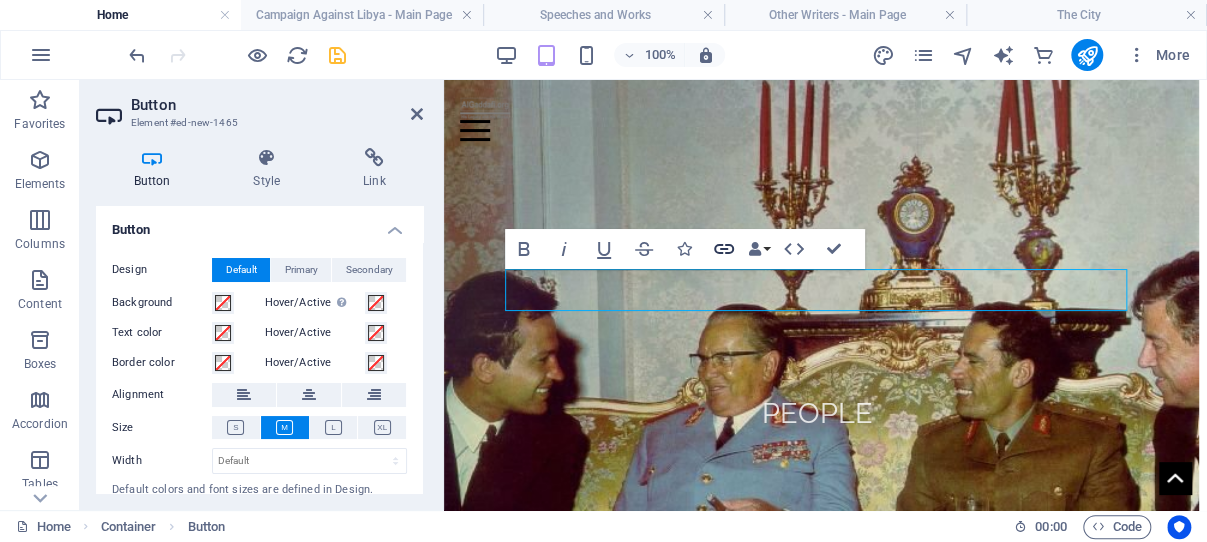 click 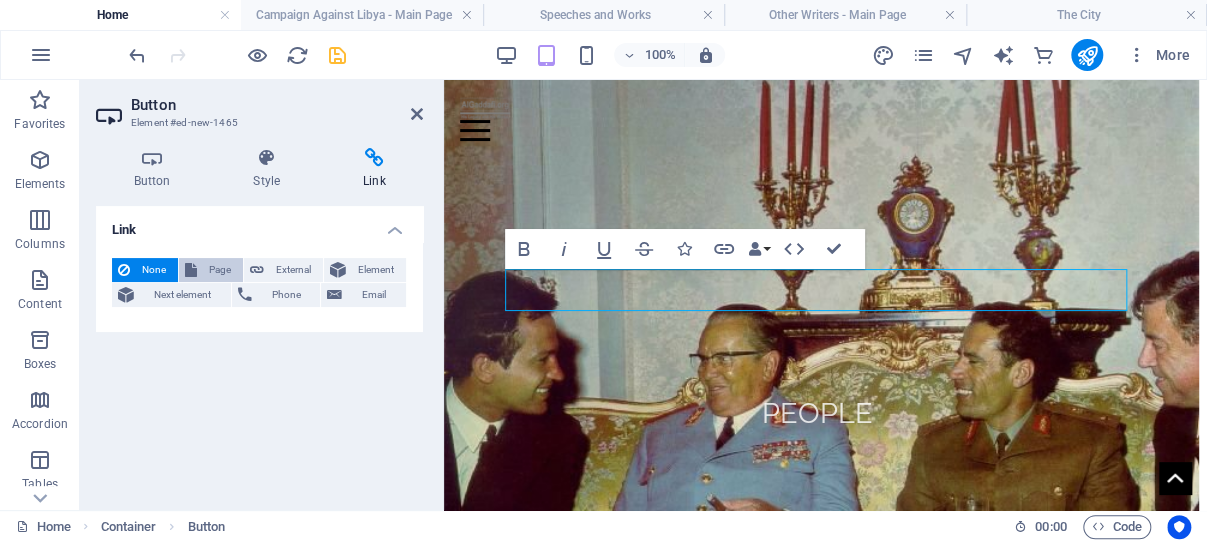 click on "Page" at bounding box center [220, 270] 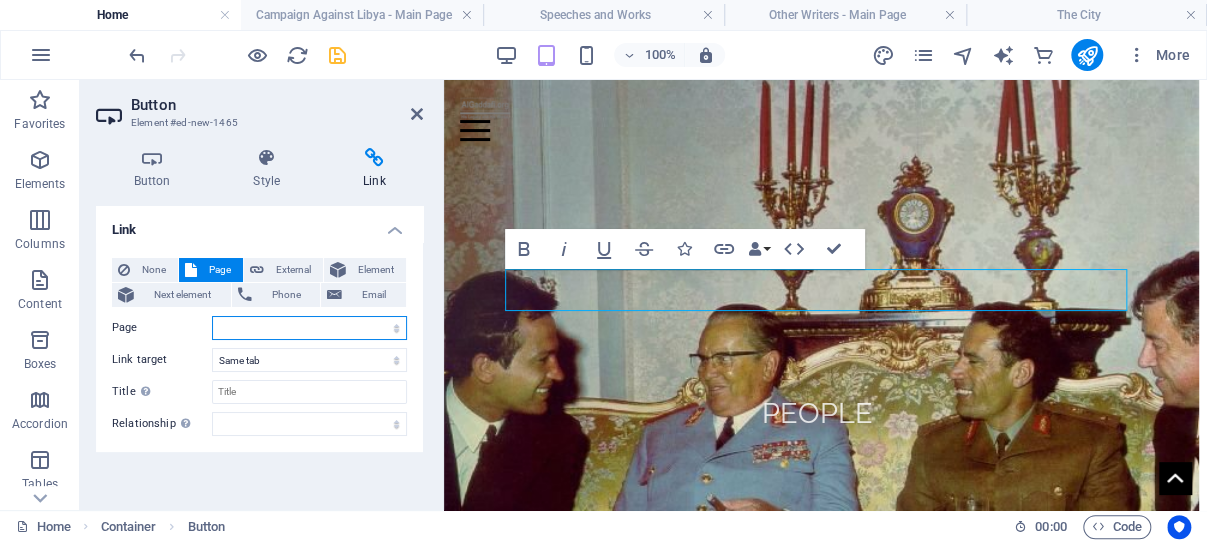 click on "Home Speeches and Works -- A Voice Amid the Chaos: [PERSON] Speaks to the Nation, [DATE] -- Banning of machine guns -- [PERSON]: Is communism truly dead? -- ISRATINE The White Book -- Biological Weapons -- International Investments and Oil -- Provoking Russia -- China..America..The inevitable Confrontation -- The Pakistani Conundrum -- Sirte - [PERSON]’s Revolutionary Speech, [DATE] -- Declaration on the Establishment of the Authority of the People -- Leader salutes the courage of the Libyan people -- Green and Alternative Movements may become a part of the New World Order -- Supreme Council and Judicial Bodies -- Col. [PERSON] Speaks About Africa -- [PERSON] Speaks Out - interview [DATE] -- Exposing CIA role in Creating &amp; Spreading AIDS -- Crisis of Terrorism in the World -- Observance of the Anniversary of the Birth of the Last Prophet -- [PERSON] the Students and Faculty of Meiji University, Japan -- Inland Seas and Foreign Fleets -- Escape To Hell" at bounding box center (309, 328) 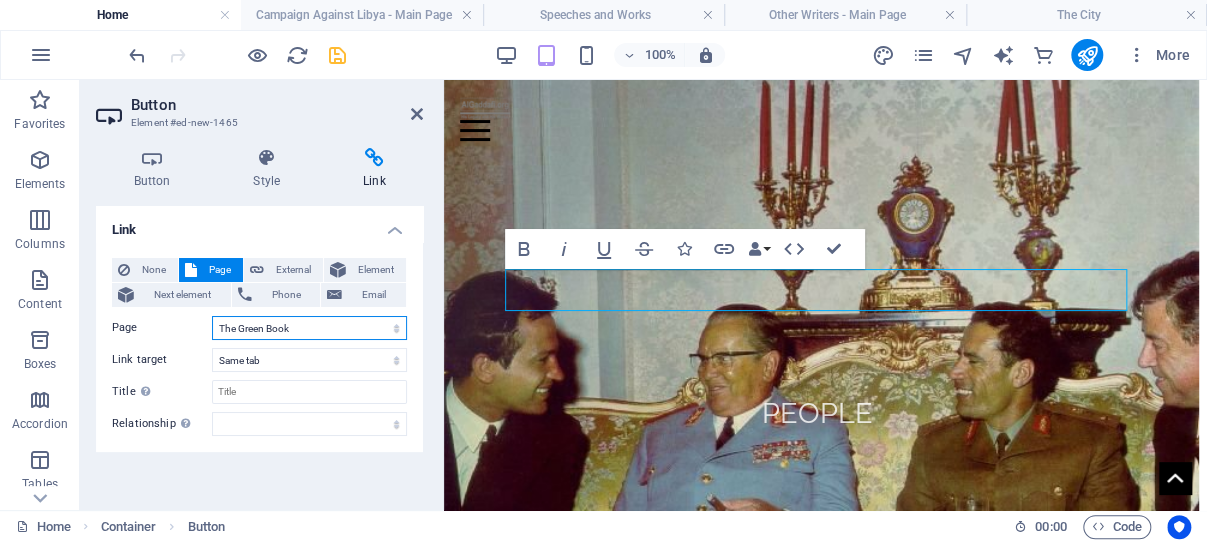 click on "The Green Book" at bounding box center [0, 0] 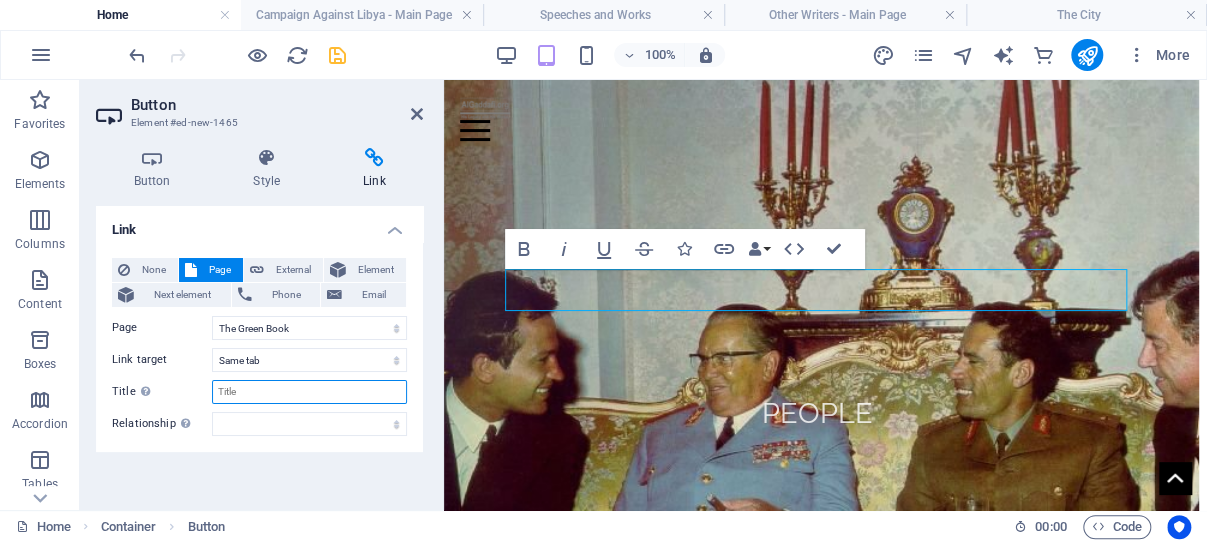 click on "Title Additional link description, should not be the same as the link text. The title is most often shown as a tooltip text when the mouse moves over the element. Leave empty if uncertain." at bounding box center (309, 392) 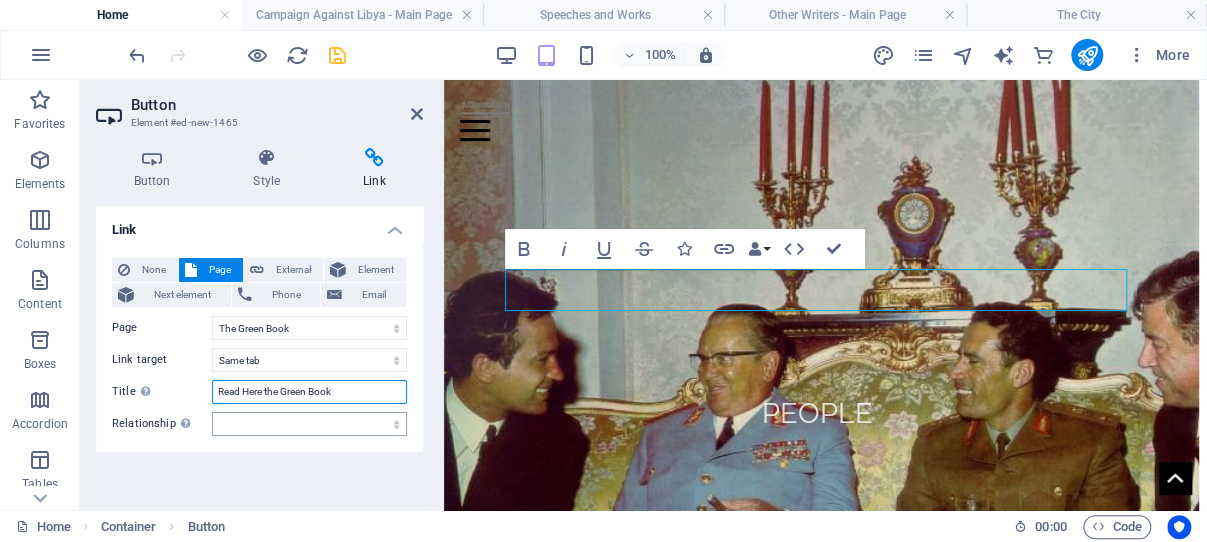 type on "Read Here the Green Book" 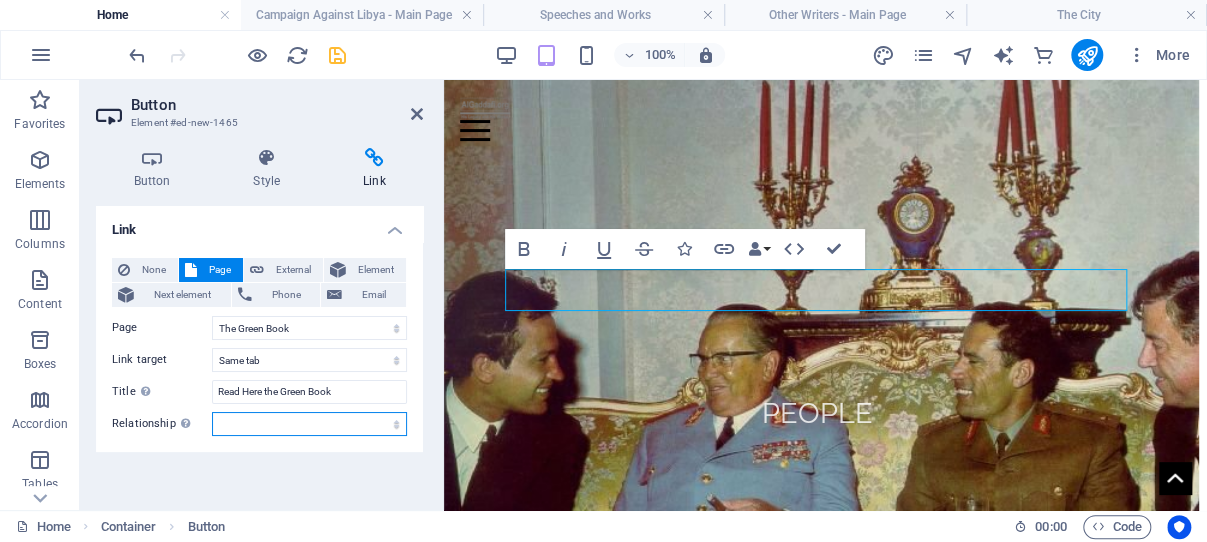 click on "alternate author bookmark external help license next nofollow noreferrer noopener prev search tag" at bounding box center [309, 424] 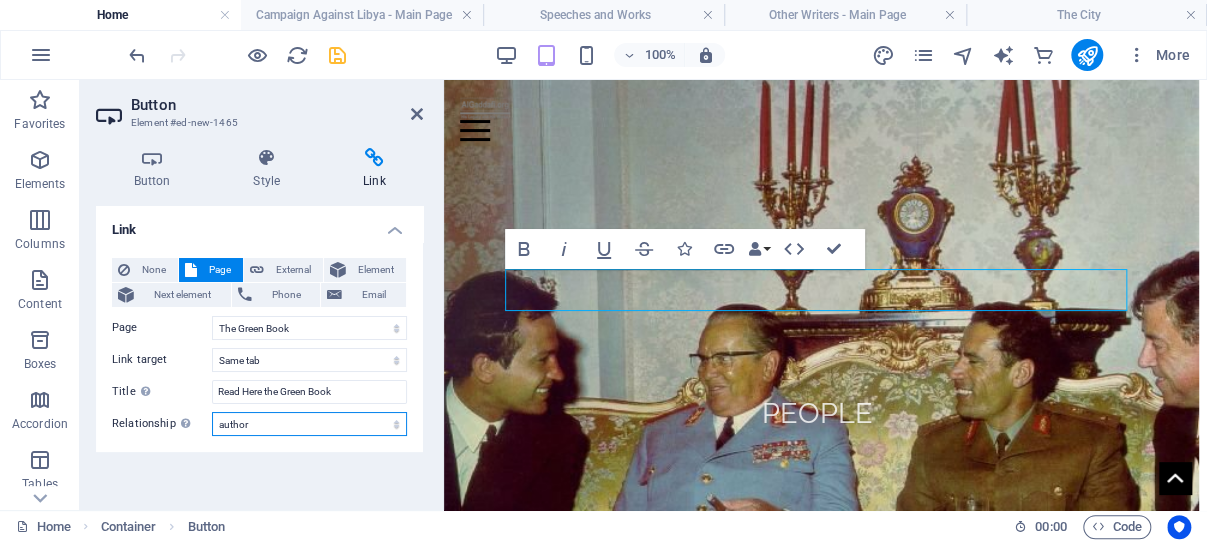click on "author" at bounding box center [0, 0] 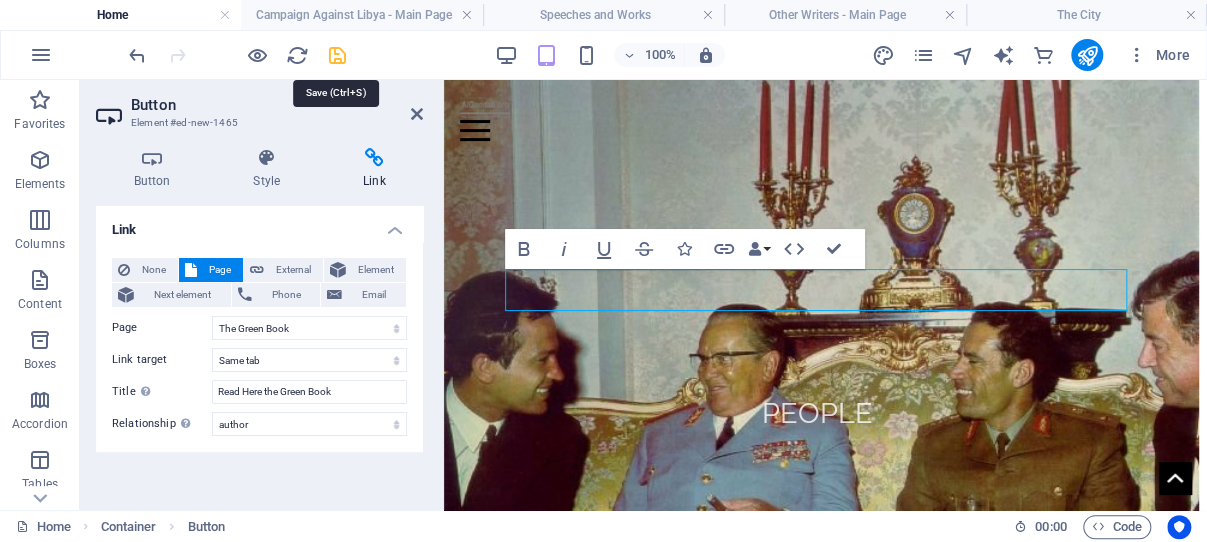 click at bounding box center [337, 55] 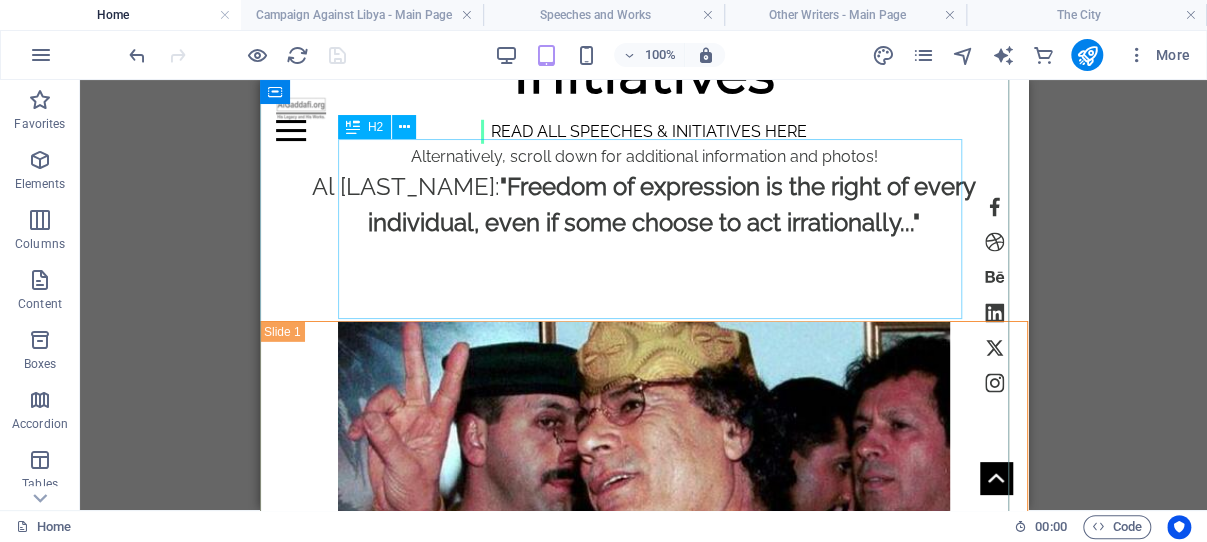 scroll, scrollTop: 5979, scrollLeft: 0, axis: vertical 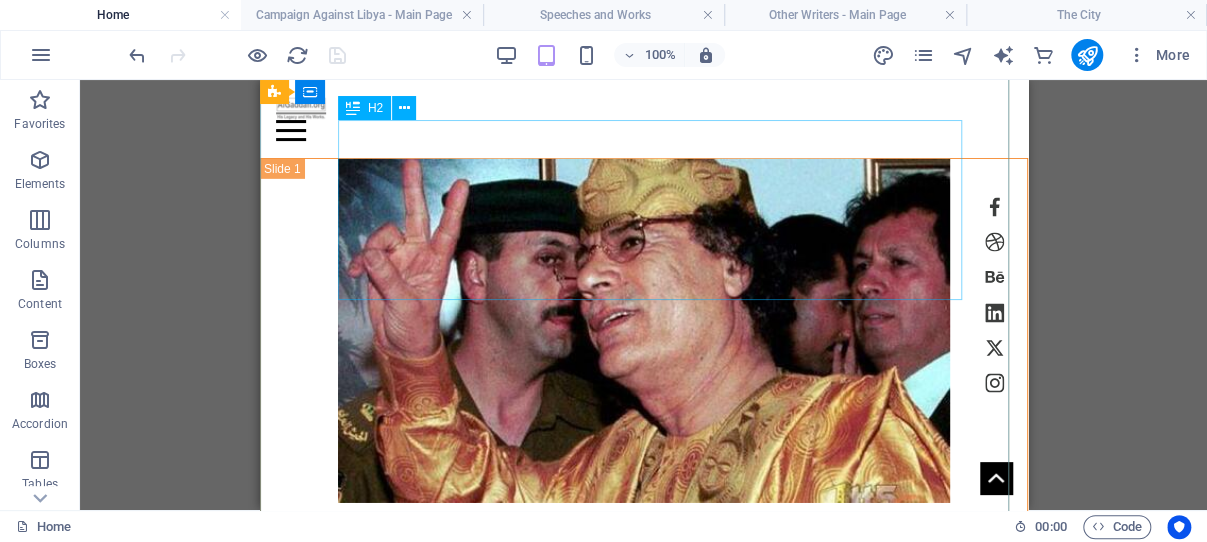 click on "ISRATINE  (Israel & Palestine) White Book" at bounding box center (642, 2238) 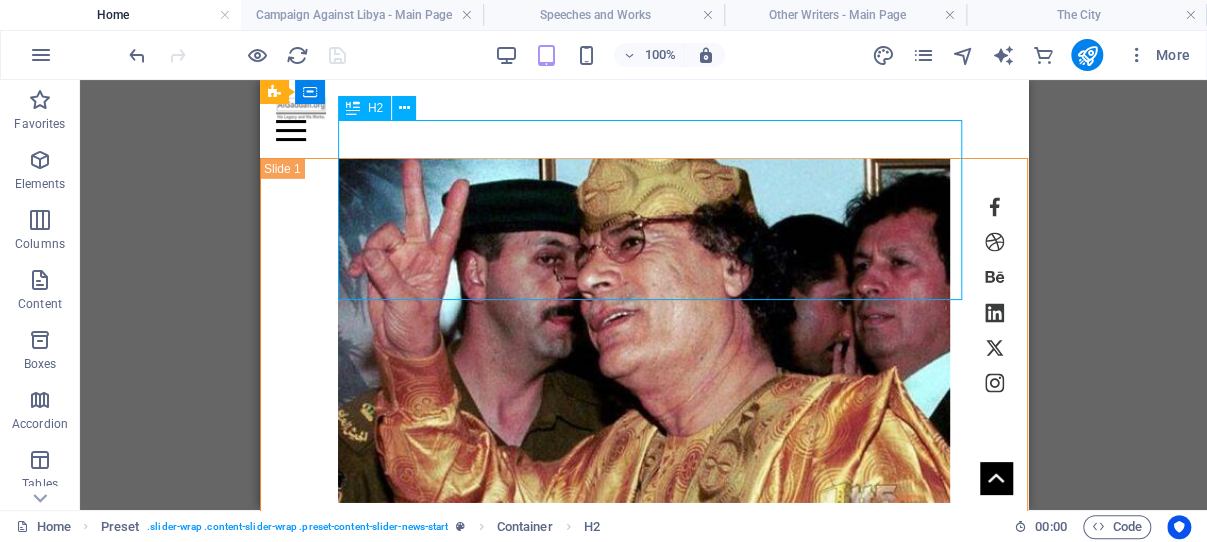 click on "ISRATINE  (Israel & Palestine) White Book" at bounding box center (642, 2238) 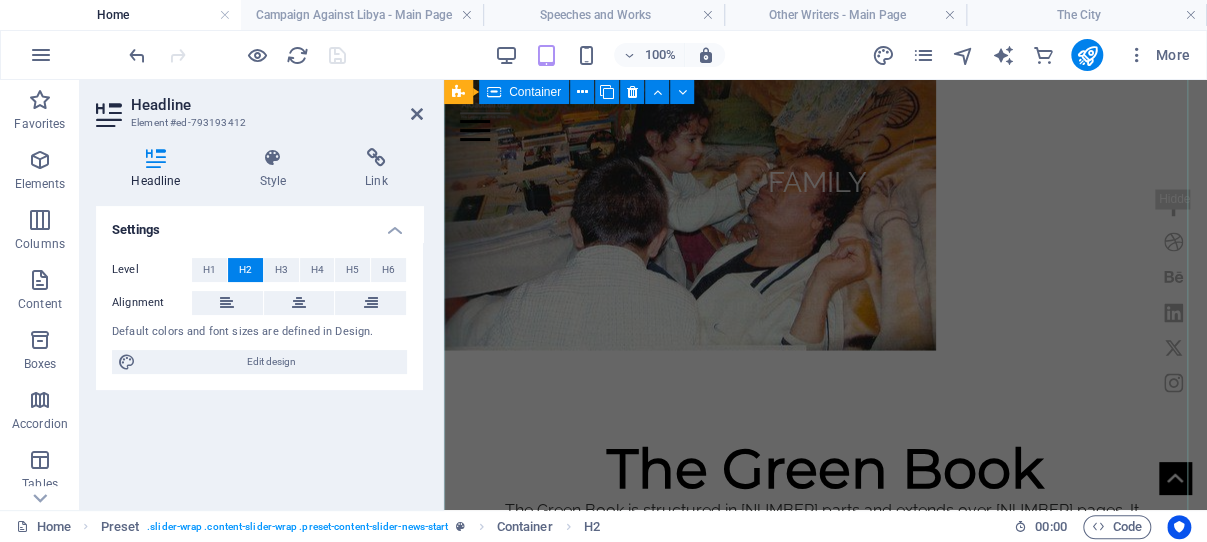 scroll, scrollTop: 4495, scrollLeft: 0, axis: vertical 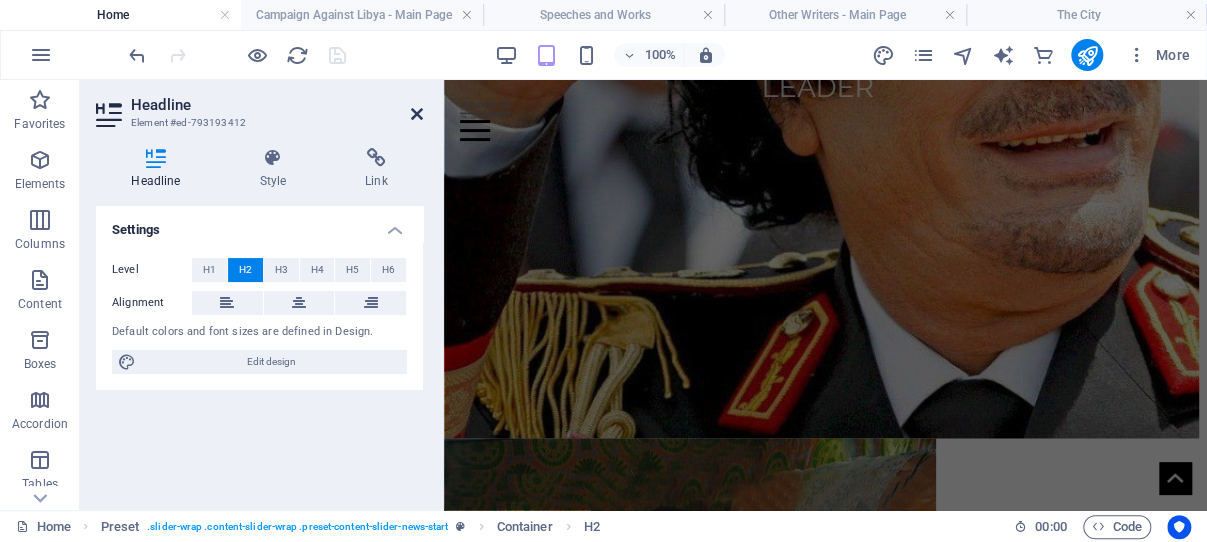 click at bounding box center [417, 114] 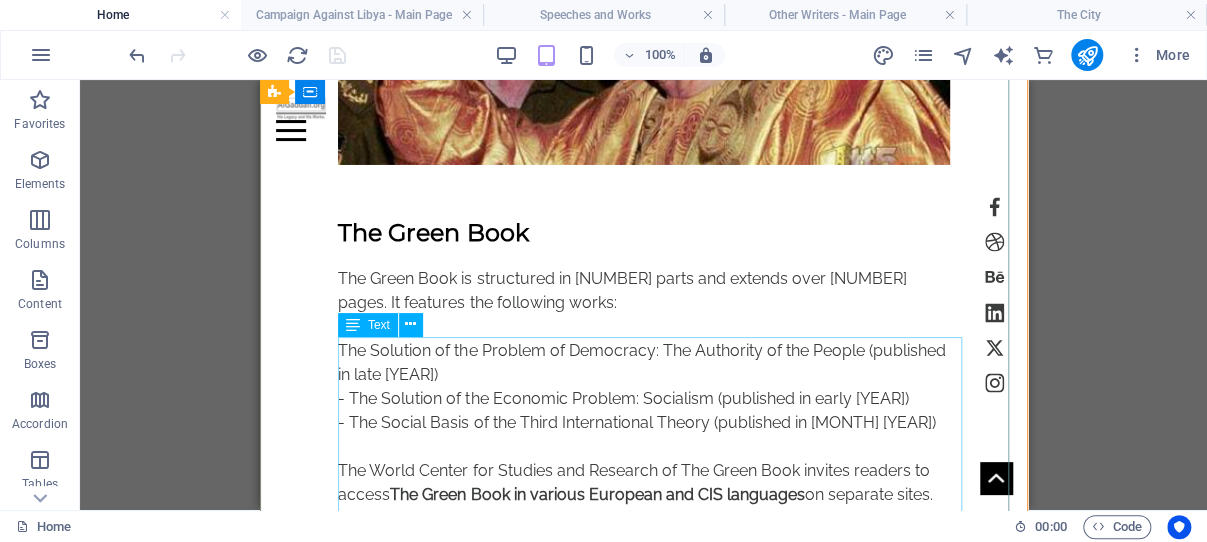 scroll, scrollTop: 6423, scrollLeft: 0, axis: vertical 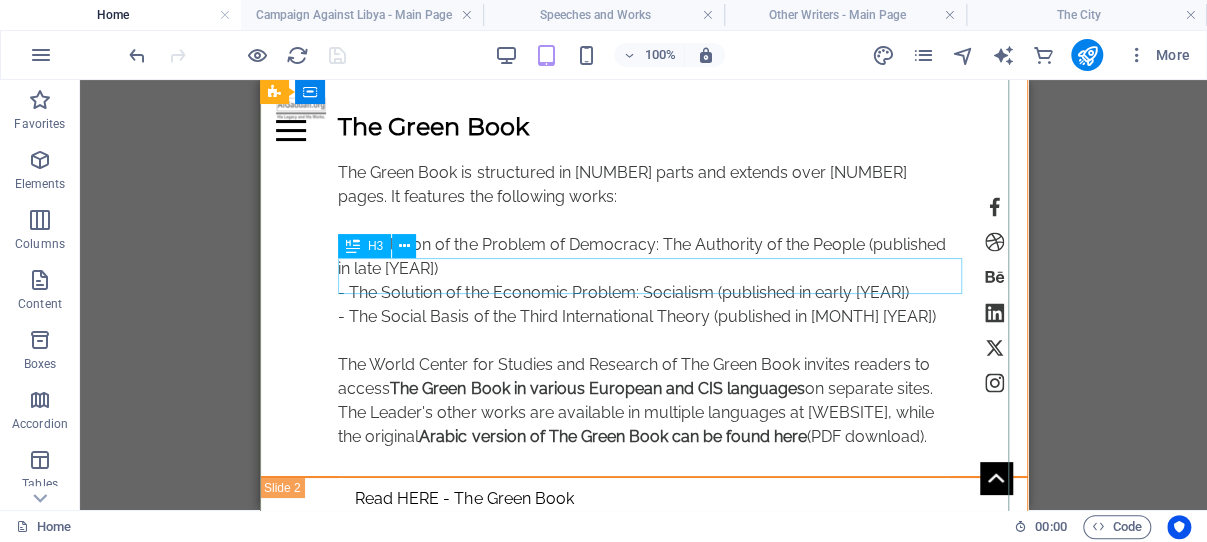 click on "The Names of Muammar Al Gaddafi" at bounding box center [642, 2275] 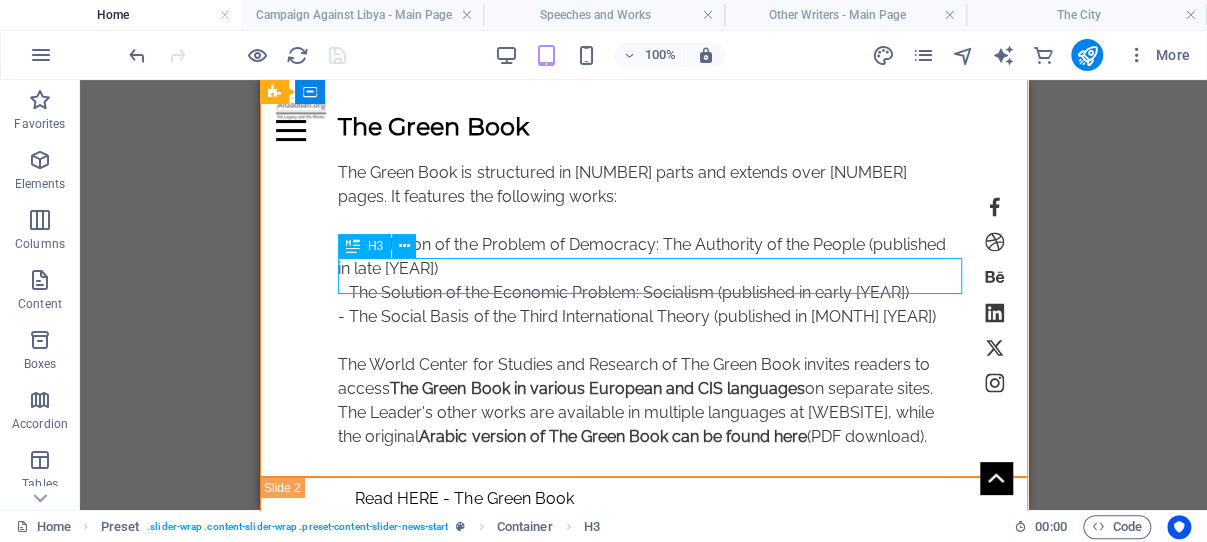 click on "The Names of Muammar Al Gaddafi" at bounding box center [642, 2275] 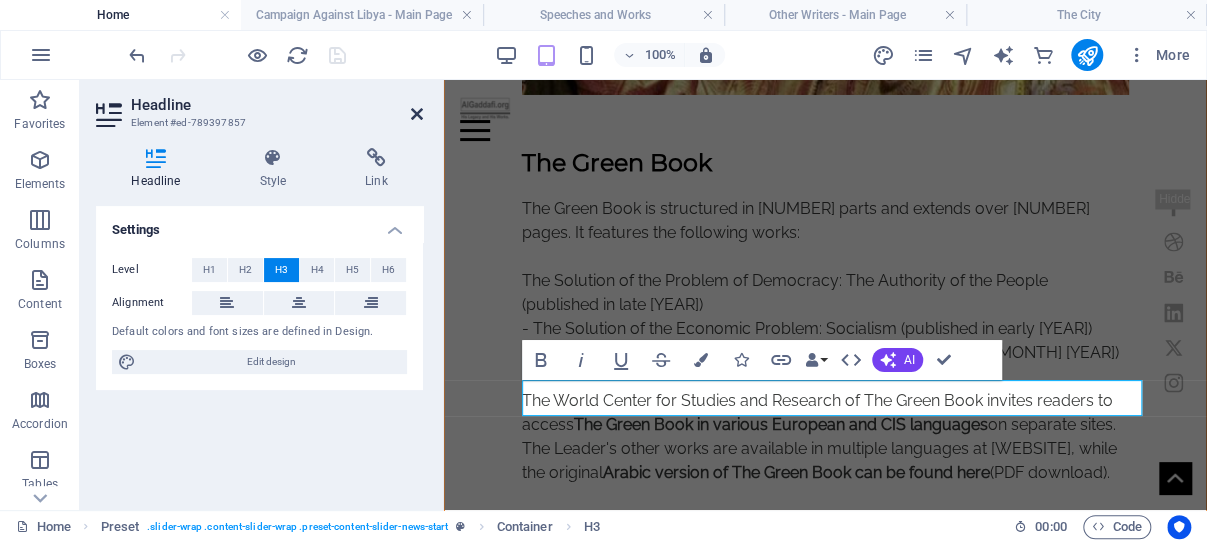 drag, startPoint x: 418, startPoint y: 110, endPoint x: 407, endPoint y: 155, distance: 46.32494 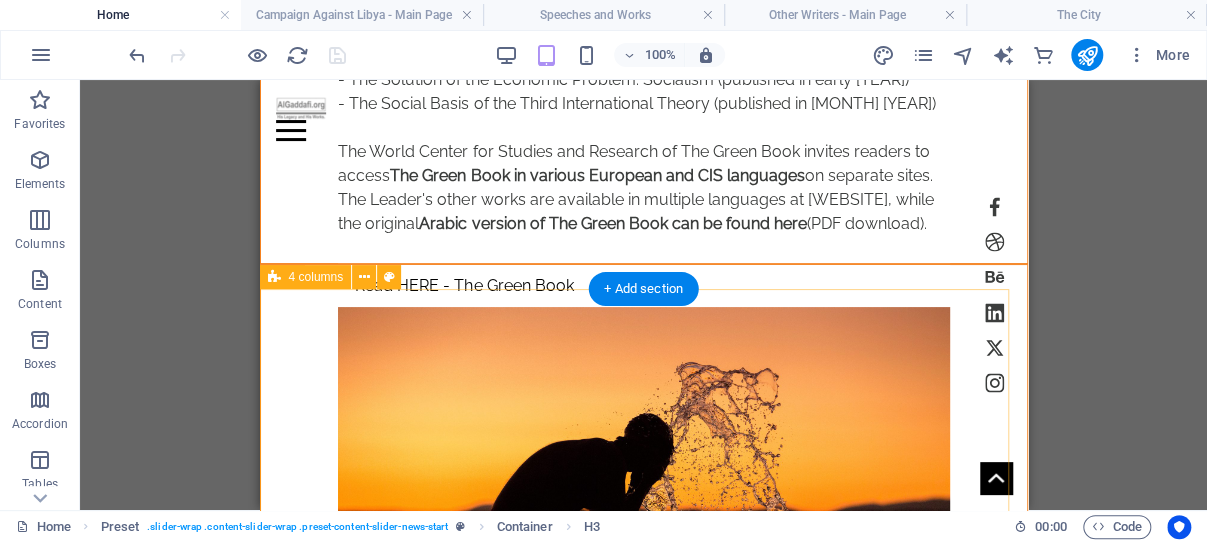 scroll, scrollTop: 6847, scrollLeft: 0, axis: vertical 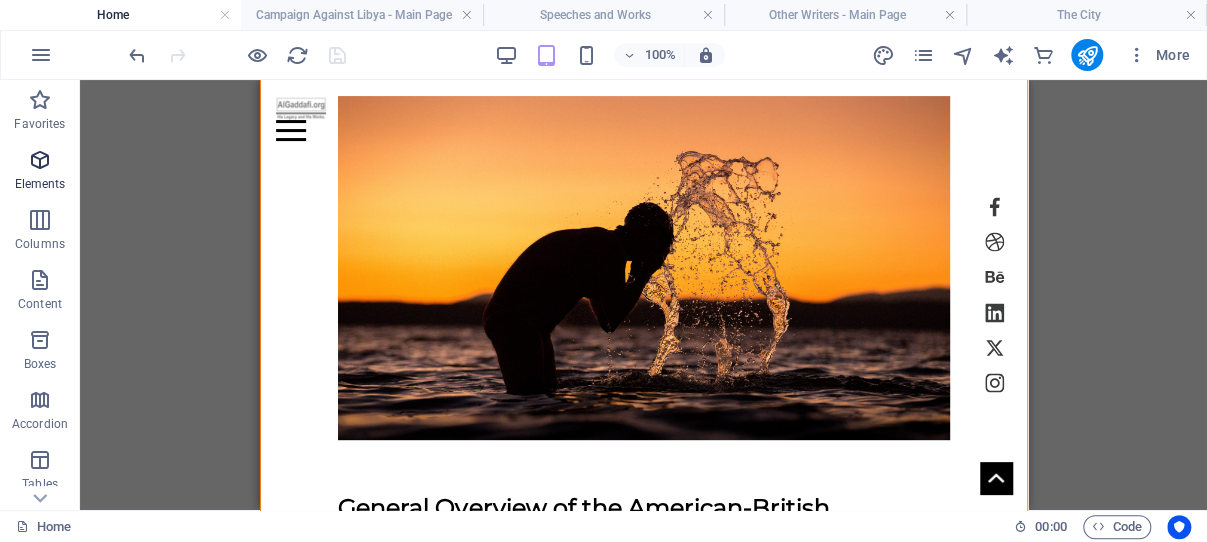 click at bounding box center (40, 160) 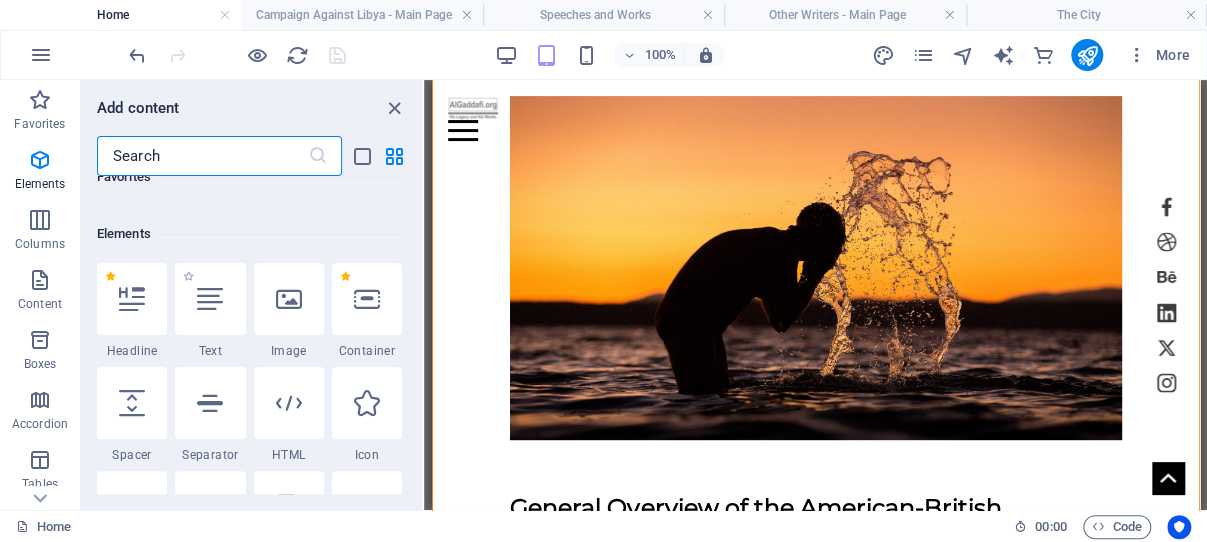 scroll, scrollTop: 213, scrollLeft: 0, axis: vertical 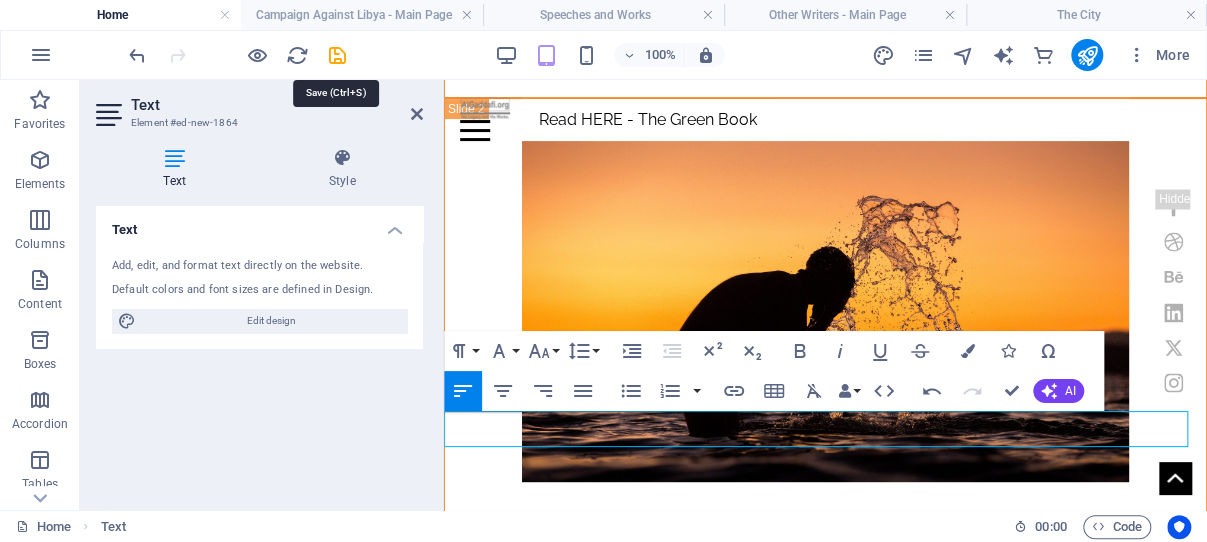 drag, startPoint x: 337, startPoint y: 53, endPoint x: 341, endPoint y: 73, distance: 20.396078 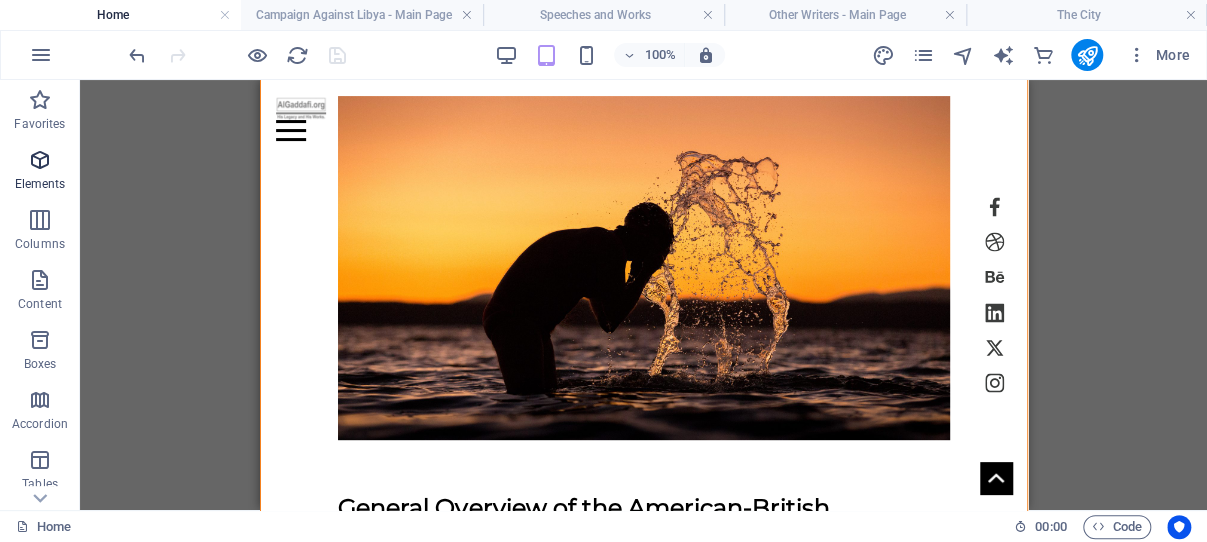 click at bounding box center (40, 160) 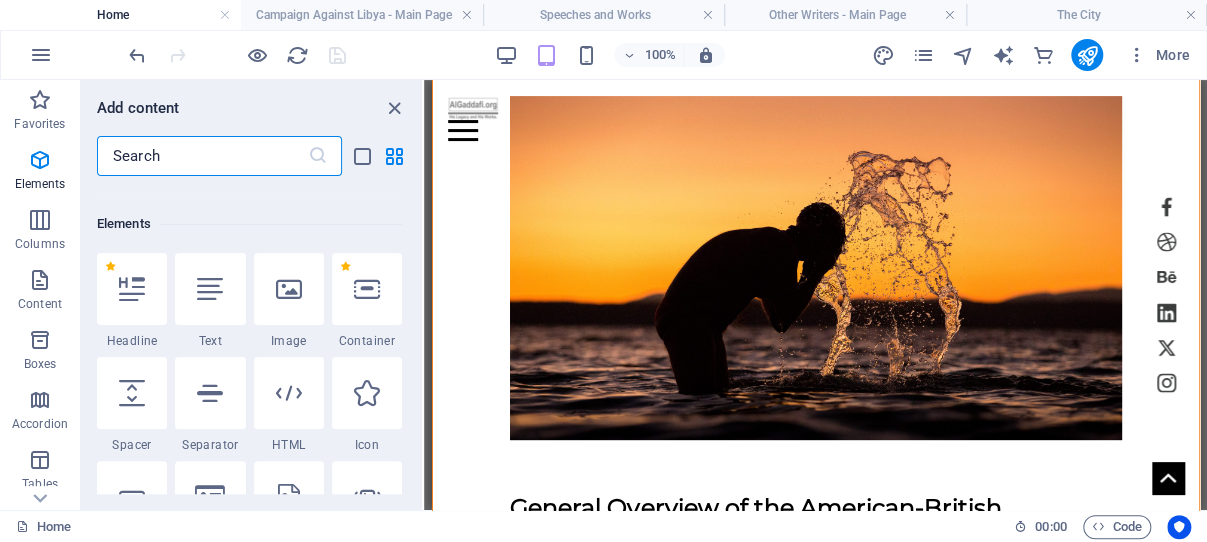 scroll, scrollTop: 213, scrollLeft: 0, axis: vertical 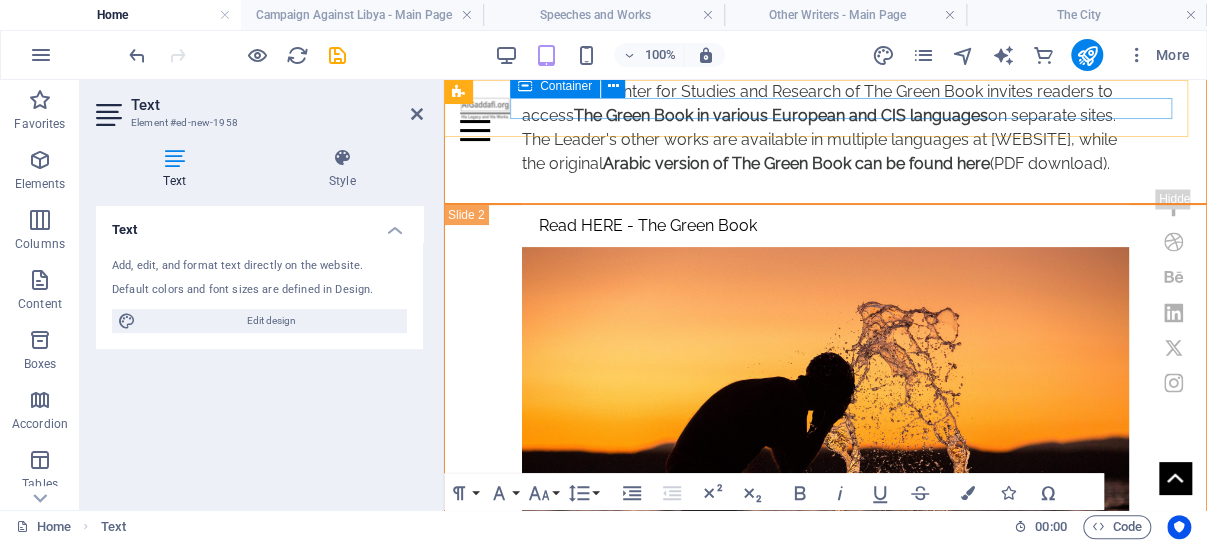 click at bounding box center [825, 130] 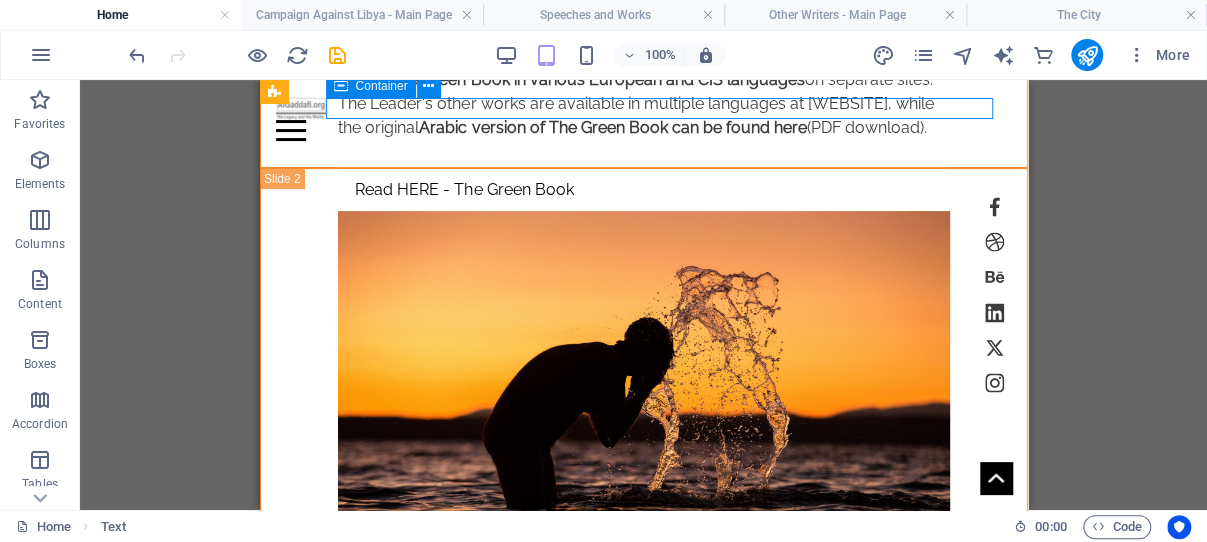 click at bounding box center (643, 130) 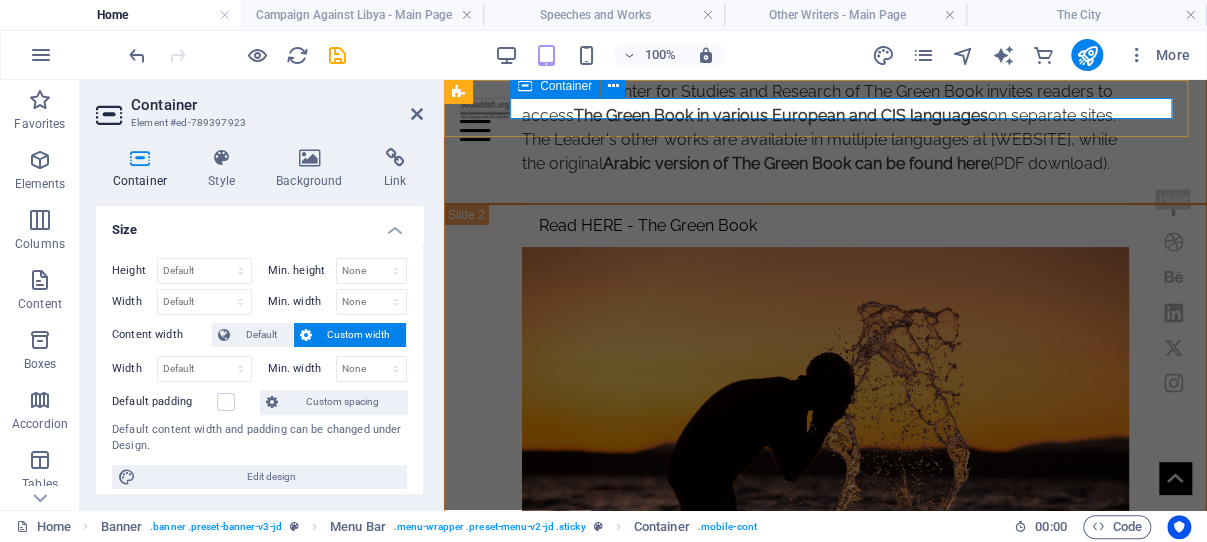 click at bounding box center [825, 130] 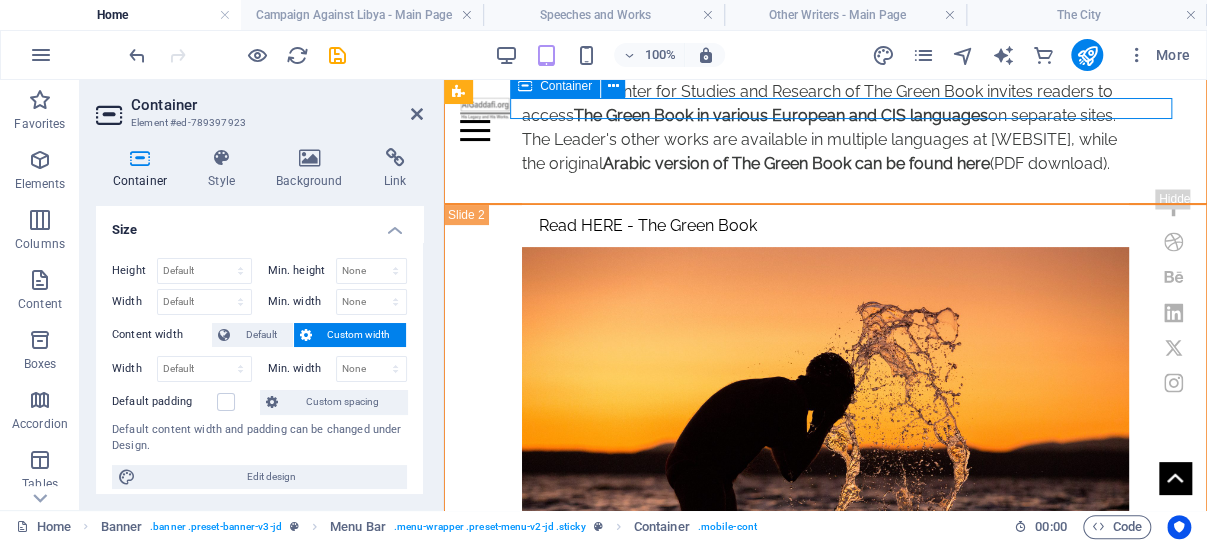 click at bounding box center (825, 130) 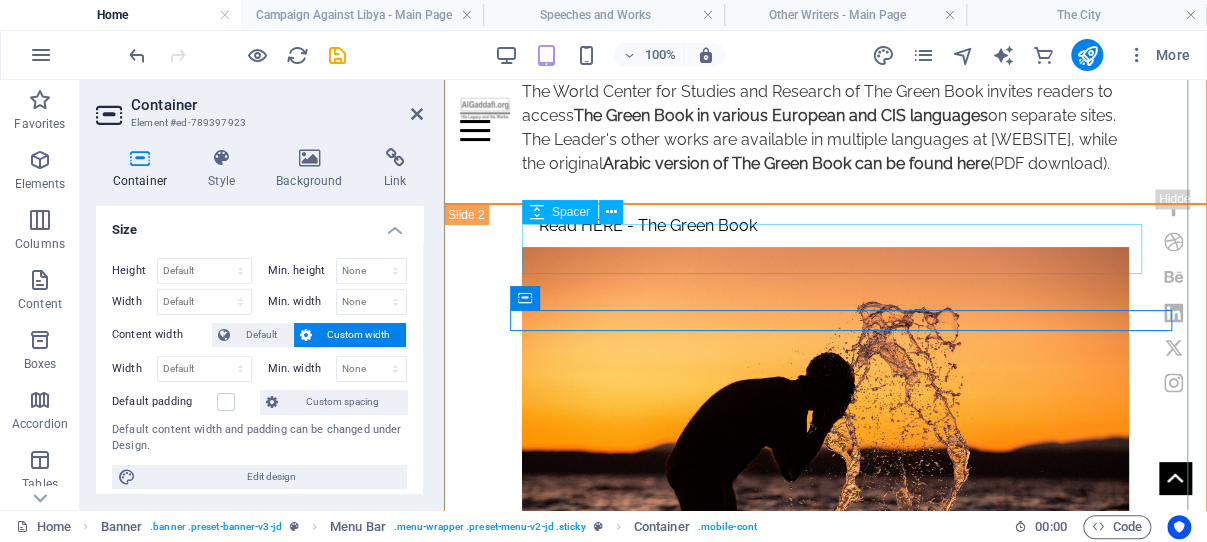 scroll, scrollTop: 6529, scrollLeft: 0, axis: vertical 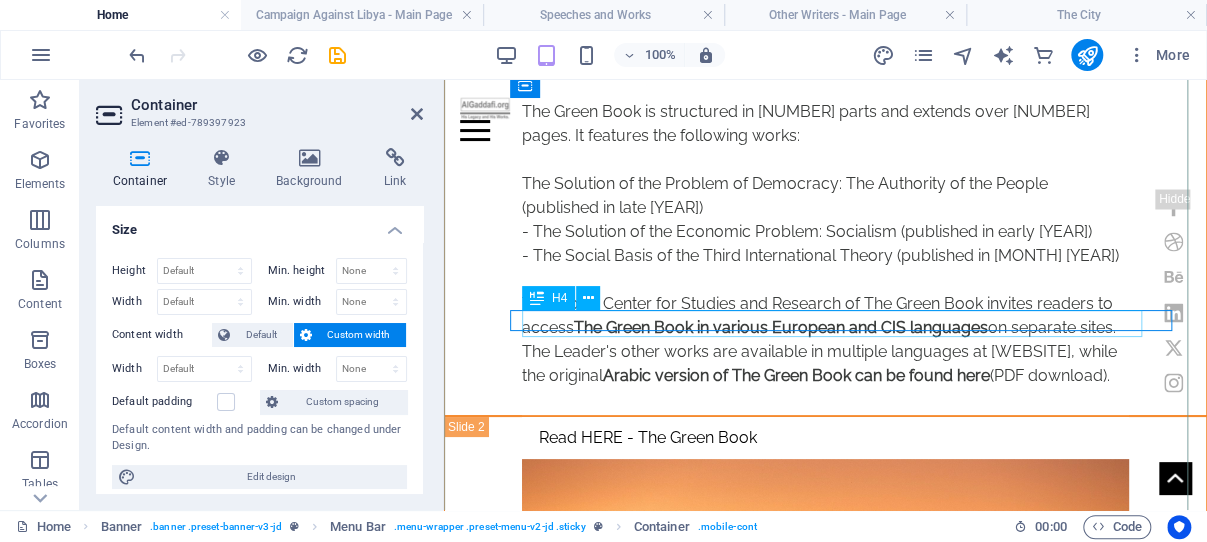 click on "HOW do YOU spell Muammar Al Gaddafi ? ( معمر القذافي )" at bounding box center (825, 2240) 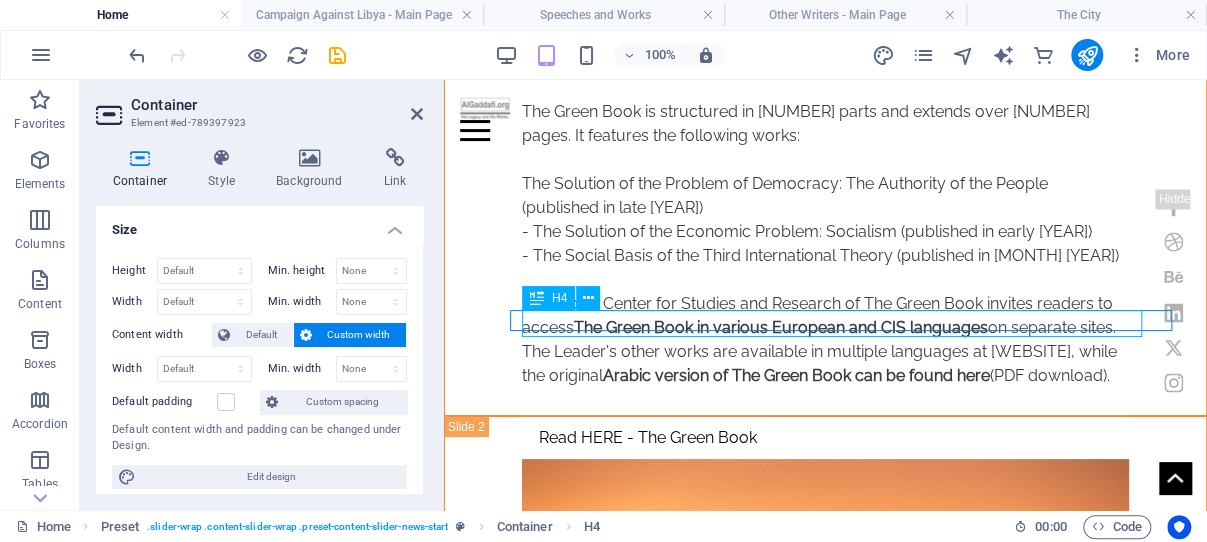 click on "HOW do YOU spell Muammar Al Gaddafi ? ( معمر القذافي )" at bounding box center (825, 2240) 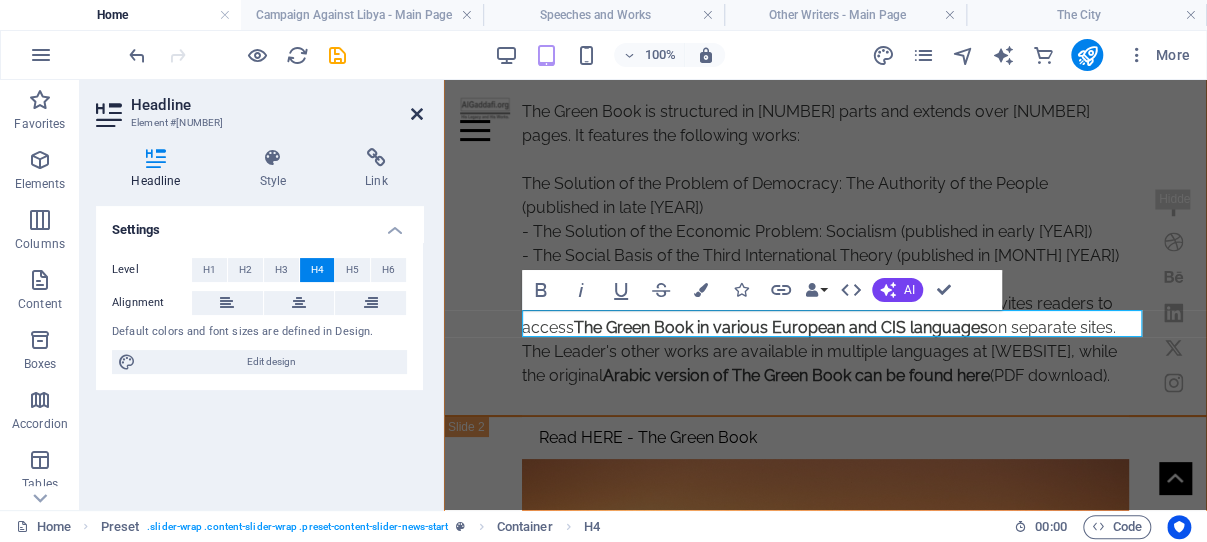 click at bounding box center (417, 114) 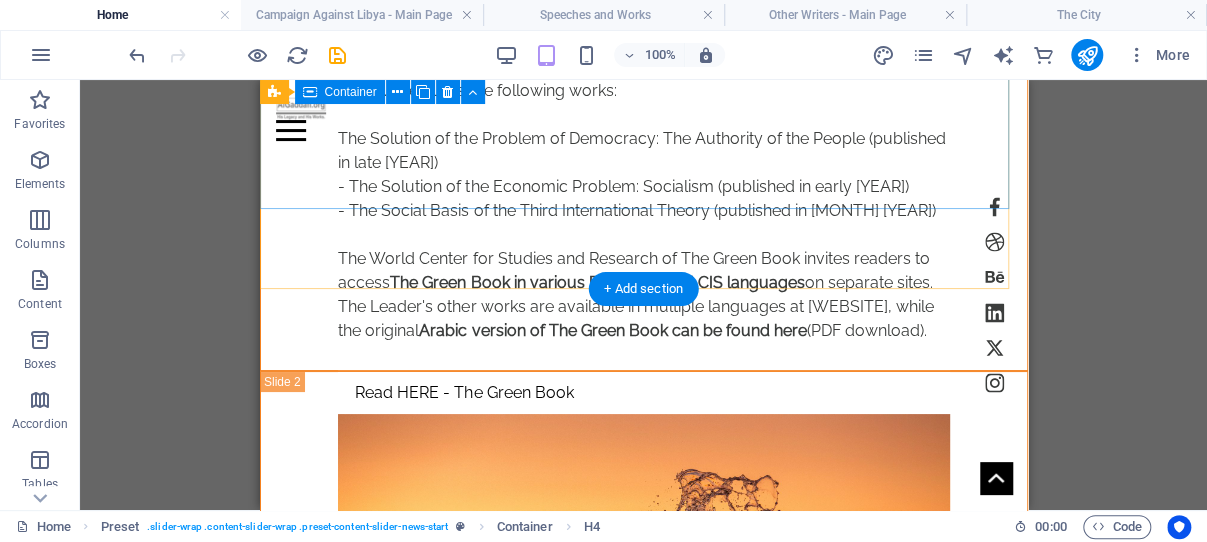 scroll, scrollTop: 6847, scrollLeft: 0, axis: vertical 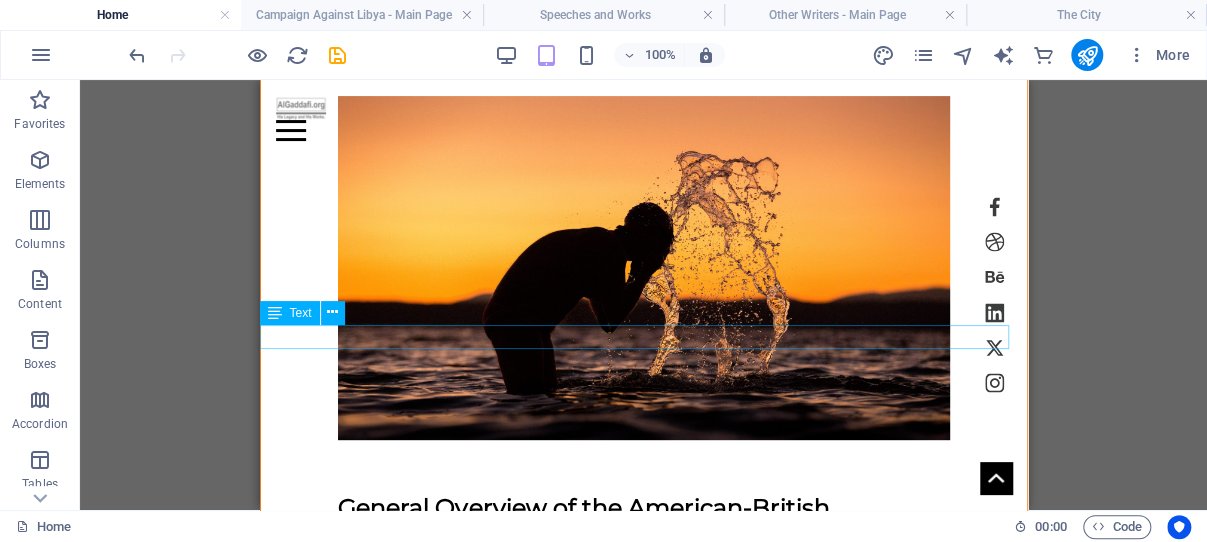 click on "New text element" at bounding box center (643, 2283) 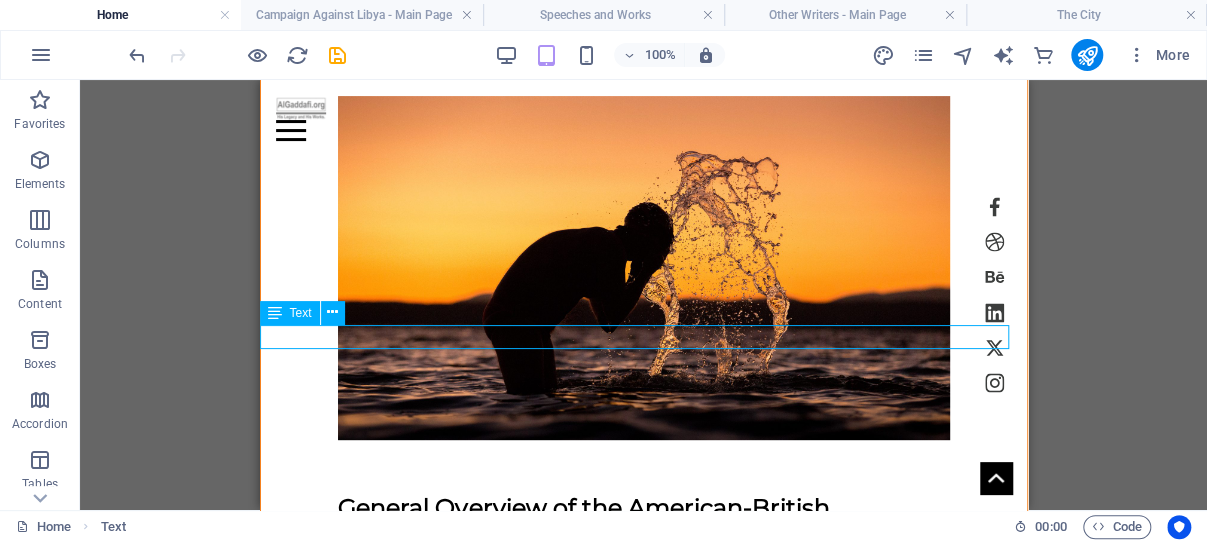 click on "New text element" at bounding box center [643, 2283] 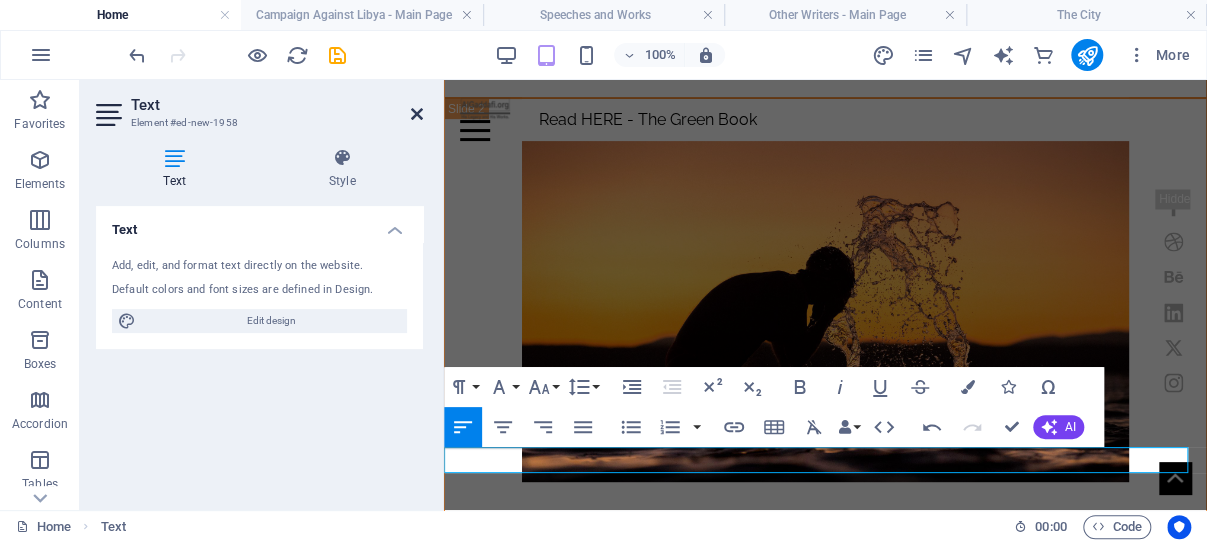 drag, startPoint x: 418, startPoint y: 114, endPoint x: 173, endPoint y: 122, distance: 245.13058 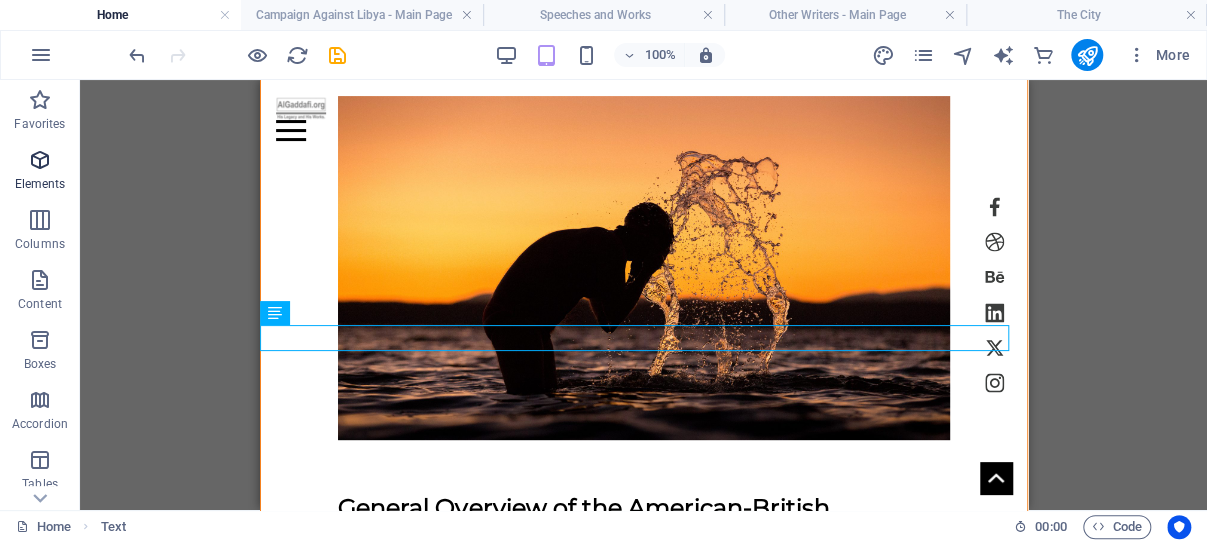 click at bounding box center (40, 160) 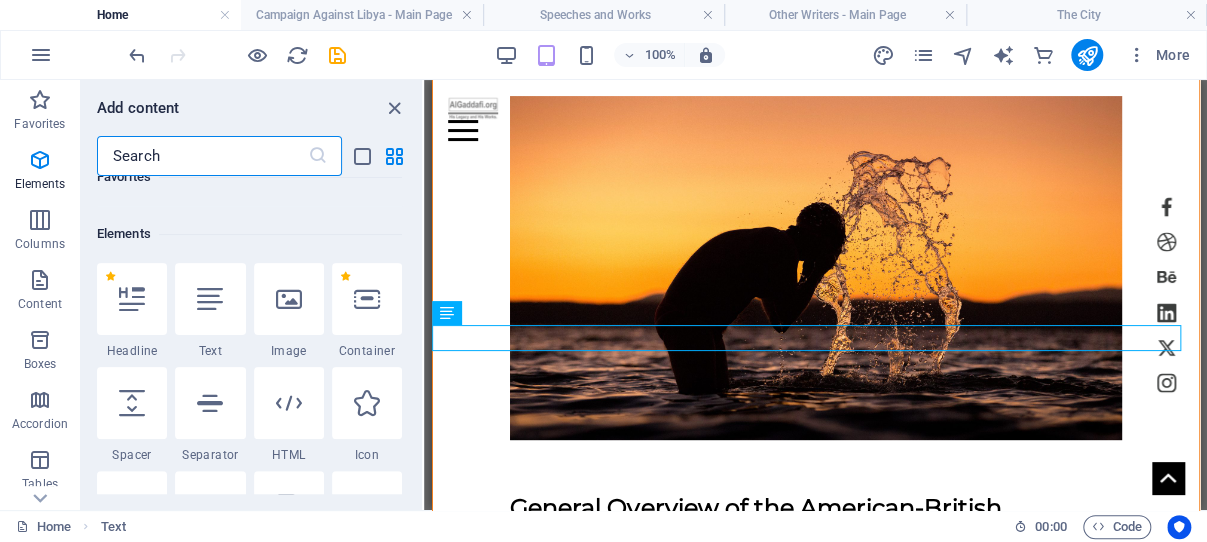 scroll, scrollTop: 213, scrollLeft: 0, axis: vertical 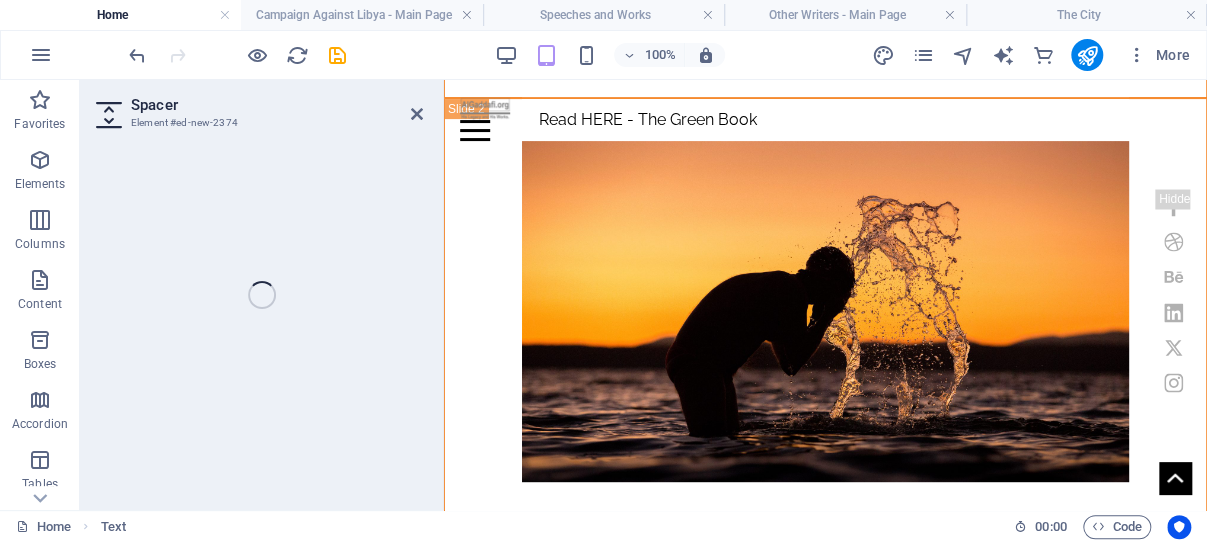 select on "px" 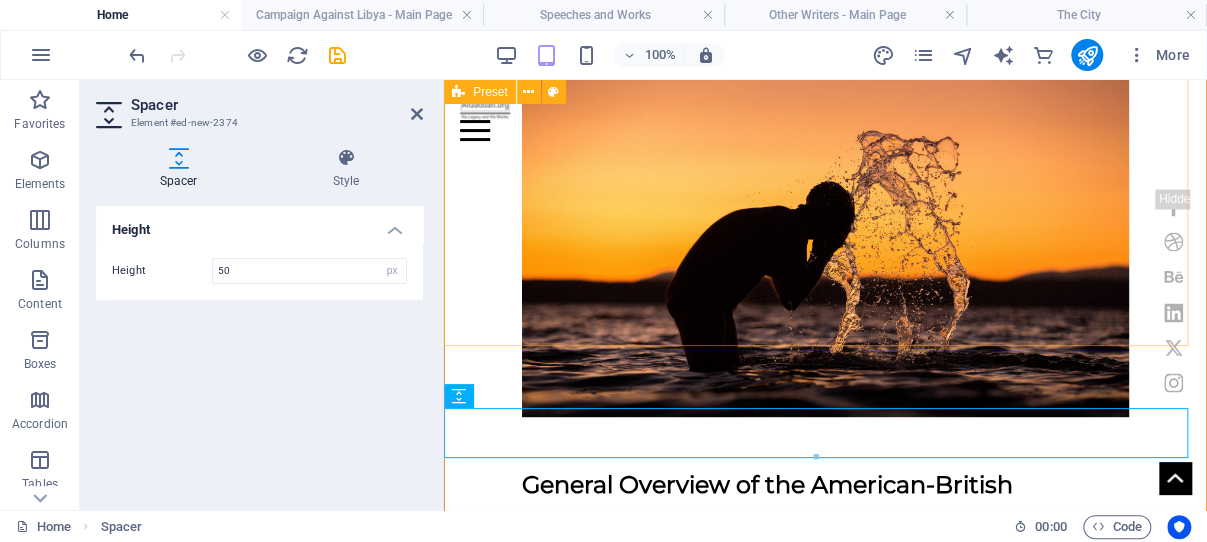 scroll, scrollTop: 6953, scrollLeft: 0, axis: vertical 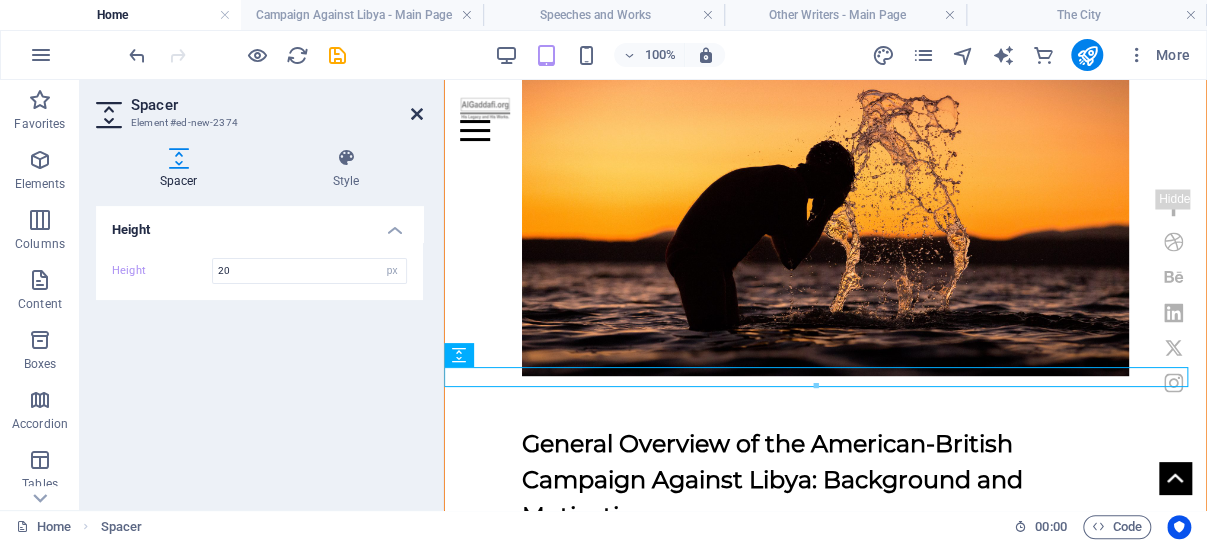 type on "20" 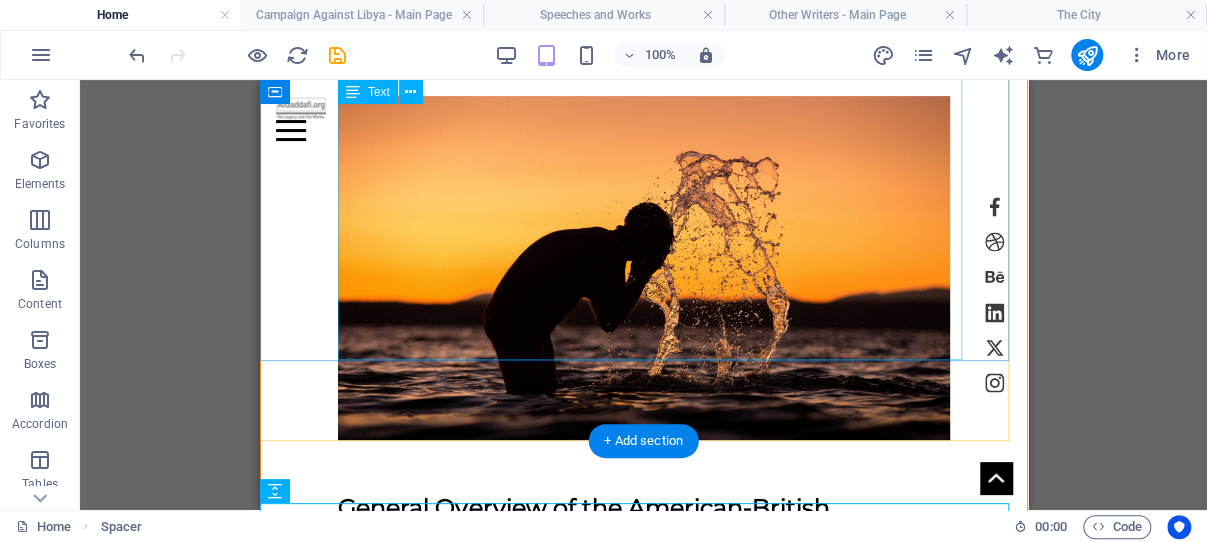 scroll, scrollTop: 6635, scrollLeft: 0, axis: vertical 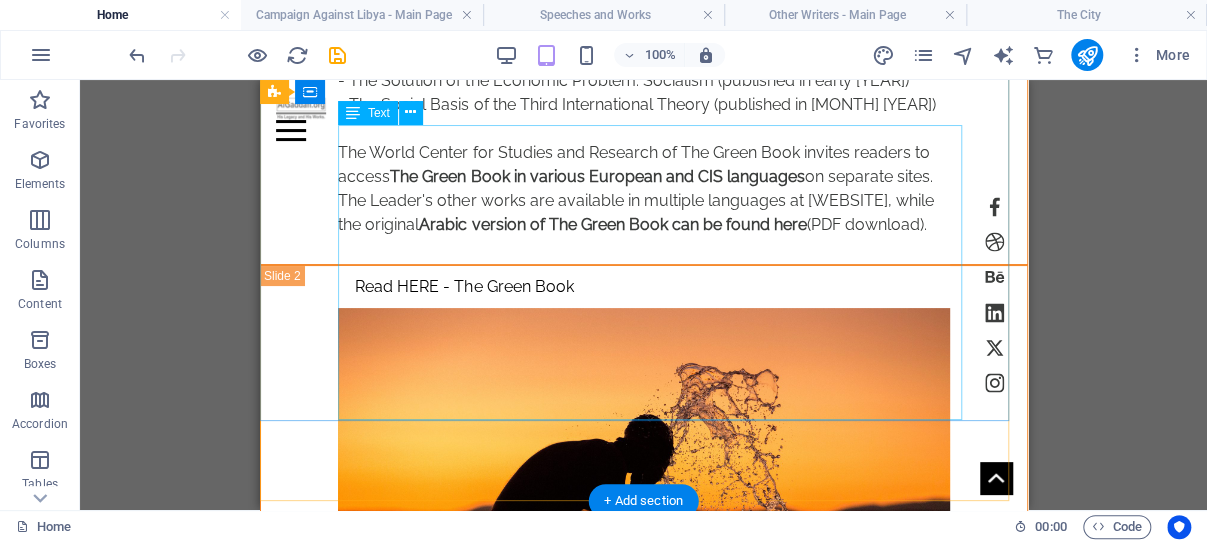 click on "1) Muammar [PERSON] / 2) Mo'ammar [PERSON] / 3) Muammar [PERSON]/ 4) Muammar [PERSON] / 5) Moammar El [PERSON] . 6) Muammar [PERSON] 7) Mu'ammar al-[PERSON] / 8) Moamer El [PERSON] / 9) Moamar al-[PERSON] / 10) Mu'ammar Al [PERSON] / 11) Muammar Al [PERSON] 12) Mo'ammar el-[PERSON] / 13) Moamar El [PERSON] / 14) Muammar al-[PERSON] / 15) Mu'ammar al-[PERSON] / 16) Mu'ammar [PERSON] / 17) Moamar [PERSON] / 18) Mu'ammar [PERSON] / 19) Muammar [PERSON] / 20) Muammar al-[PERSON] / 21) Mu'amar al-[PERSON] / 22) Muammar [PERSON] / 23) Muammar [PERSON] / 24) Muammar [PERSON] / 25) Muamar [PERSON] / 26) Muammar [PERSON] / 27) Mohammer [PERSON] / 28) Muammar [PERSON] / 29) Muamar Al-[PERSON] / 30) Moammar [PERSON] / 31) Moammar [PERSON] / 32) Mu'ammar al-[PERSON]" at bounding box center (642, 2244) 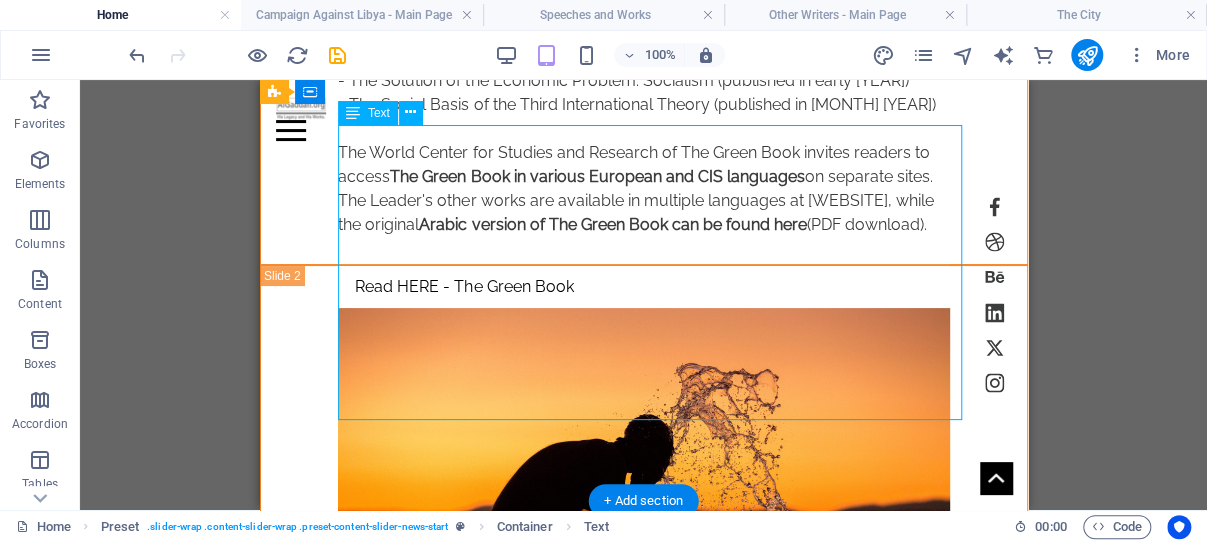 click on "1) Muammar [PERSON] / 2) Mo'ammar [PERSON] / 3) Muammar [PERSON]/ 4) Muammar [PERSON] / 5) Moammar El [PERSON] . 6) Muammar [PERSON] 7) Mu'ammar al-[PERSON] / 8) Moamer El [PERSON] / 9) Moamar al-[PERSON] / 10) Mu'ammar Al [PERSON] / 11) Muammar Al [PERSON] 12) Mo'ammar el-[PERSON] / 13) Moamar El [PERSON] / 14) Muammar al-[PERSON] / 15) Mu'ammar al-[PERSON] / 16) Mu'ammar [PERSON] / 17) Moamar [PERSON] / 18) Mu'ammar [PERSON] / 19) Muammar [PERSON] / 20) Muammar al-[PERSON] / 21) Mu'amar al-[PERSON] / 22) Muammar [PERSON] / 23) Muammar [PERSON] / 24) Muammar [PERSON] / 25) Muamar [PERSON] / 26) Muammar [PERSON] / 27) Mohammer [PERSON] / 28) Muammar [PERSON] / 29) Muamar Al-[PERSON] / 30) Moammar [PERSON] / 31) Moammar [PERSON] / 32) Mu'ammar al-[PERSON]" at bounding box center (642, 2244) 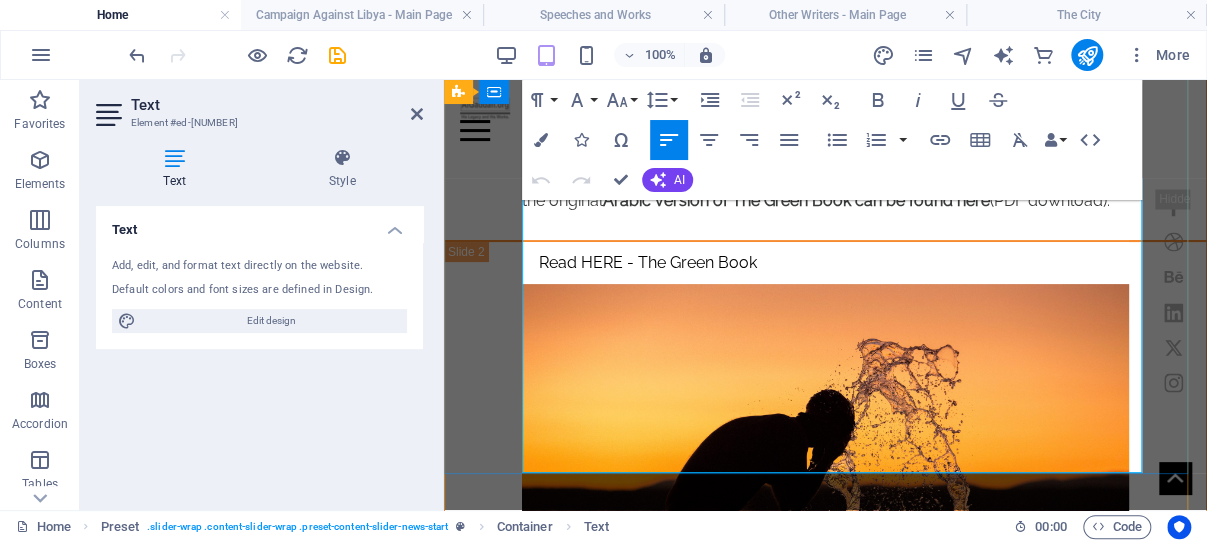 scroll, scrollTop: 6635, scrollLeft: 0, axis: vertical 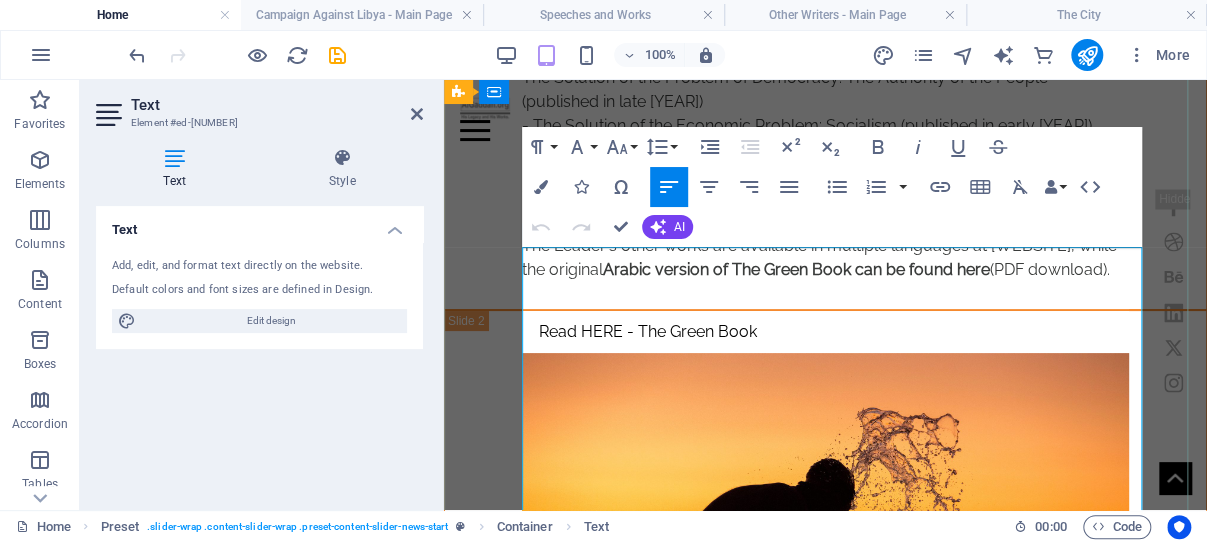 drag, startPoint x: 716, startPoint y: 397, endPoint x: 557, endPoint y: 269, distance: 204.12006 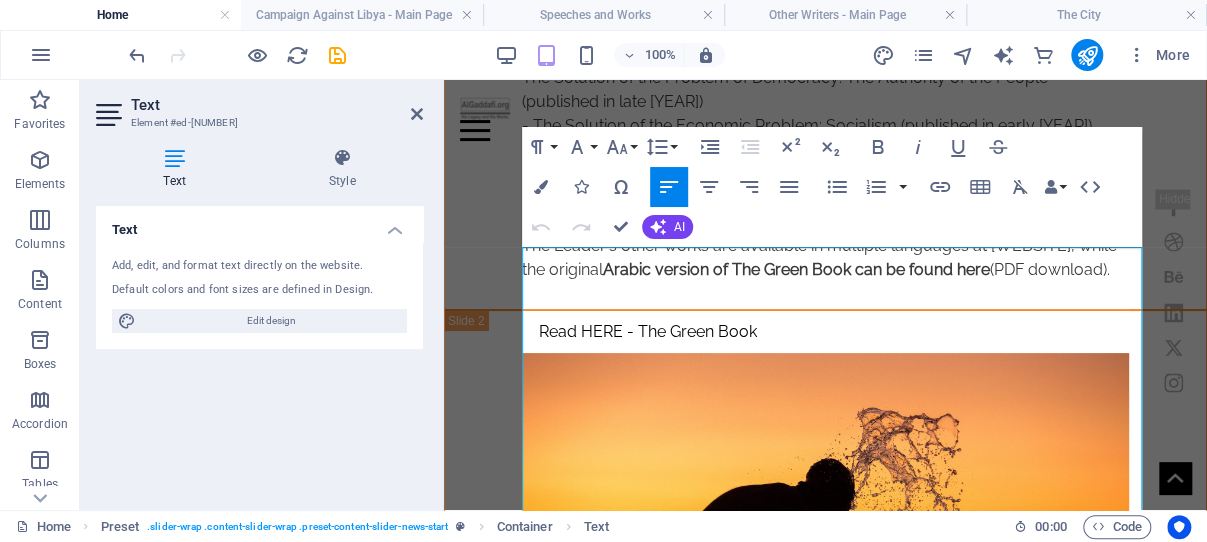 copy on "1) Muammar [PERSON] / 2) Mo'ammar [PERSON] / 3) Muammar [PERSON]/ 4) Muammar [PERSON] / 5) Moammar El [PERSON] . 6) Muammar [PERSON] 7) Mu'ammar al-[PERSON] / 8) Moamer El [PERSON] / 9) Moamar al-[PERSON] / 10) Mu'ammar Al [PERSON] / 11) Muammar Al [PERSON] 12) Mo'ammar el-[PERSON] / 13) Moamar El [PERSON] / 14) Muammar al-[PERSON] / 15) Mu'ammar al-[PERSON] / 16) Mu'ammar [PERSON] / 17) Moamar [PERSON] / 18) Mu'ammar [PERSON] / 19) Muammar [PERSON] / 20) Muammar al-[PERSON] / 21) Mu'amar al-[PERSON] / 22) Muammar [PERSON] / 23) Muammar [PERSON] / 24) Muammar [PERSON] / 25) Muamar [PERSON] / 26) Muammar [PERSON] / 27) Mohammer [PERSON] / 28) Muammar [PERSON] / 29) Muamar Al-[PERSON] / 30) Moammar [PERSON] / 31) Moammar [PERSON] / 32) Mu'ammar al-[PERSON]" 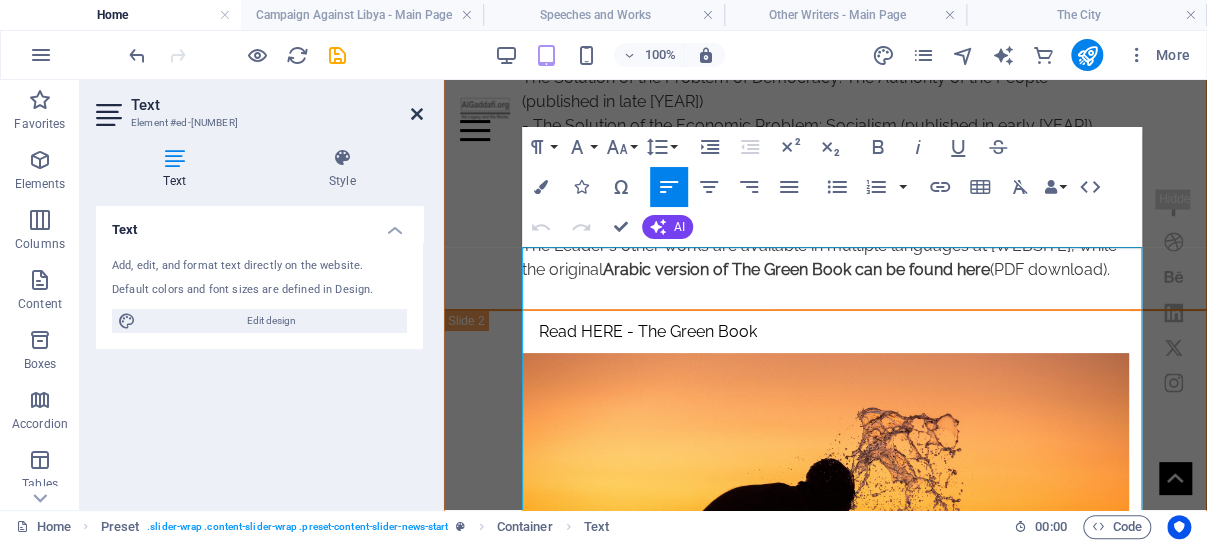 click at bounding box center (417, 114) 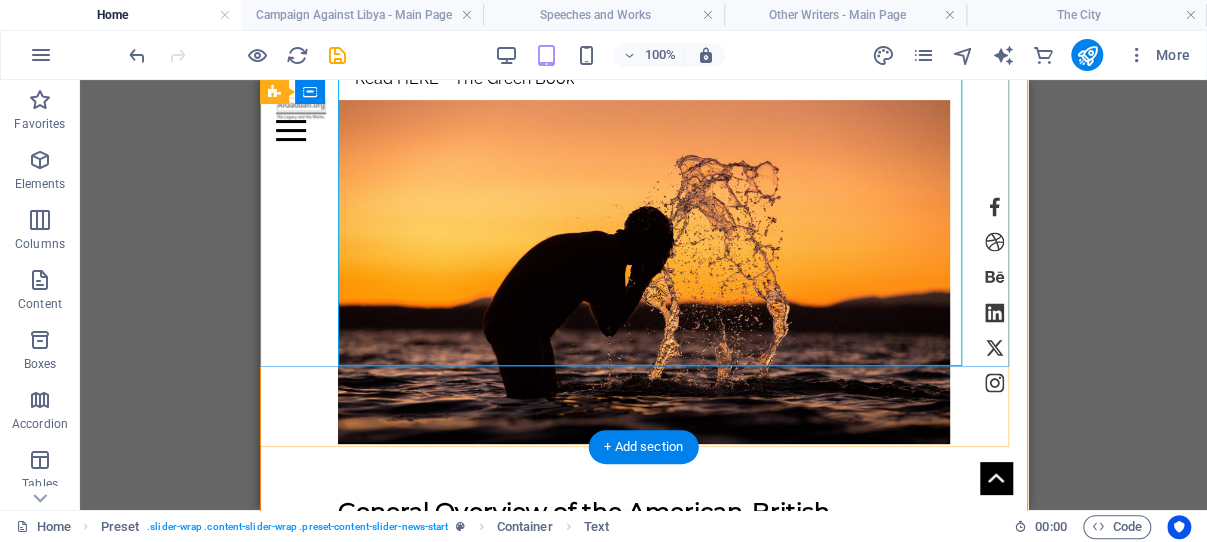 scroll, scrollTop: 6847, scrollLeft: 0, axis: vertical 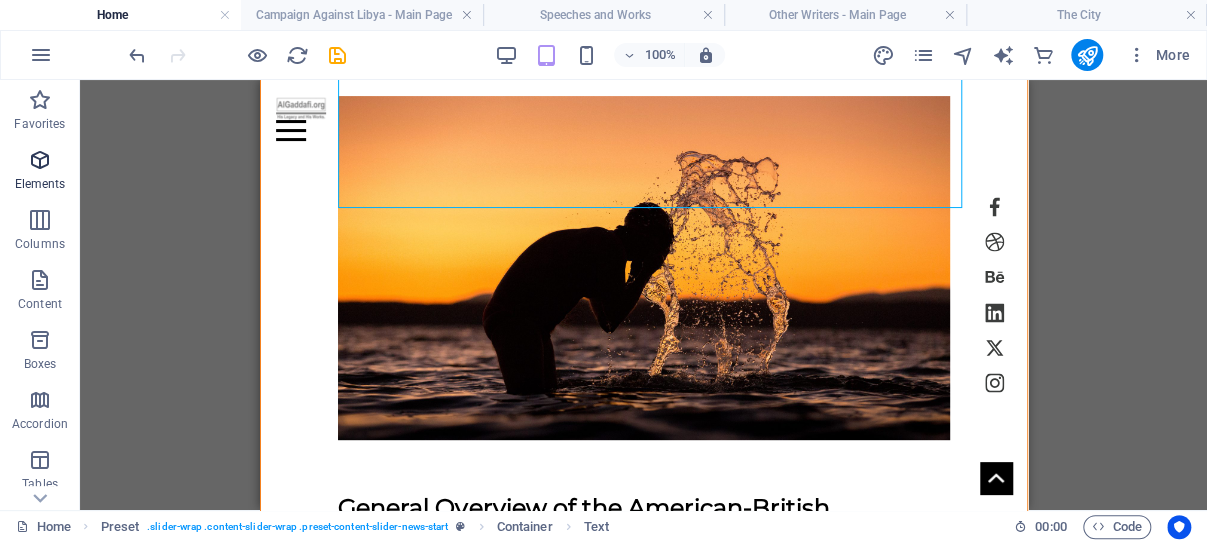 click at bounding box center (40, 160) 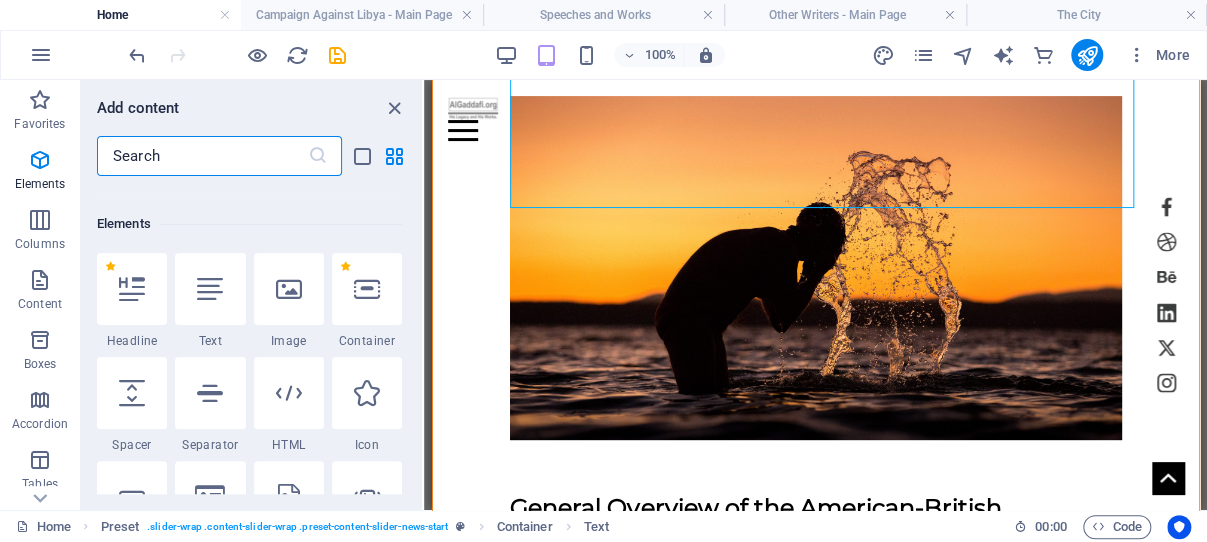 scroll, scrollTop: 213, scrollLeft: 0, axis: vertical 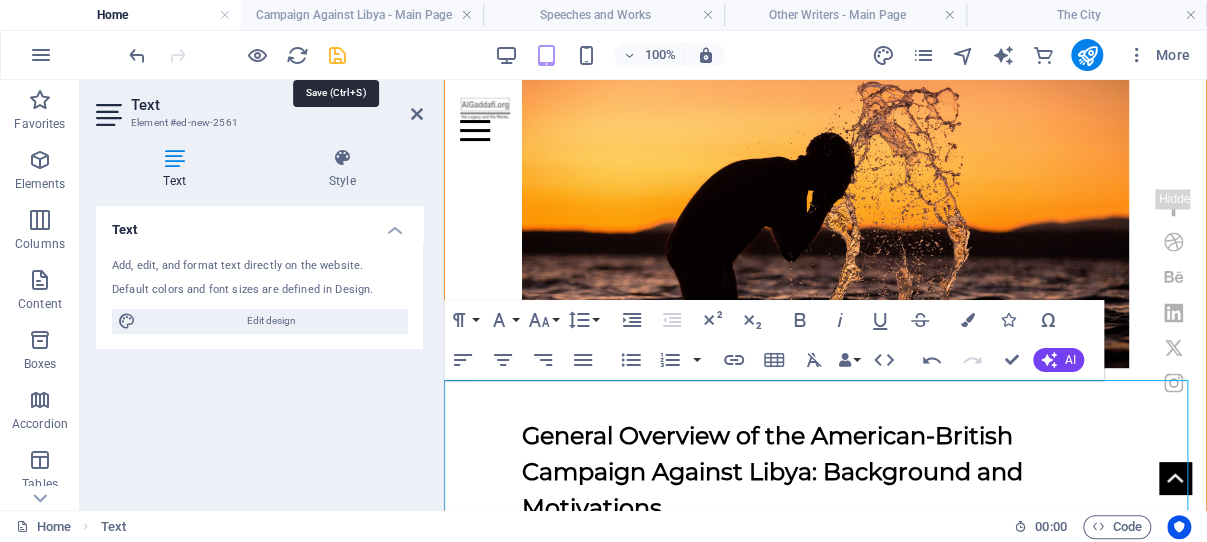 drag, startPoint x: 337, startPoint y: 52, endPoint x: 257, endPoint y: 71, distance: 82.2253 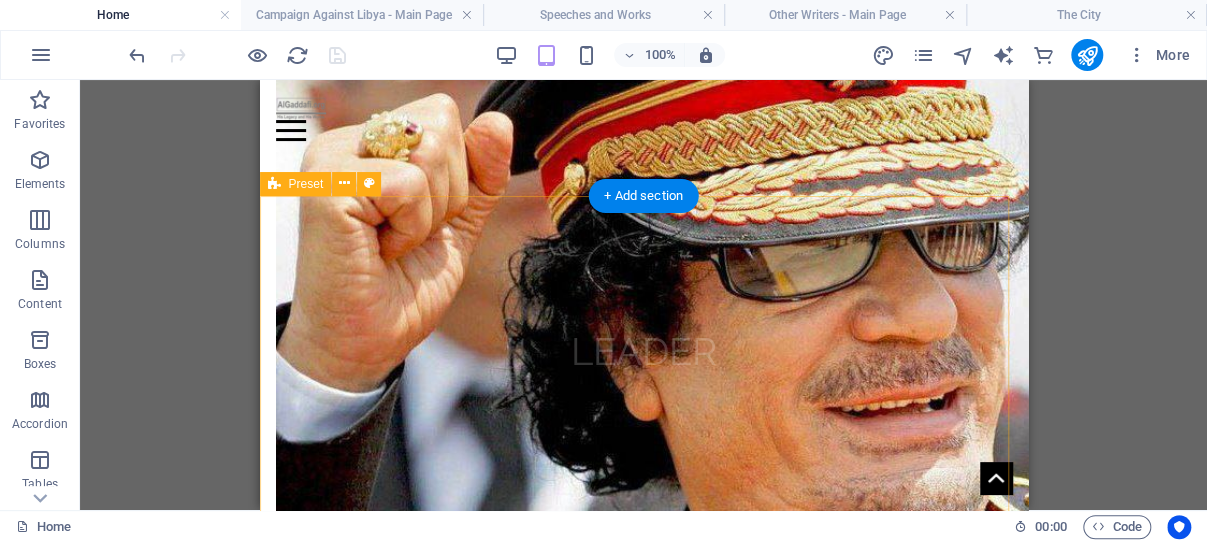 scroll, scrollTop: 3781, scrollLeft: 0, axis: vertical 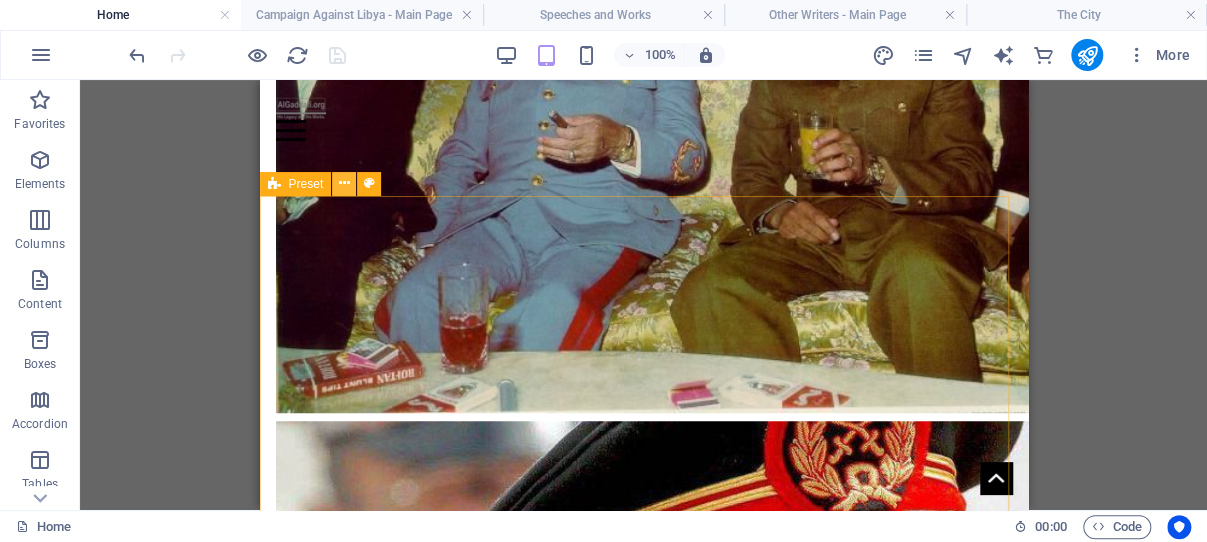 click at bounding box center (344, 183) 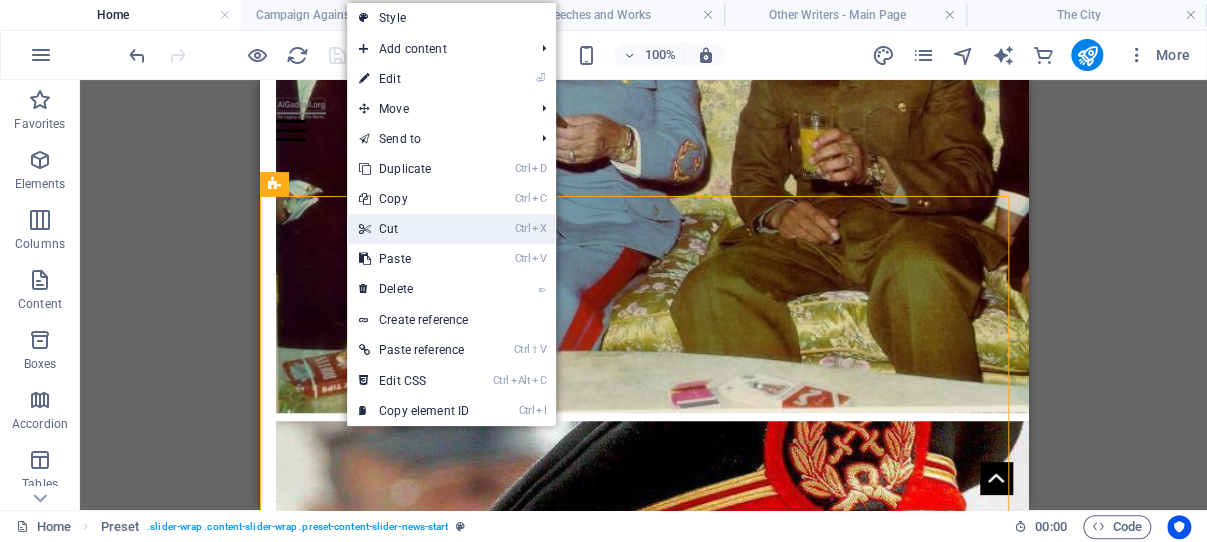 click on "Ctrl X  Cut" at bounding box center (414, 229) 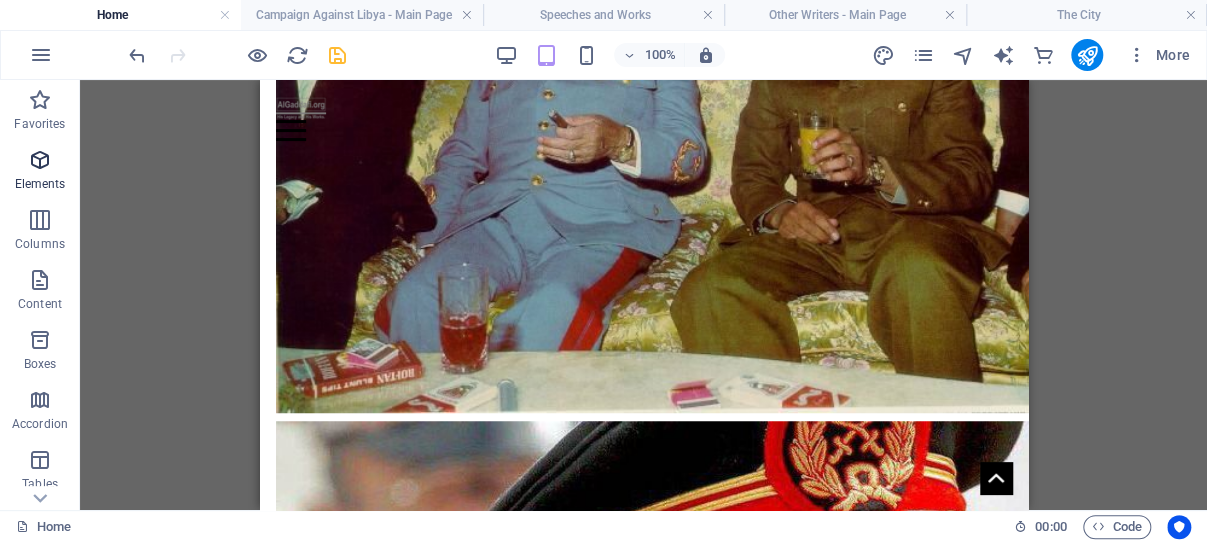 click at bounding box center (40, 160) 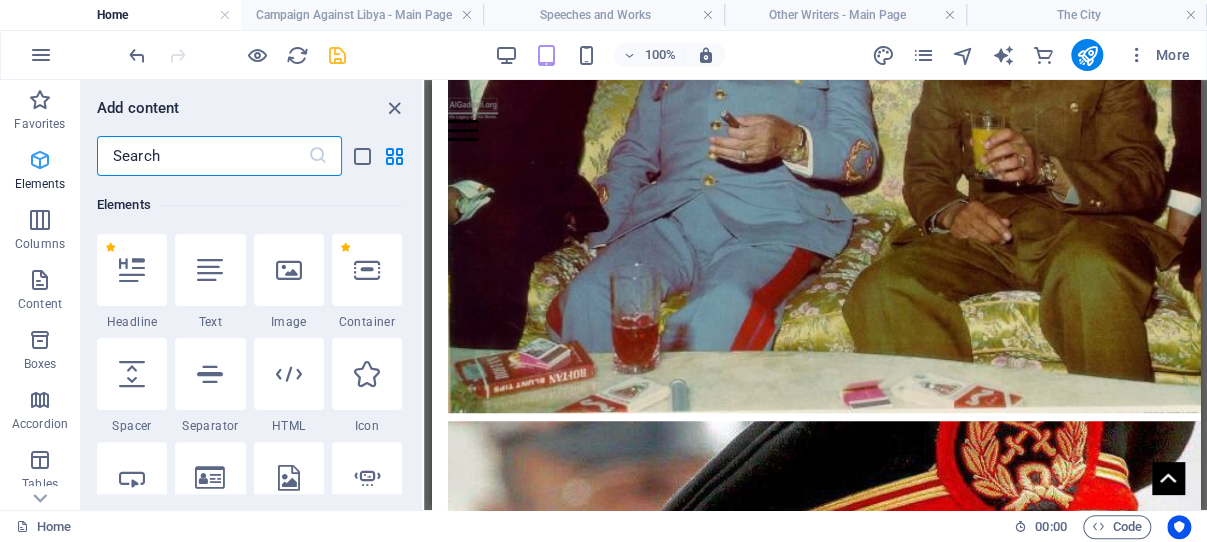 scroll, scrollTop: 213, scrollLeft: 0, axis: vertical 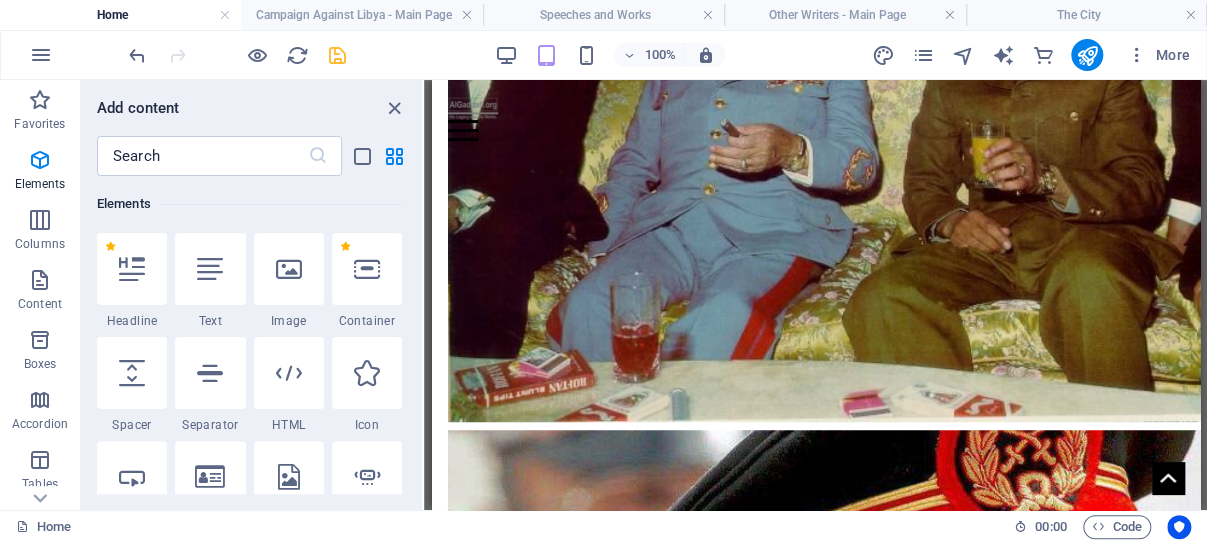 select on "px" 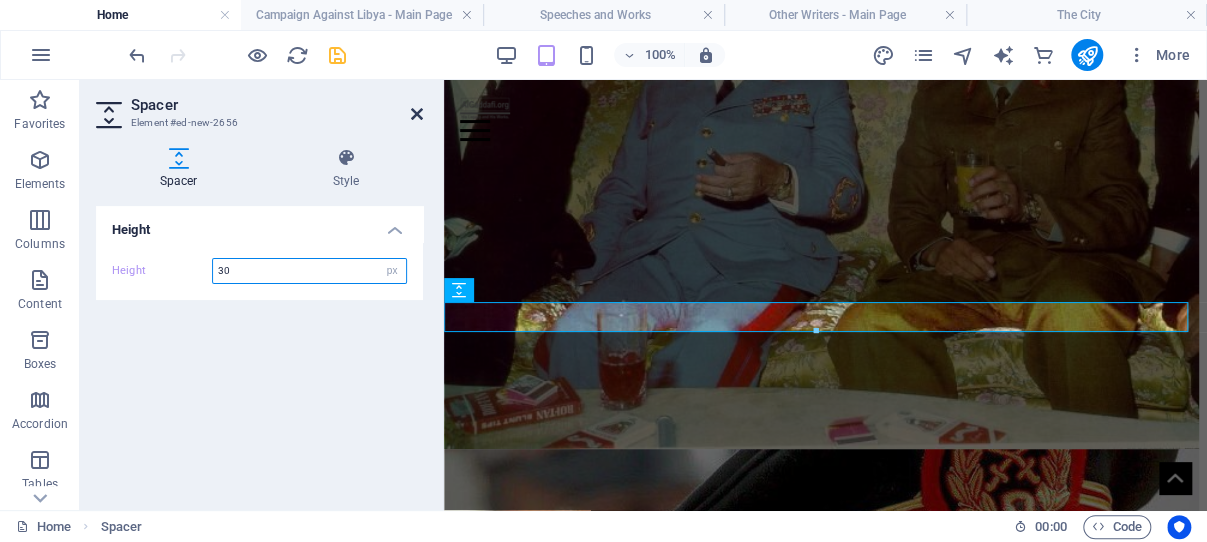 type on "30" 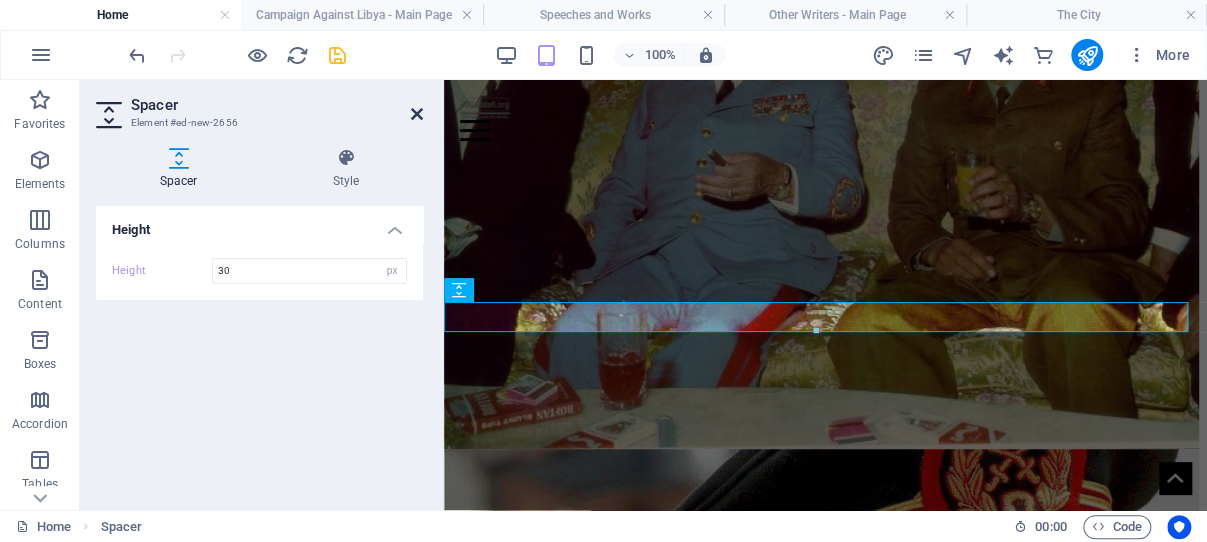 click at bounding box center (417, 114) 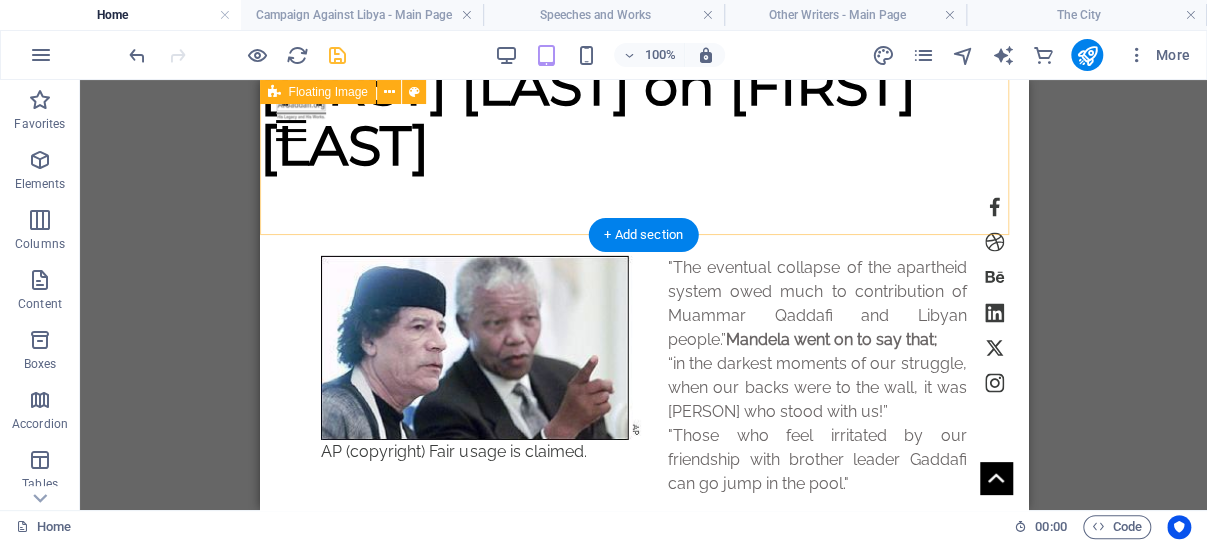 scroll, scrollTop: 2615, scrollLeft: 0, axis: vertical 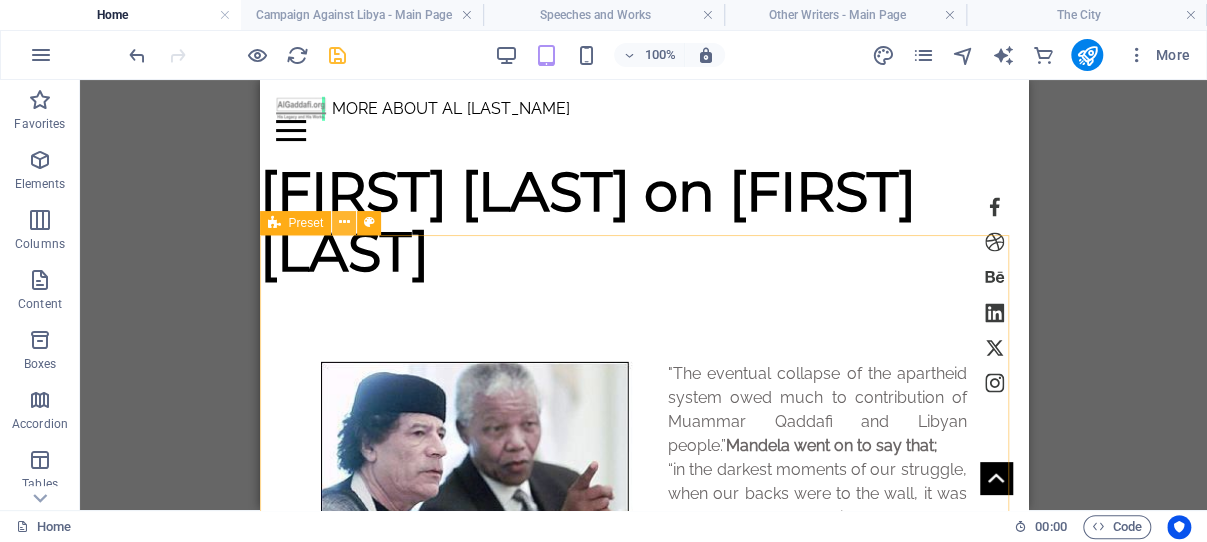 click at bounding box center (344, 222) 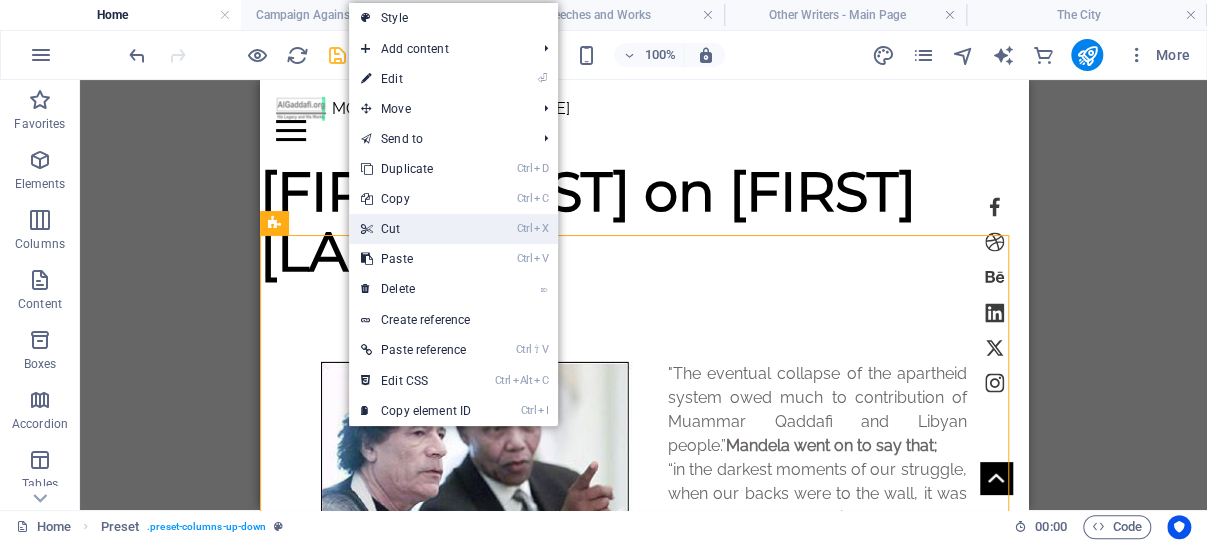 click on "Ctrl X  Cut" at bounding box center (416, 229) 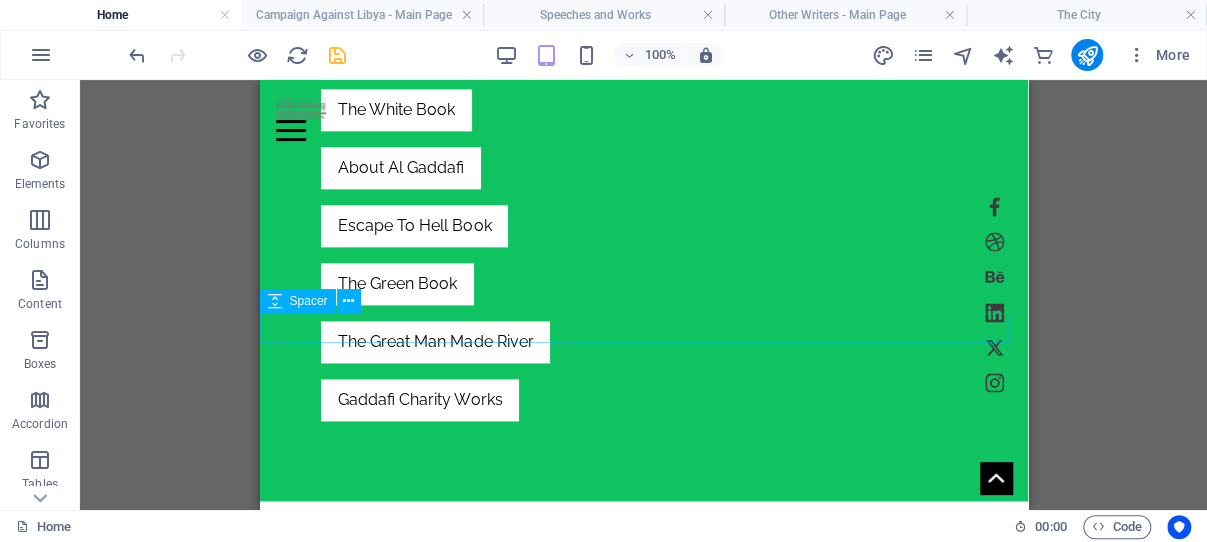 scroll, scrollTop: 919, scrollLeft: 0, axis: vertical 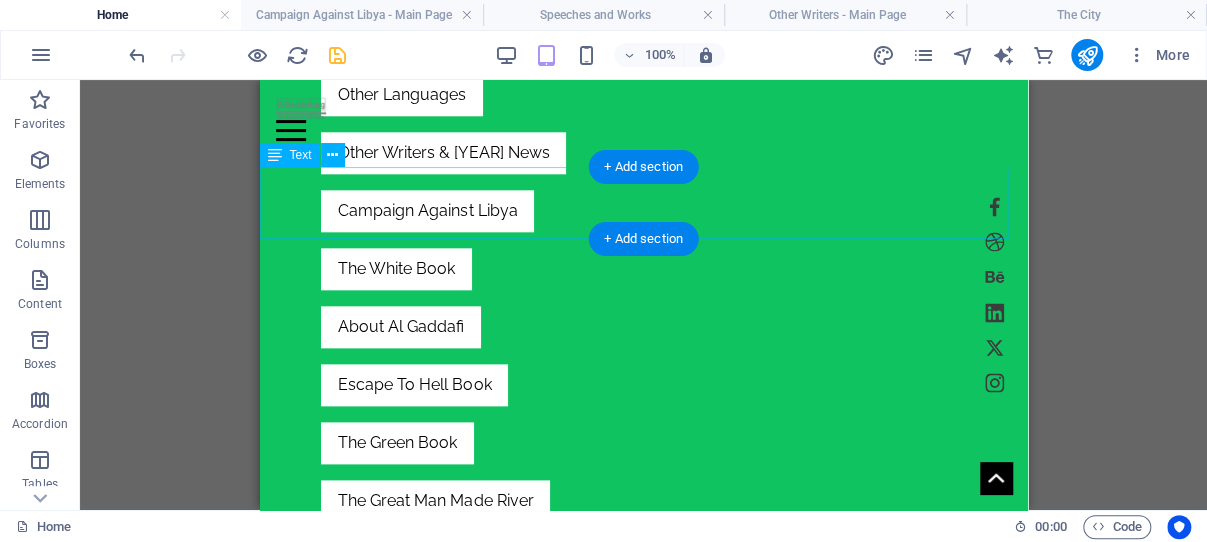 click on "How to Support AlGaddafi.org To rebuild AlGaddafi.org with thousands of pages and numerous original PDF files in various languages, we need your support! Please consider donating to AlGaddafi.org." at bounding box center [643, 746] 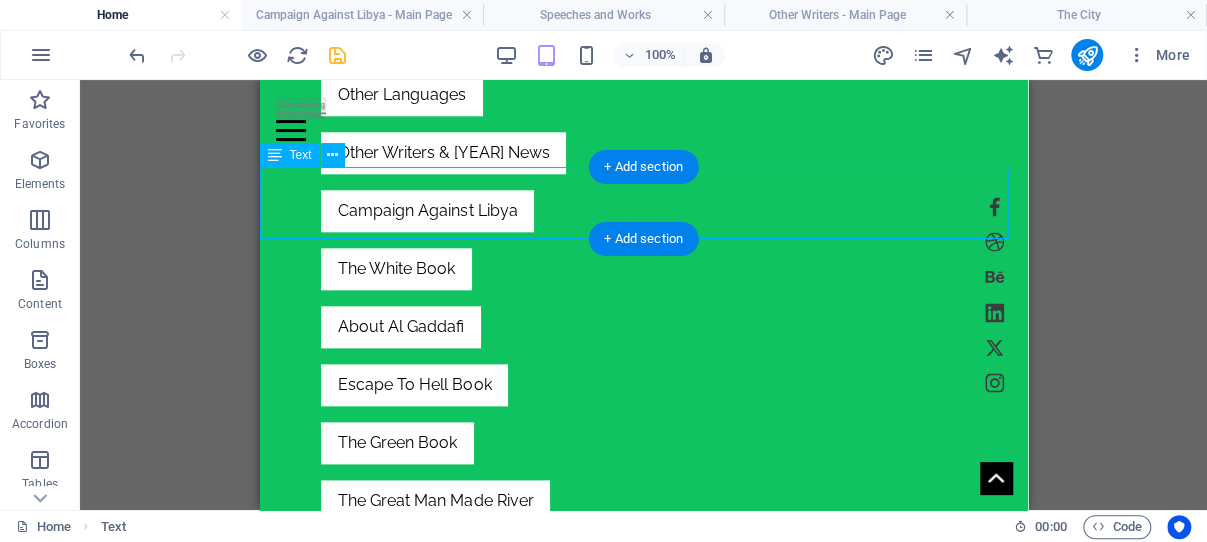 click on "How to Support AlGaddafi.org To rebuild AlGaddafi.org with thousands of pages and numerous original PDF files in various languages, we need your support! Please consider donating to AlGaddafi.org." at bounding box center [643, 746] 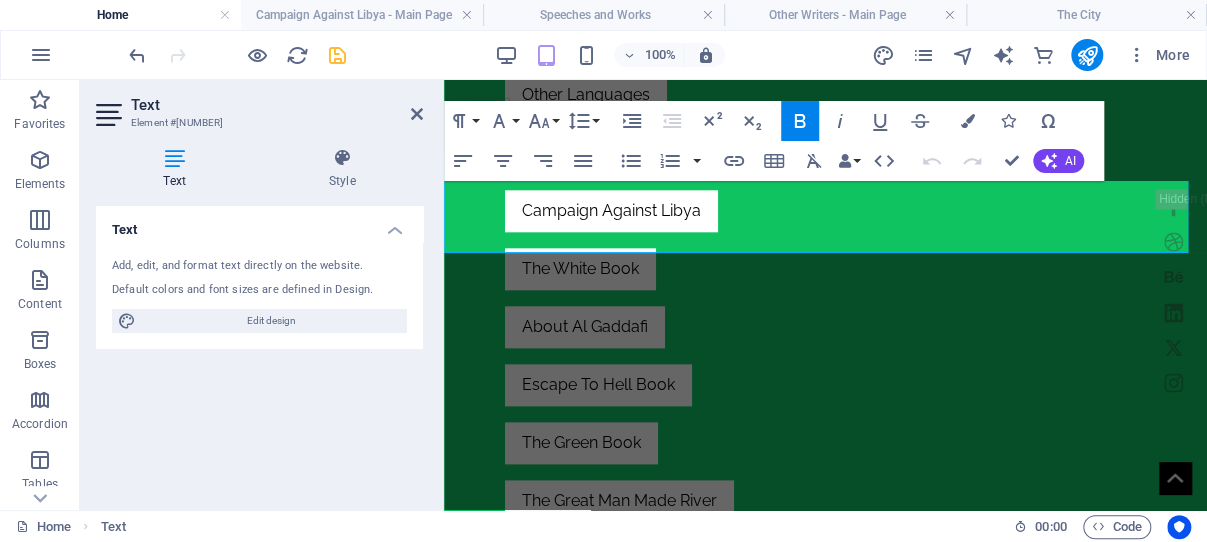 click on "How to Support AlGaddafi.org To rebuild AlGaddafi.org with thousands of pages and numerous original PDF files in various languages, we need your support! Please consider donating to AlGaddafi.org." at bounding box center [825, 746] 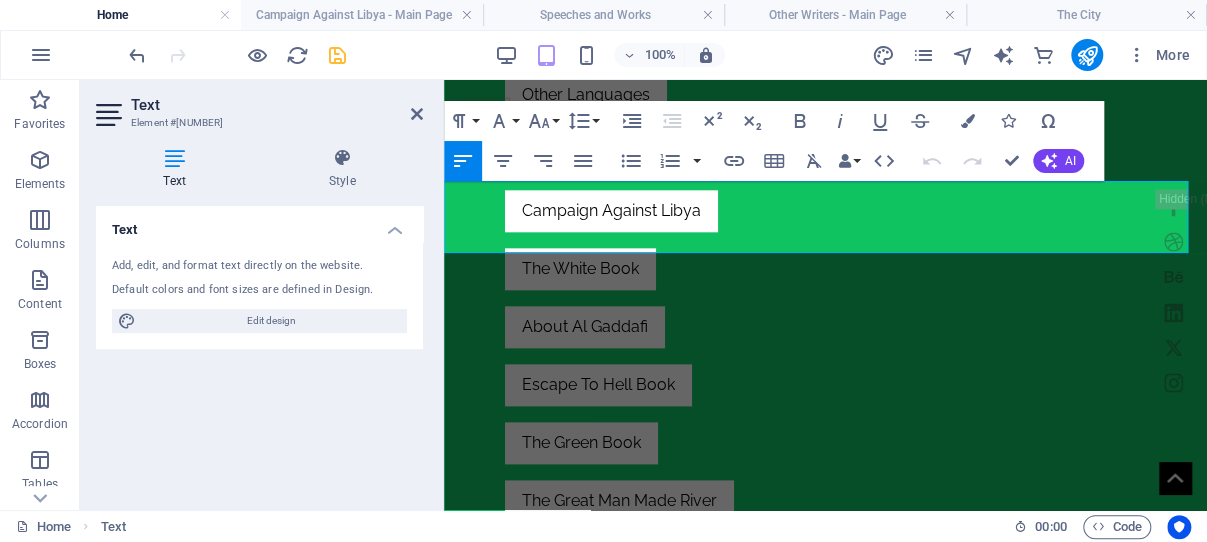 click on "How to Support AlGaddafi.org To rebuild AlGaddafi.org with thousands of pages and numerous original PDF files in various languages, we need your support! Please consider donating to AlGaddafi.org." at bounding box center [825, 746] 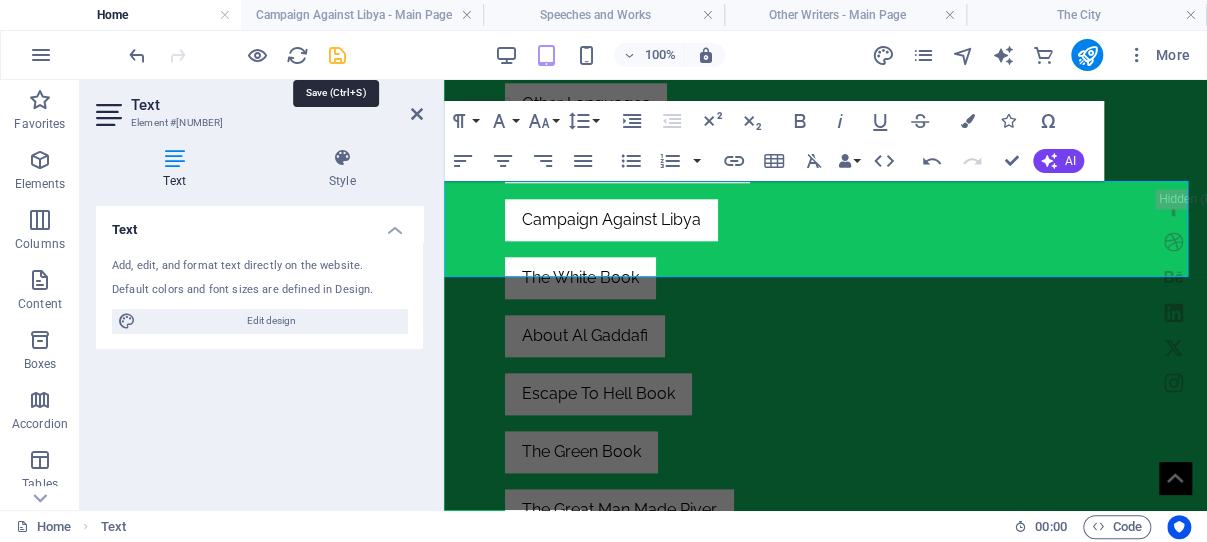 drag, startPoint x: 337, startPoint y: 55, endPoint x: 601, endPoint y: 45, distance: 264.18933 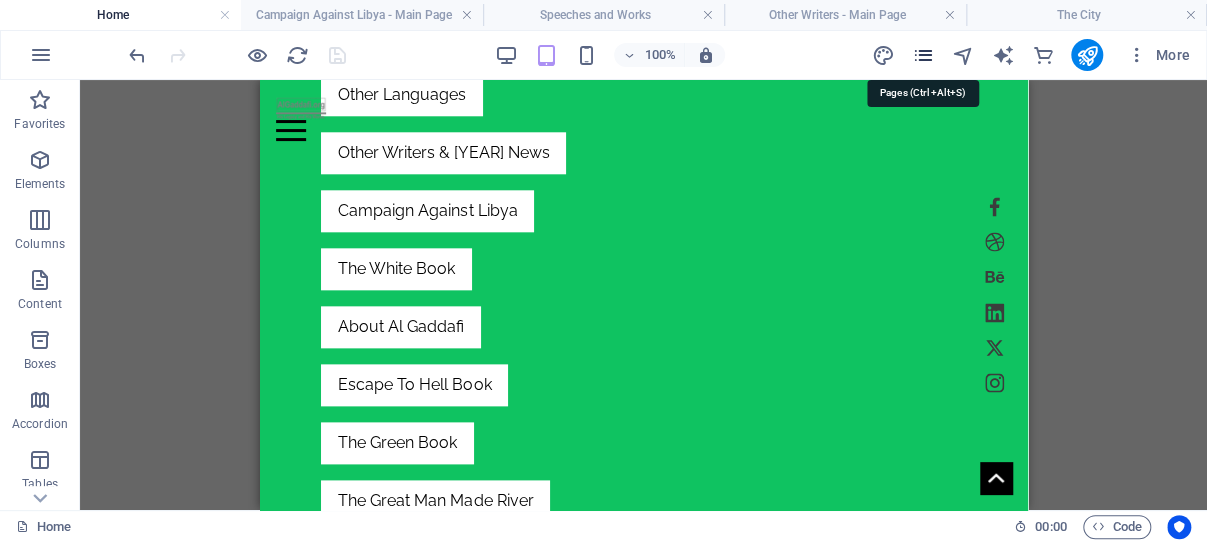 click at bounding box center (922, 55) 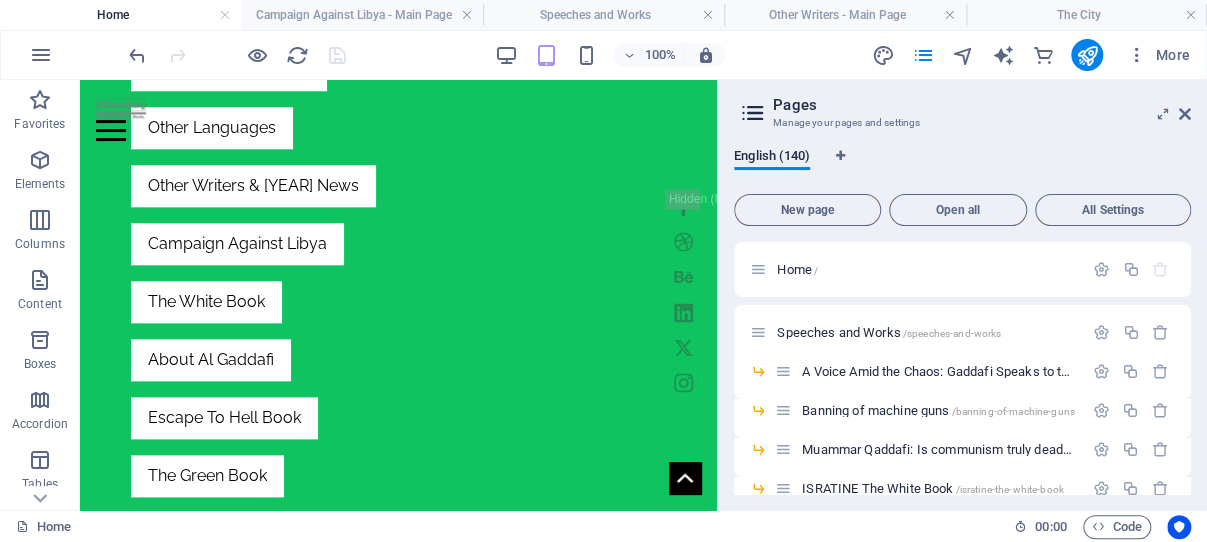 drag, startPoint x: 1185, startPoint y: 114, endPoint x: 1206, endPoint y: 155, distance: 46.06517 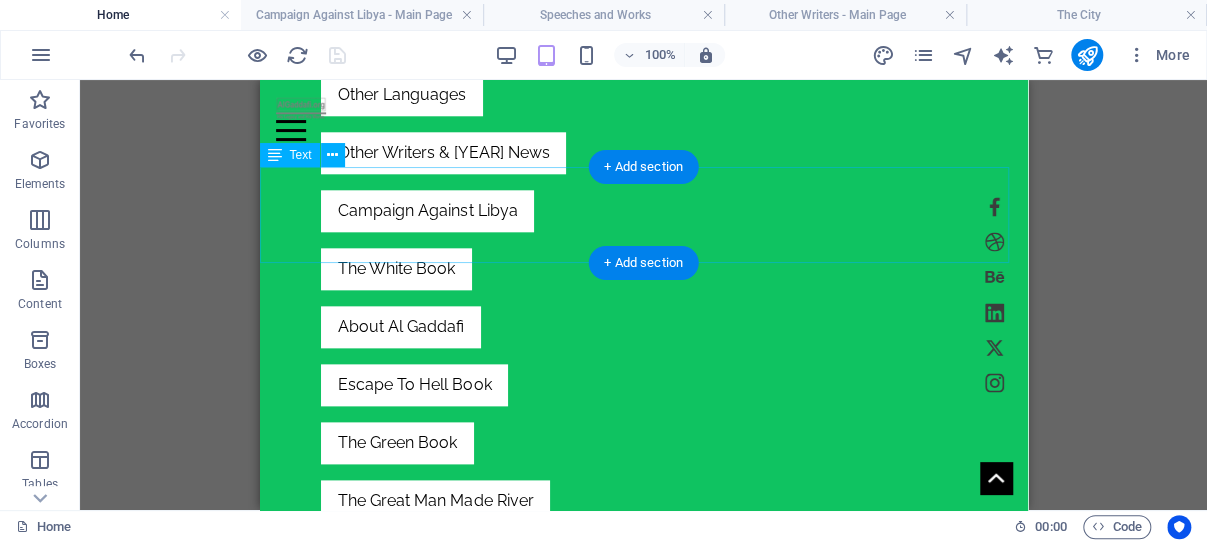 click on "How to Support AlGaddafi.org   To rebuild AlGaddafi.org with thousands of pages and just on this main website, you find over  and numerous original PDF files in various languages, we need your support! Please consider donating to AlGaddafi.org." at bounding box center [643, 758] 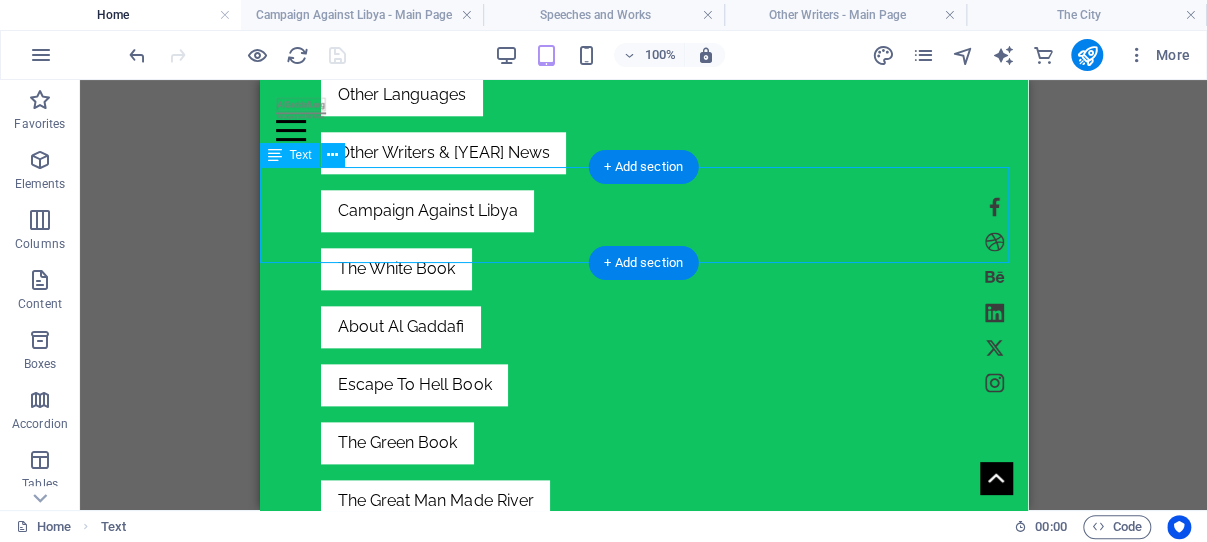 click on "How to Support AlGaddafi.org   To rebuild AlGaddafi.org with thousands of pages and just on this main website, you find over  and numerous original PDF files in various languages, we need your support! Please consider donating to AlGaddafi.org." at bounding box center [643, 758] 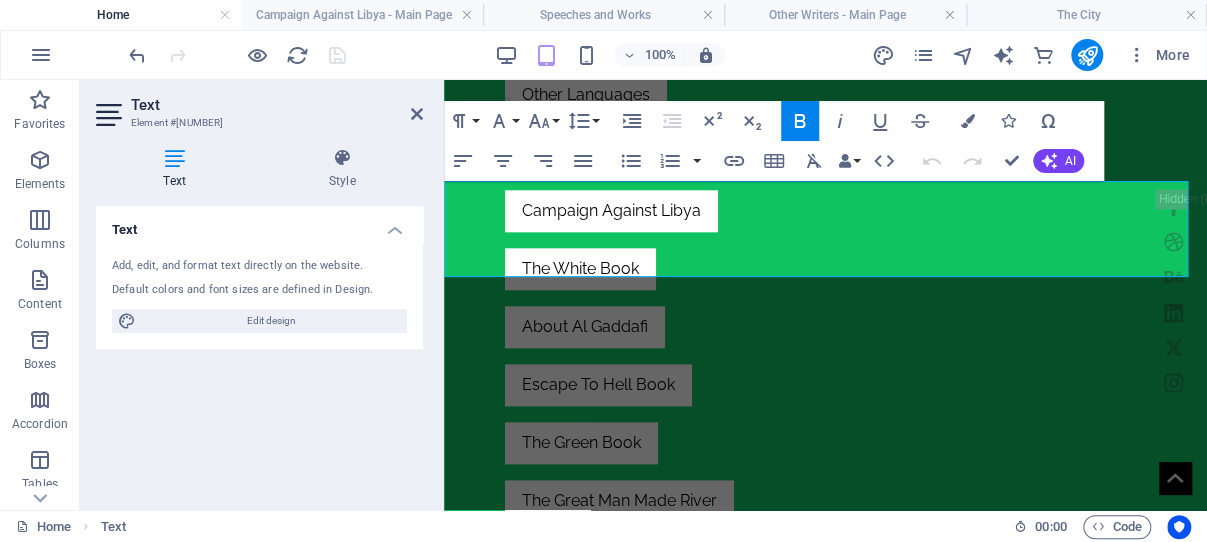 drag, startPoint x: 1126, startPoint y: 215, endPoint x: 1097, endPoint y: 218, distance: 29.15476 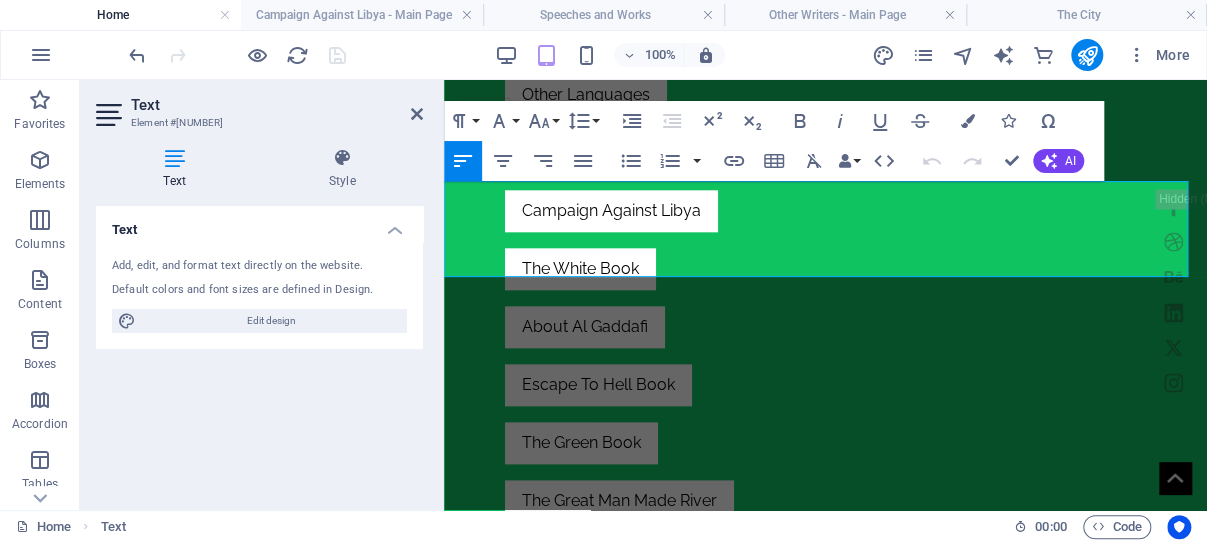 type 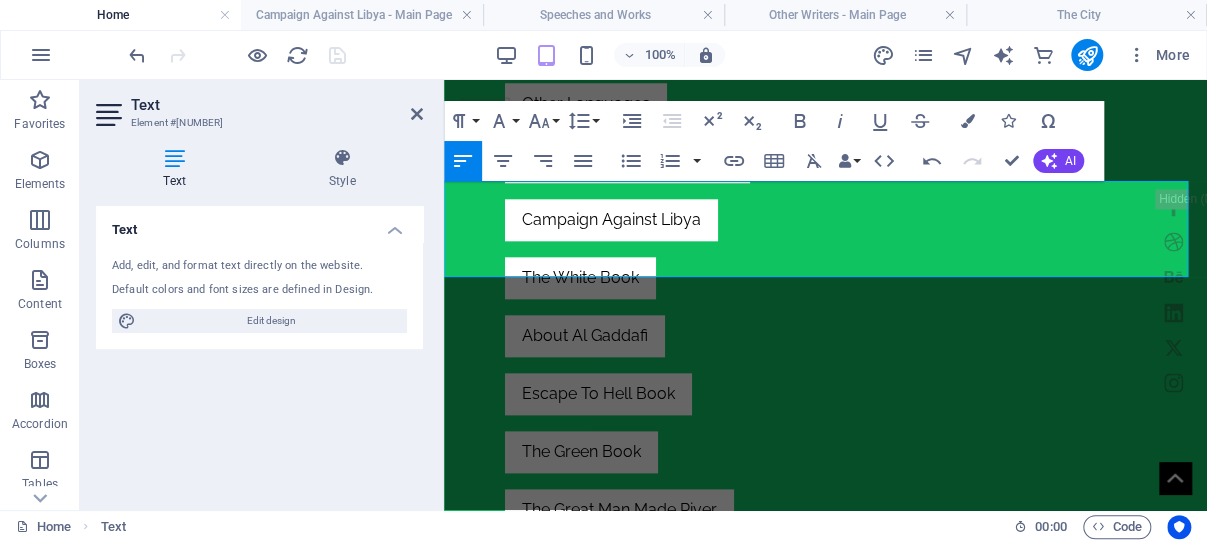click on "How to Support AlGaddafi.org   To rebuild AlGaddafi.org with thousands of pages and just on this main website, you find 140 pages already)   and numerous original PDF files in various languages, we need your support! Please consider donating to AlGaddafi.org." at bounding box center [825, 767] 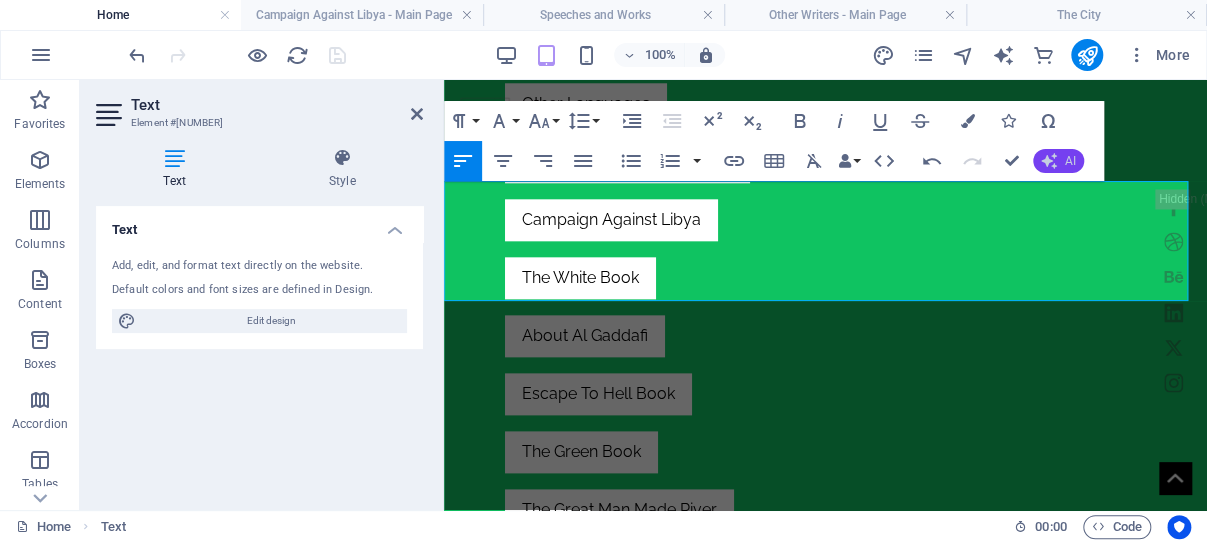 click on "AI" at bounding box center (1058, 161) 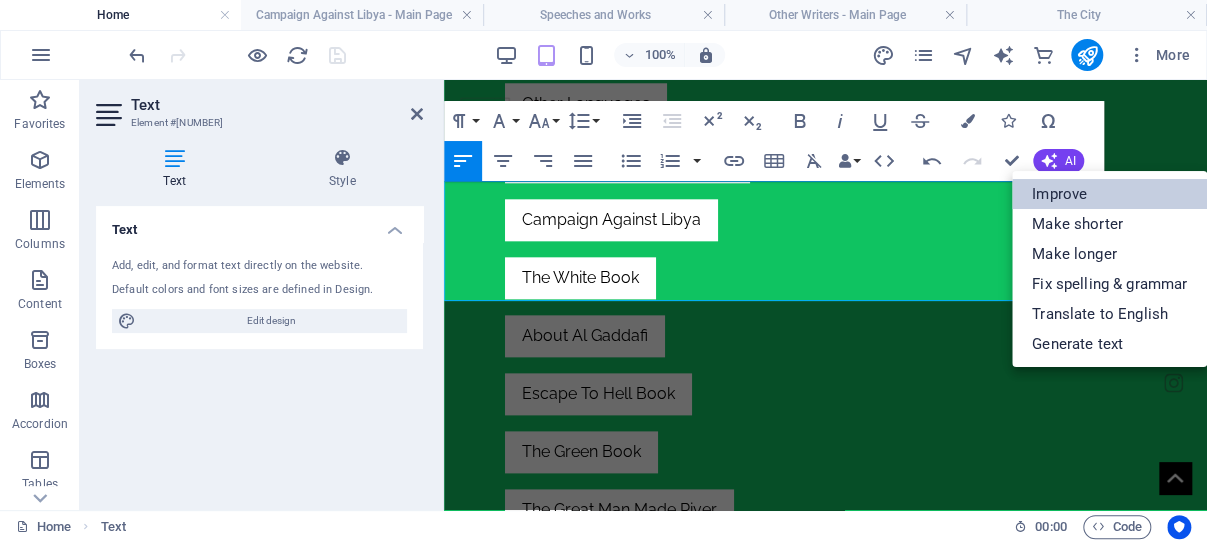 click on "Improve" at bounding box center [1109, 194] 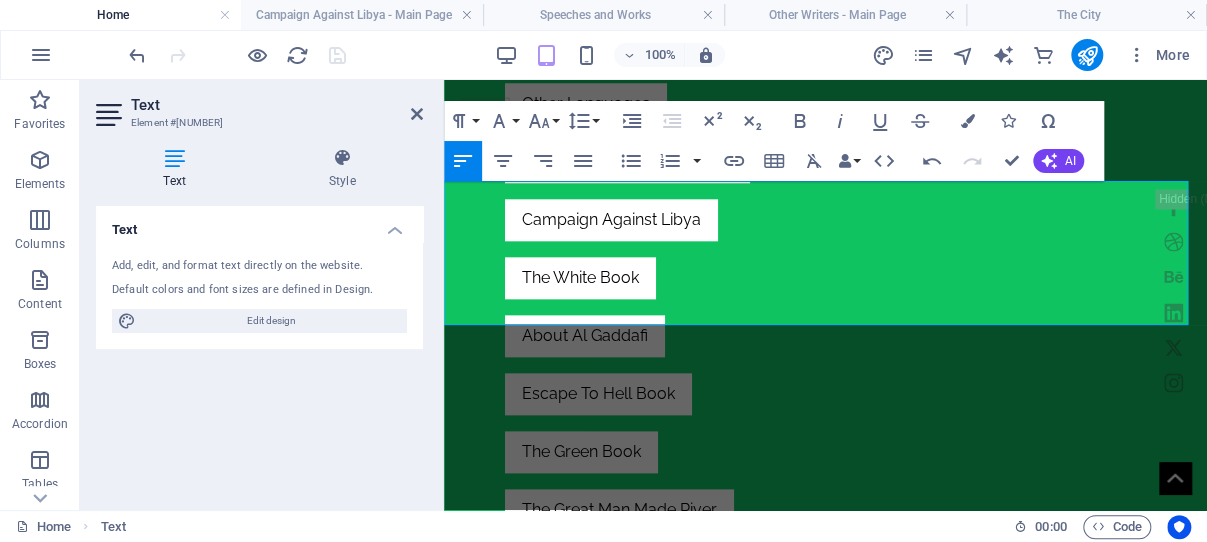 click on "How to Support AlGaddafi.org   To help us rebuild AlGaddafi.org, which currently features 140 pages on the main site and thousands more to come, we invite your support. Additionally, we're excited to launch the new Polish version of AlGaddafi.org—the first of its kind—along with numerous original PDF files in various languages. Your contributions will make a significant difference. Please consider donating to AlGaddafi.org." at bounding box center (825, 803) 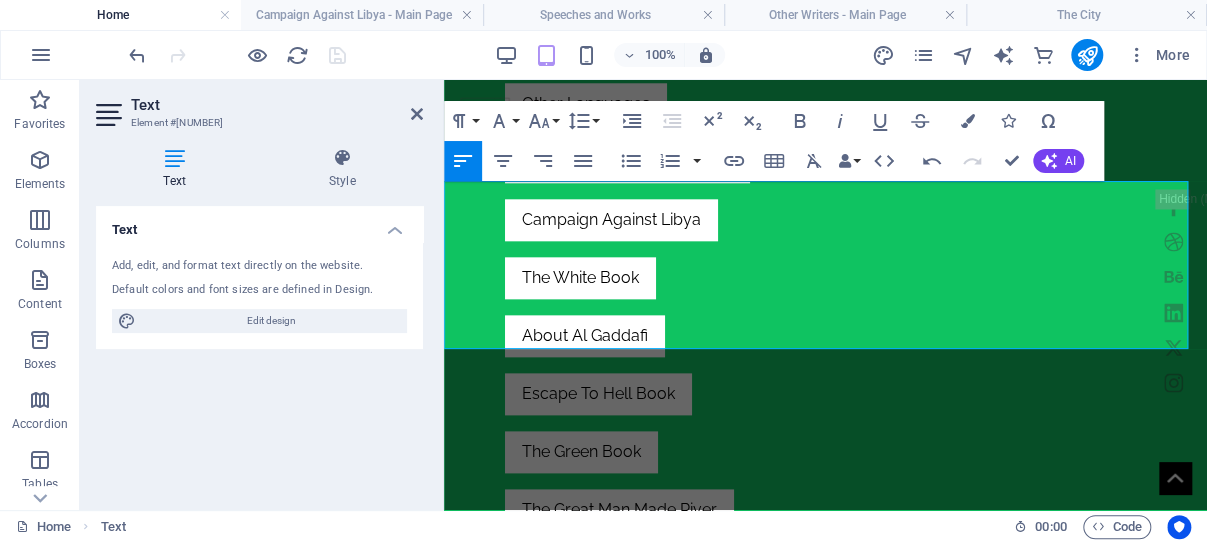 click on "How to Support AlGaddafi.org   To help us rebuild AlGaddafi.org, which currently features 140 pages on the main site and thousands more to come, we invite your support. Additionally, we're excited to have launch the new Polish version of AlGaddafi.org—the first of its kind—along with numerous original PDF files in various languages. Your contributions will make a significant difference. Please consider donating to AlGaddafi.org." at bounding box center (825, 791) 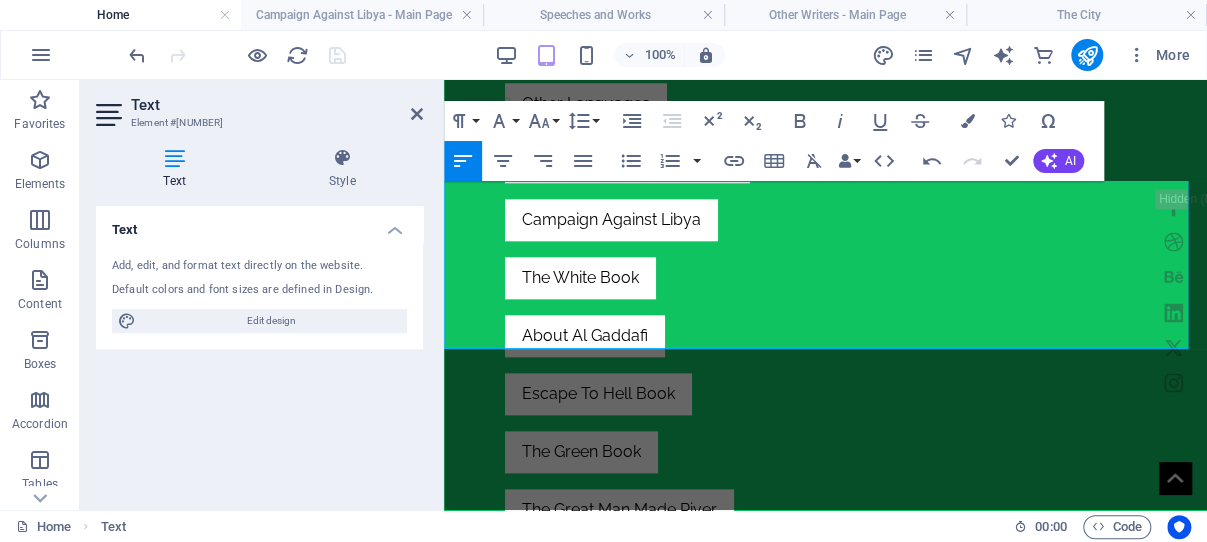 copy on "along with numerous original PDF files in various languages." 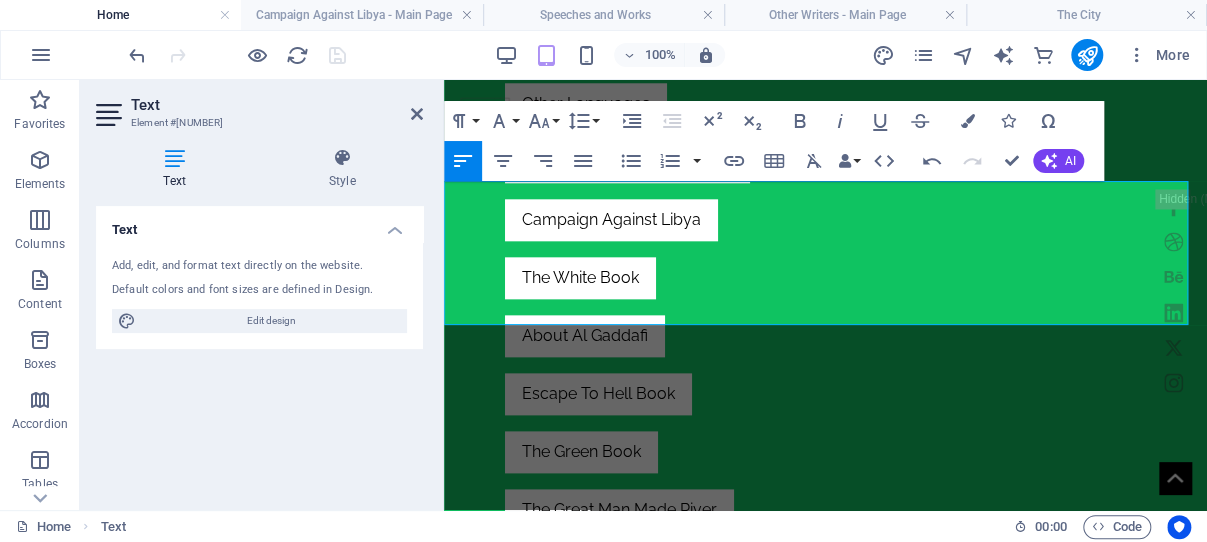 click on "How to Support [WEBSITE]   To help us rebuild [WEBSITE], which currently features 140 pages on the main site and thousands more to come, we invite your support. Additionally, we're excited to have launchd the new Polish version of [WEBSITE], recently. —the first of its kind— Your contributions will make a significant difference. Please consider donating to [WEBSITE]." at bounding box center [825, 791] 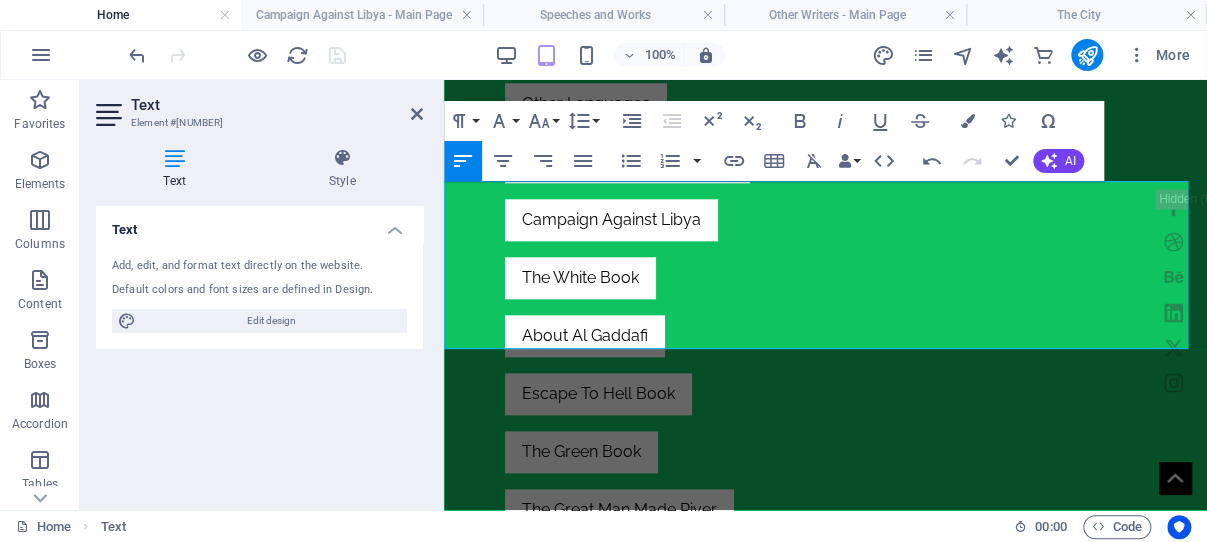 click on "How to Support AlGaddafi.org   To help us rebuild AlGaddafi.org, which currently features 140 pages on the main site and thousands more to come, we invite your support. Additionally, we're excited to have launchd the new Polish version of AlGaddafi.org, recently. —the first of its kind— Your contributions will make a significant differencealong with numerous original PDF files in various languages.. Please consider donating to AlGaddafi.org." at bounding box center (825, 803) 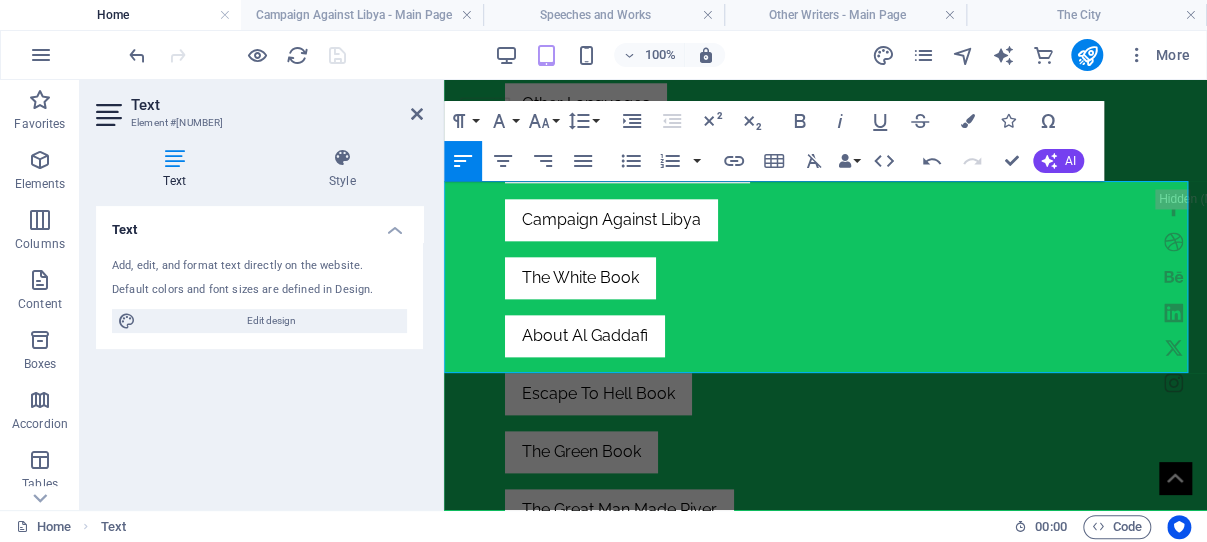 drag, startPoint x: 1057, startPoint y: 290, endPoint x: 837, endPoint y: 289, distance: 220.00227 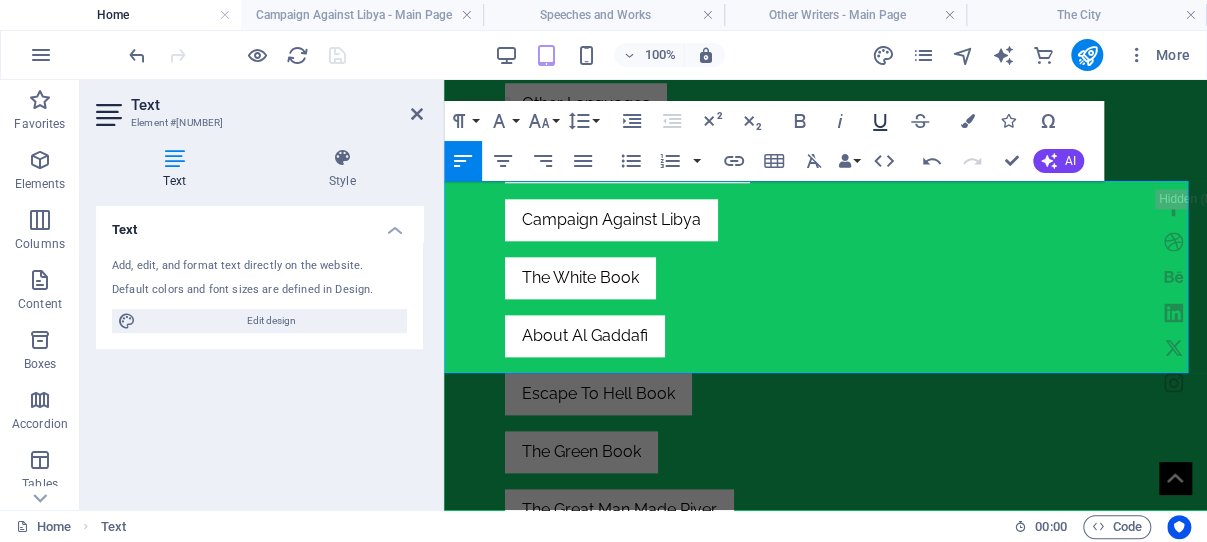 click 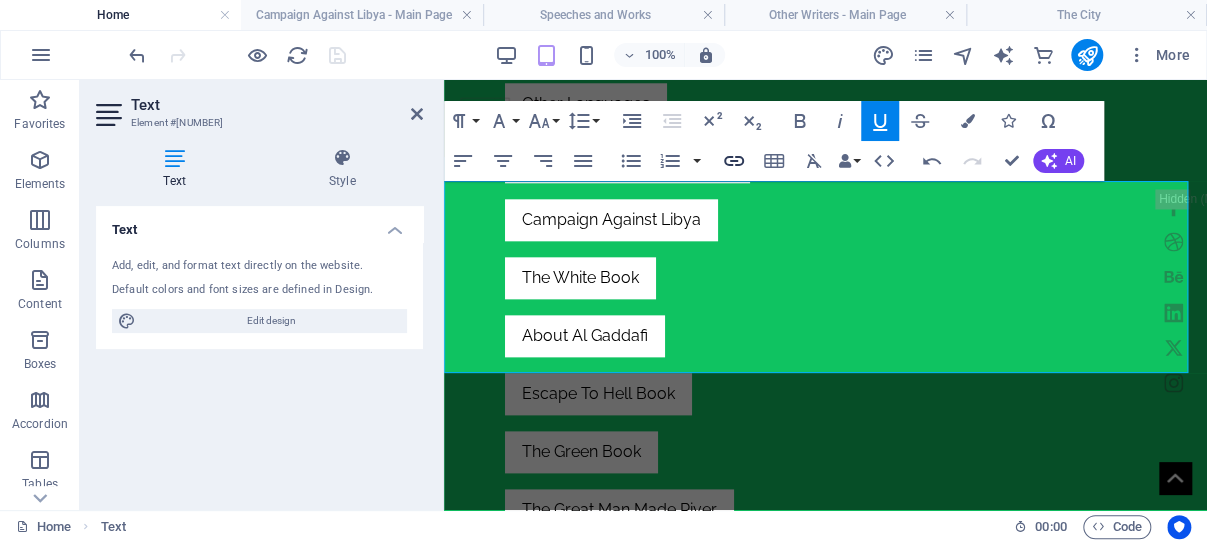 click 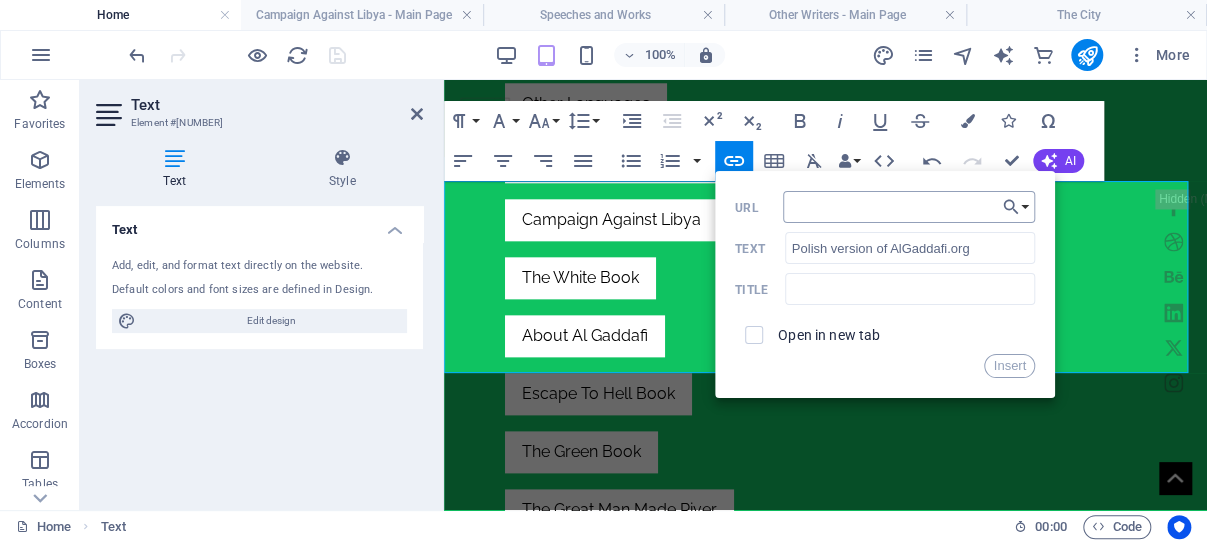 click on "URL" at bounding box center [909, 207] 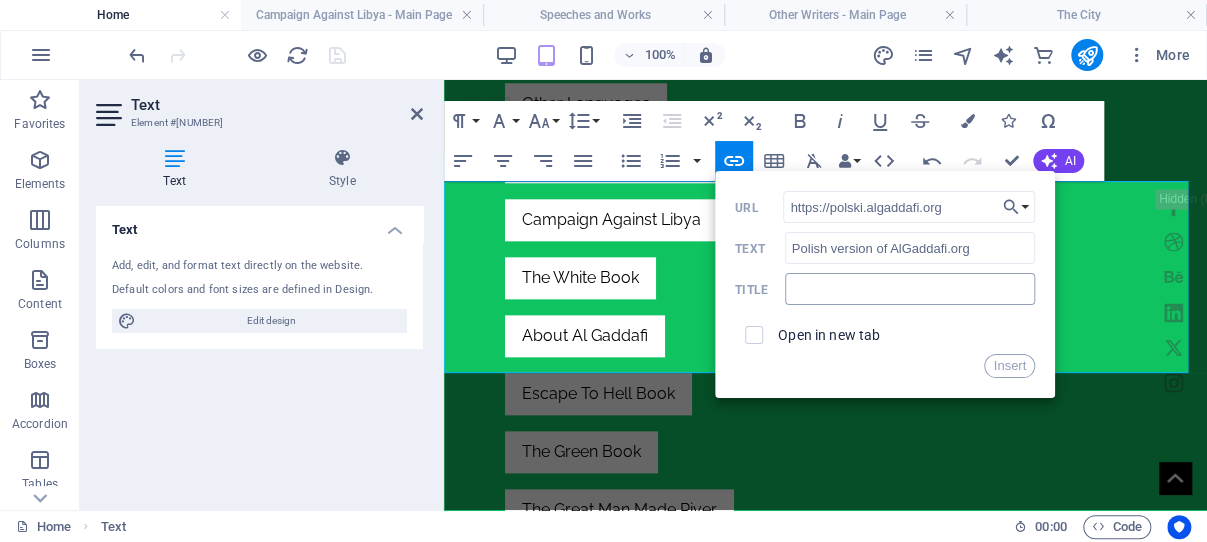 type on "https://polski.algaddafi.org" 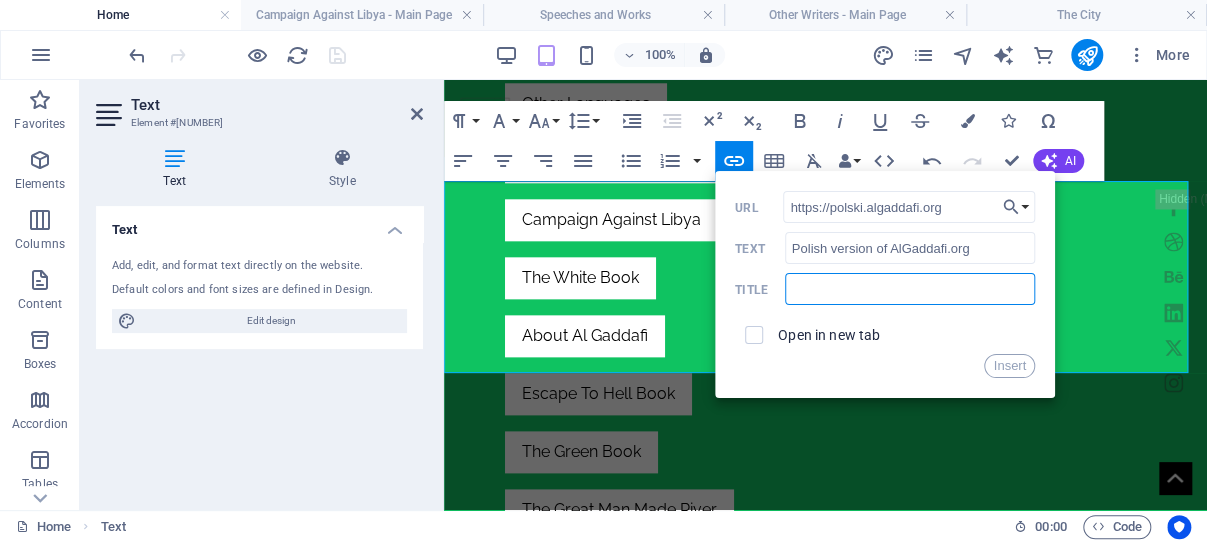 click at bounding box center (910, 289) 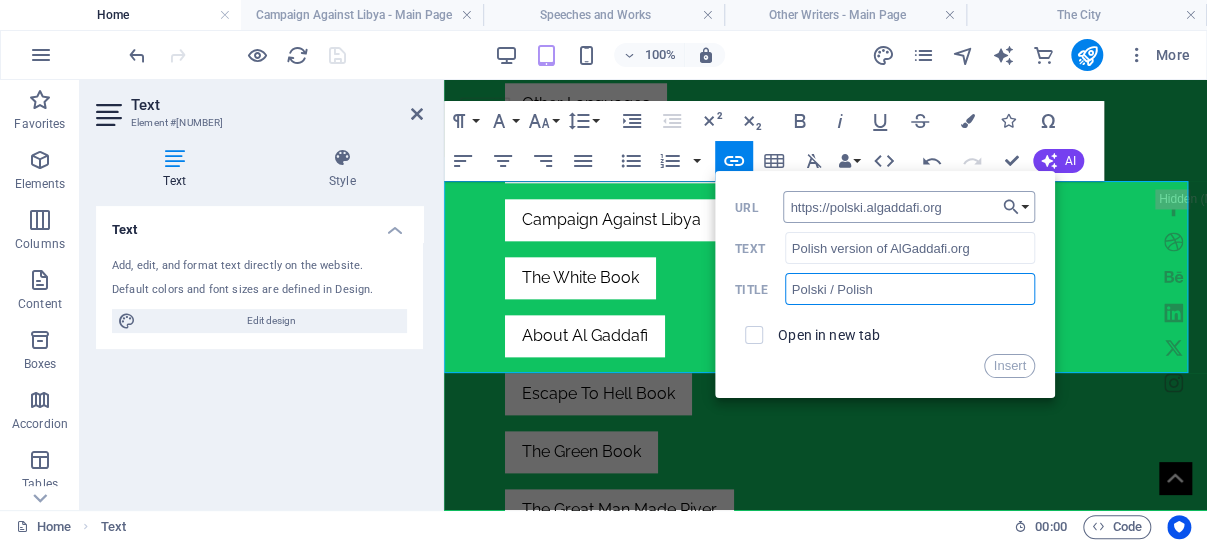 type on "Polski / Polish" 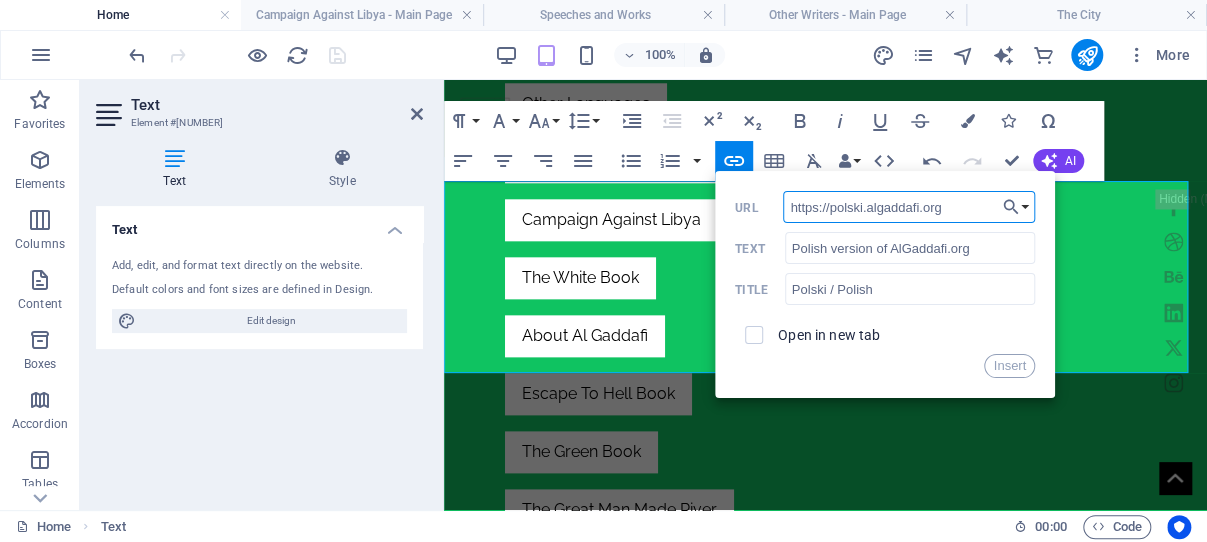 drag, startPoint x: 949, startPoint y: 209, endPoint x: 788, endPoint y: 206, distance: 161.02795 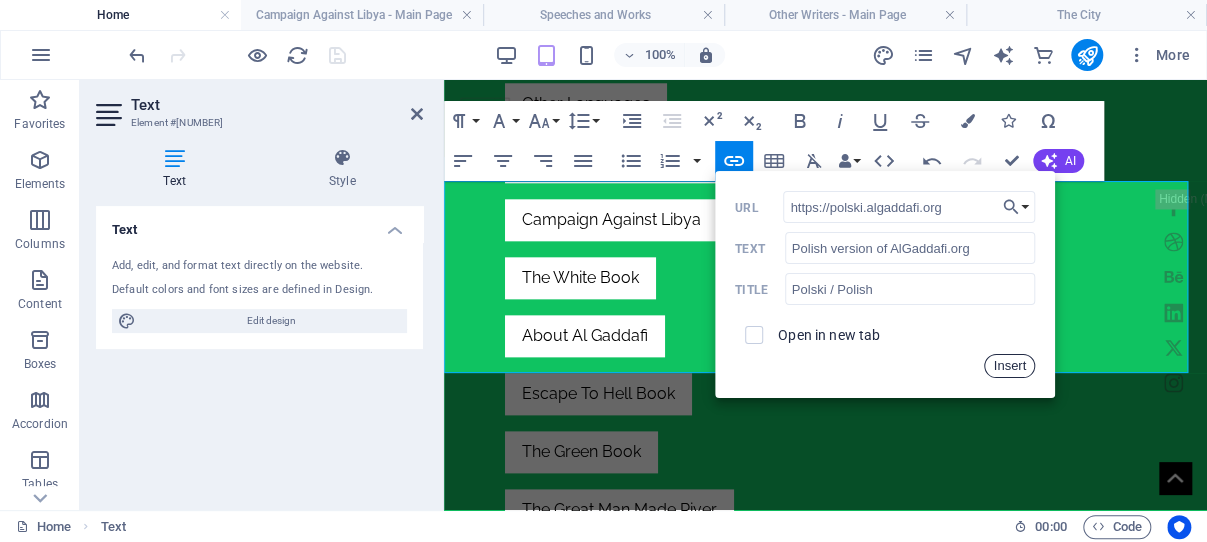 click on "Insert" at bounding box center (1009, 366) 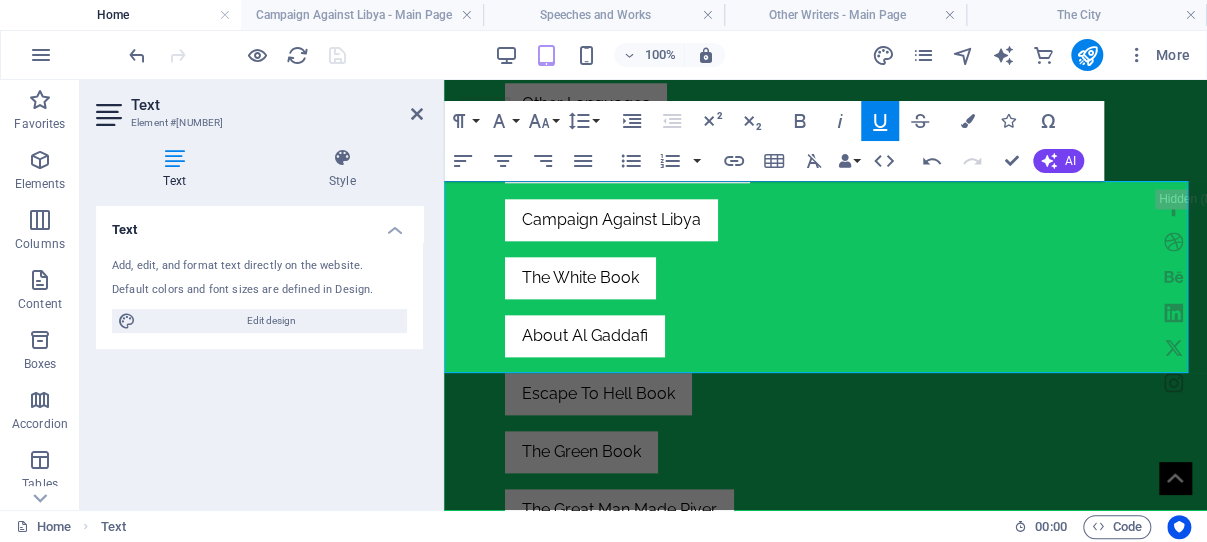 click on "How to Support AlGaddafi.org   To help us rebuild  AlGaddafi.org   (6 main languages and various other languages), which currently features 140 pages on the main site and thousands more to come, we invite your support. Additionally, we're excited to have launched the new  Polish version of AlGaddafi.org , recently. —the first of its kind— Your contributions will make a significant difference, as there are more sites to re-build, in various languages, additional to audio and document uploads. Please consider donating to AlGaddafi.org." at bounding box center [825, 803] 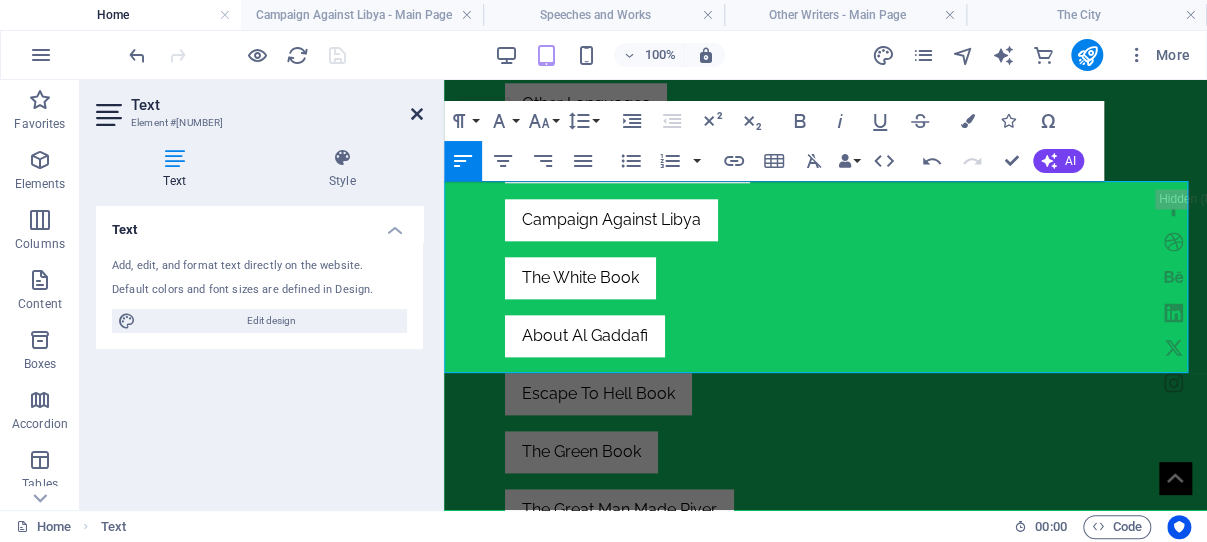 click at bounding box center (417, 114) 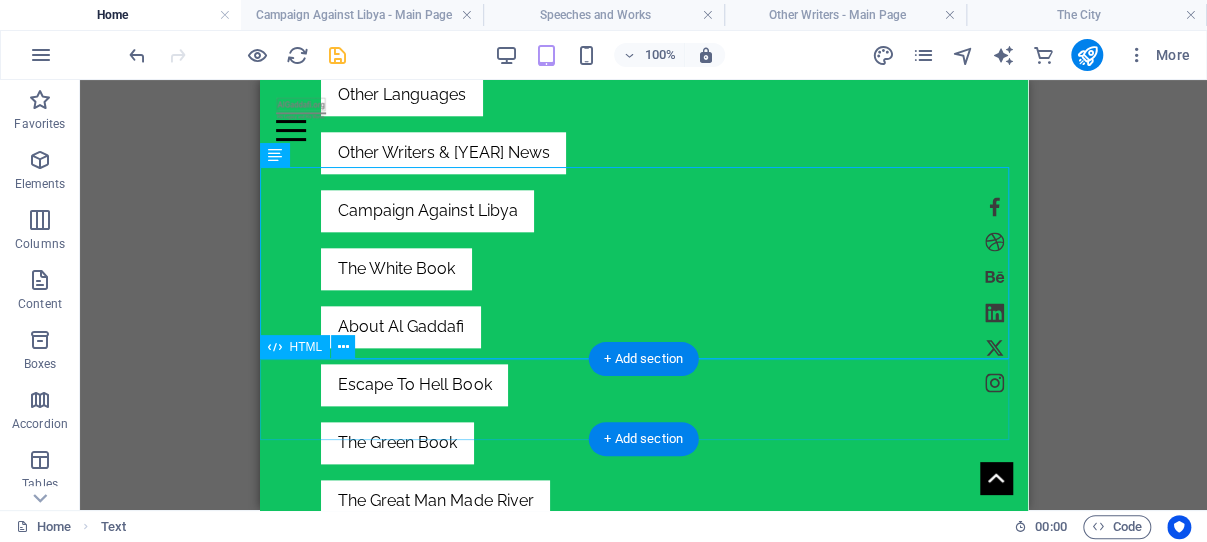 click on "Please DONATE! Help maintaining AlGaddafi org
!" at bounding box center (643, 918) 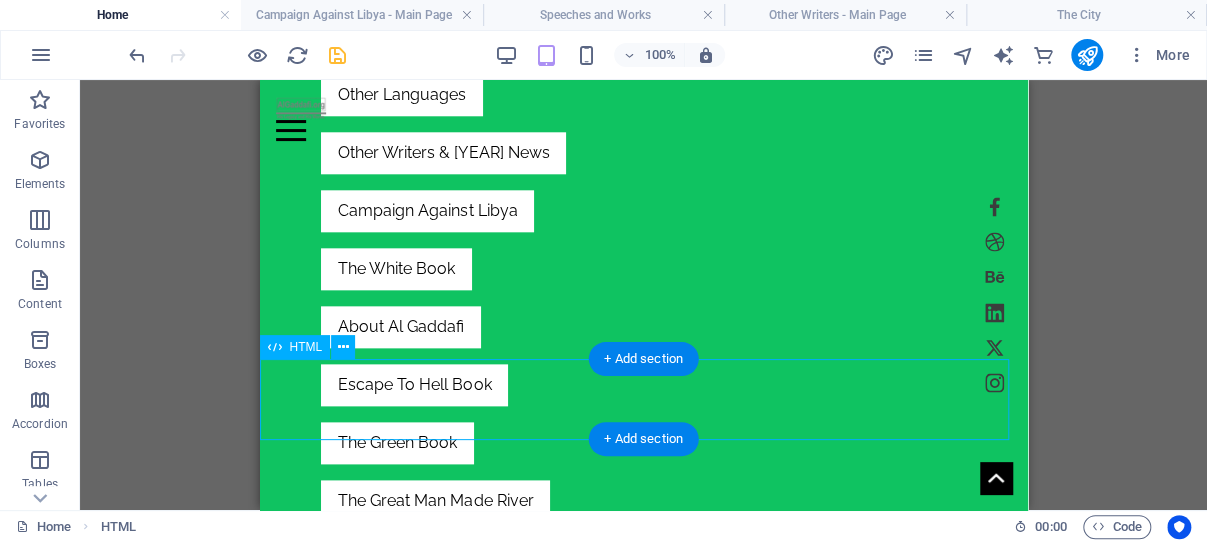 click on "Please DONATE! Help maintaining AlGaddafi org
!" at bounding box center [643, 918] 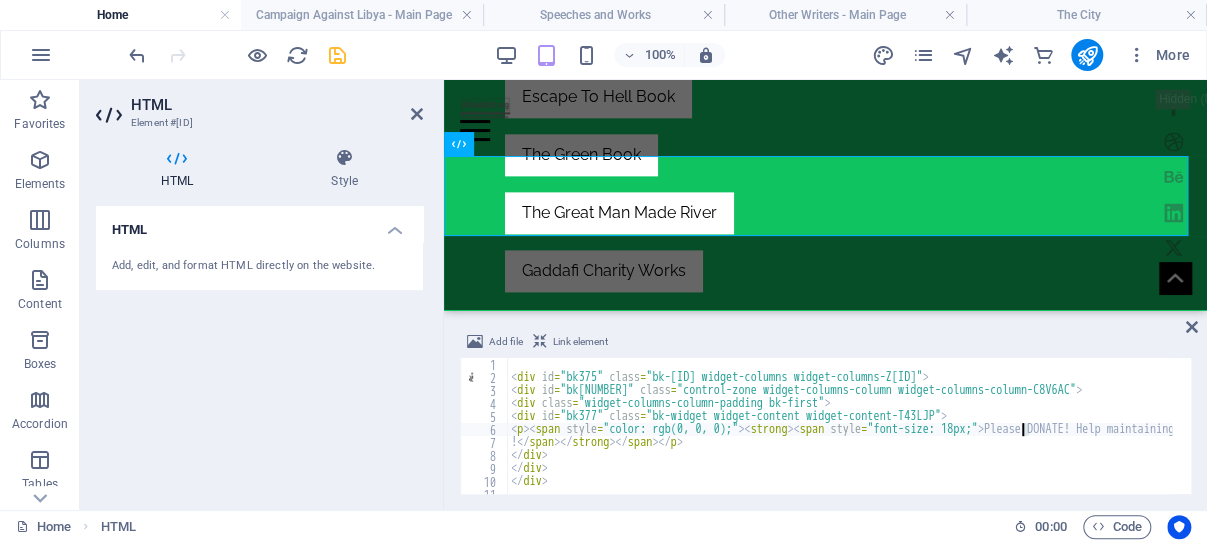 click on "< div   id = "bk377"   class = "bk-widget widget-content widget-content-T43LJP" > < p > < span   style = "color: rgb(0, 0, 0);" > < strong > < span   style = "font-size: 18px;" > Please DONATE! Help maintaining AlGaddafi org ! </ span > </ strong > </ span > </ p > </ div > </ div > </ div >" at bounding box center (1115, 429) 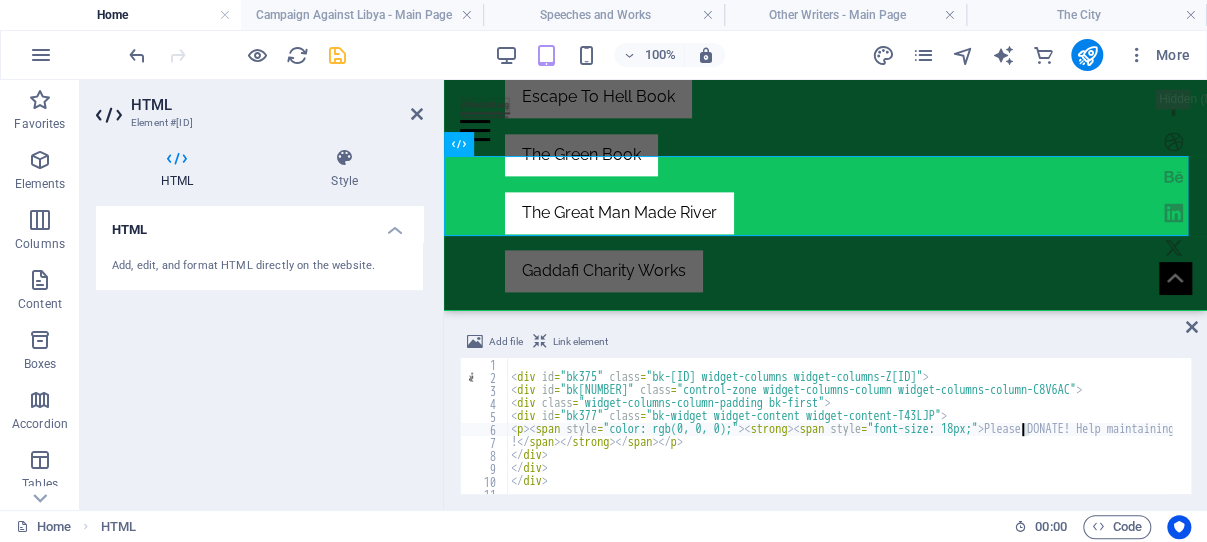scroll, scrollTop: 0, scrollLeft: 63, axis: horizontal 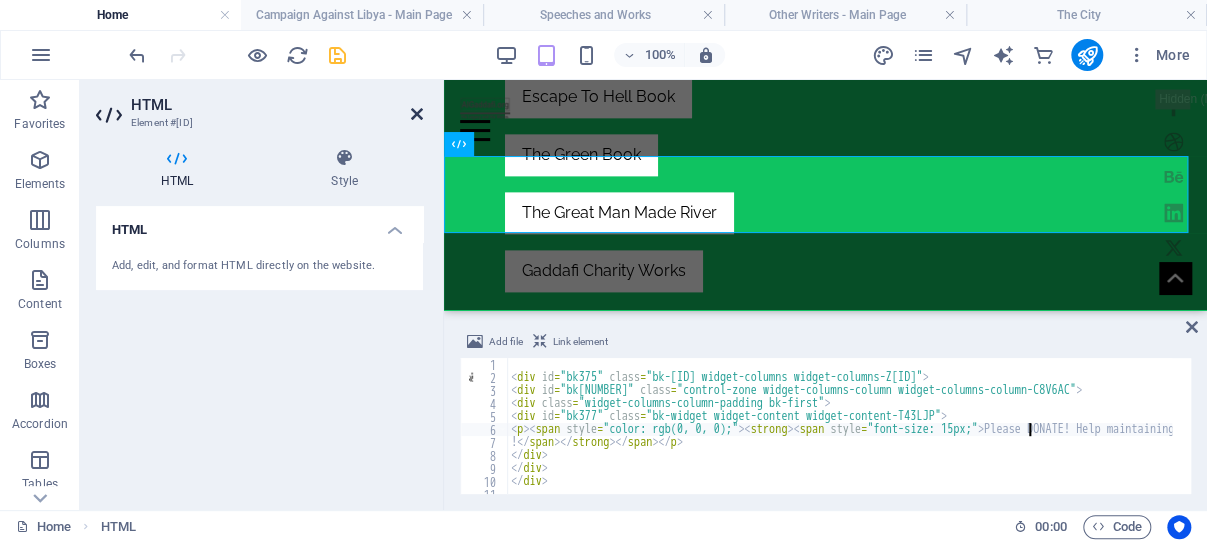 type on "<p><span style="color: rgb(0, 0, 0);"><strong><span style="font-size: 15px;">Please DONATE! Help maintaining AlGaddafi org" 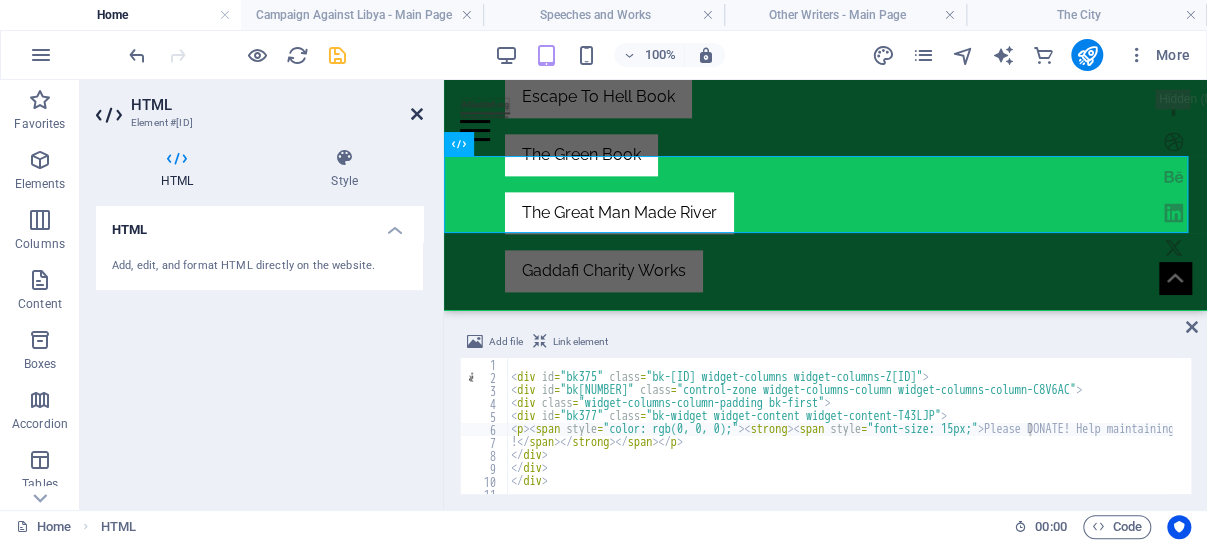 click at bounding box center [417, 114] 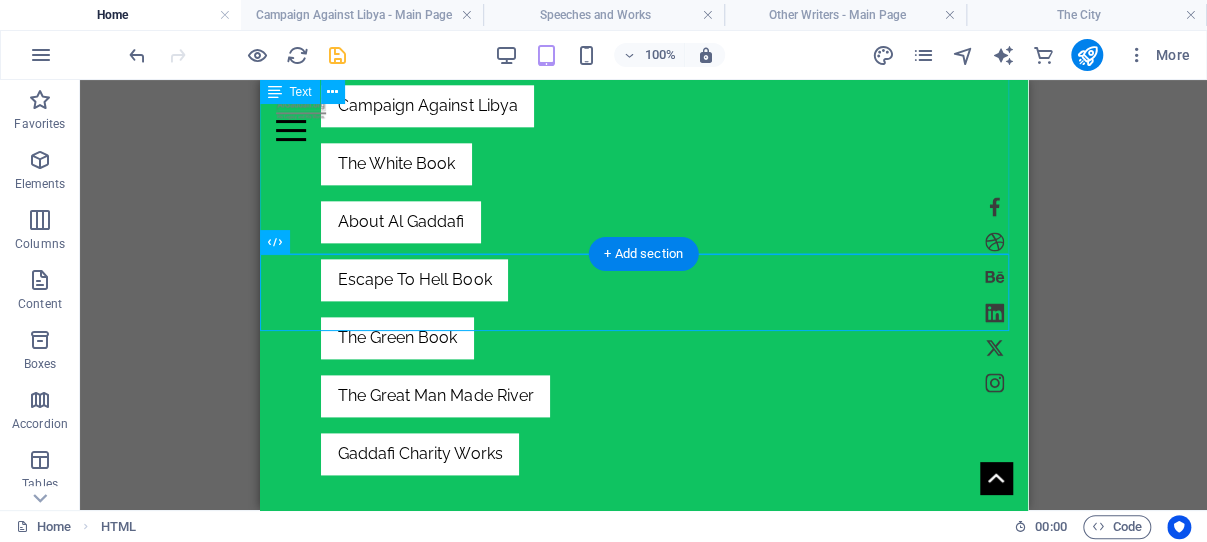 scroll, scrollTop: 1016, scrollLeft: 0, axis: vertical 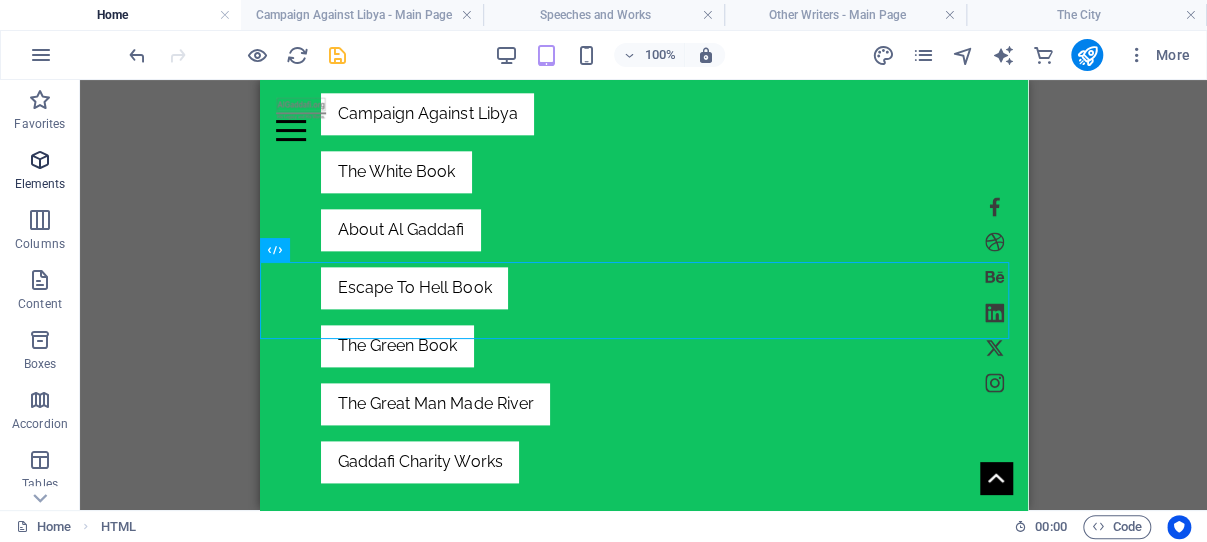 click at bounding box center (40, 160) 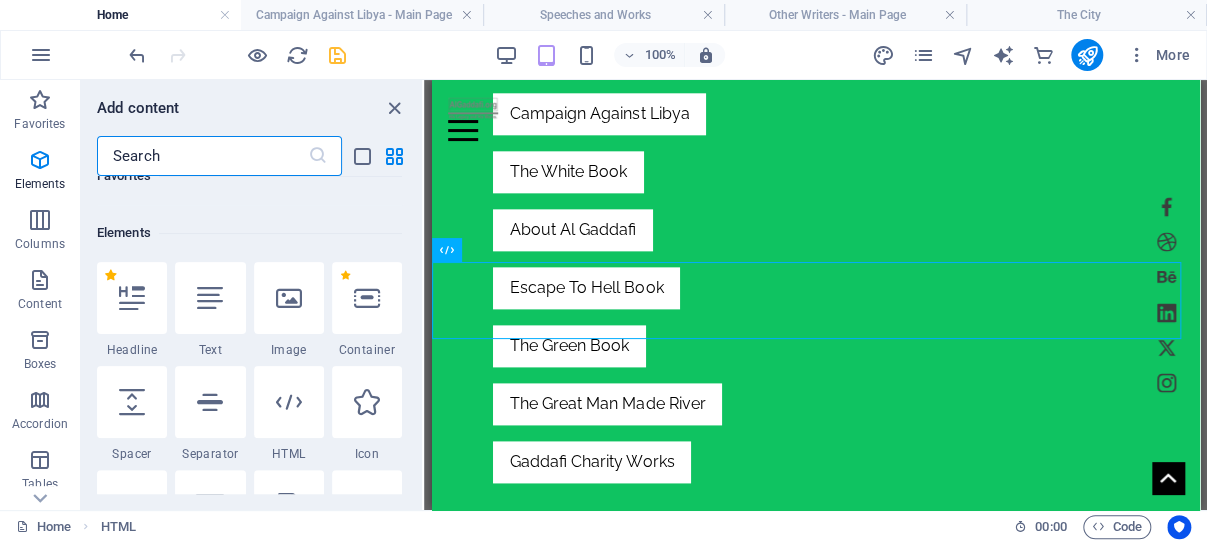 scroll, scrollTop: 213, scrollLeft: 0, axis: vertical 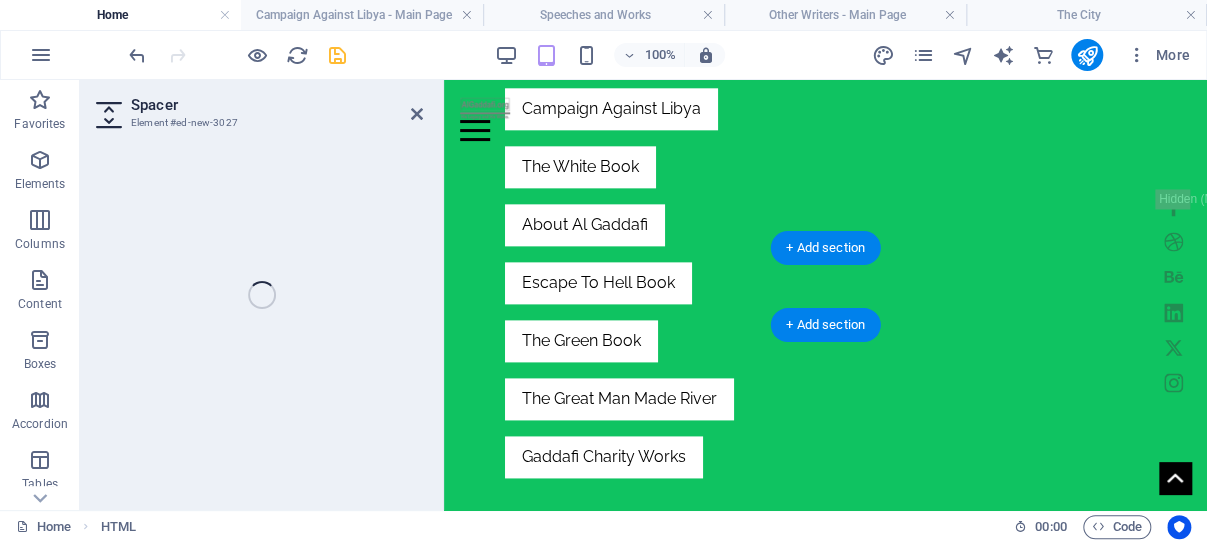 select on "px" 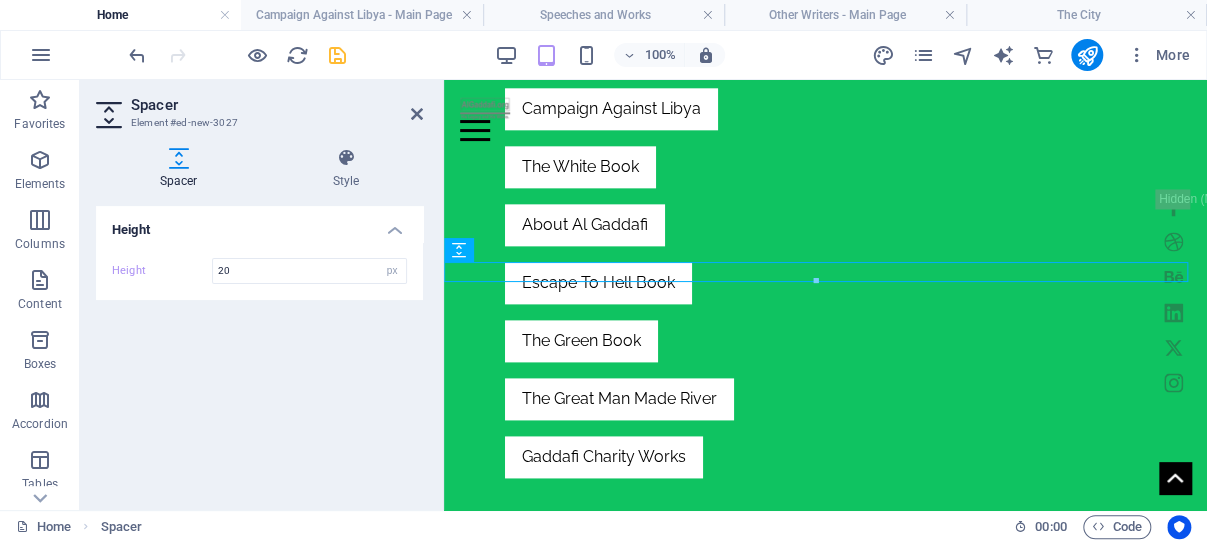 type on "20" 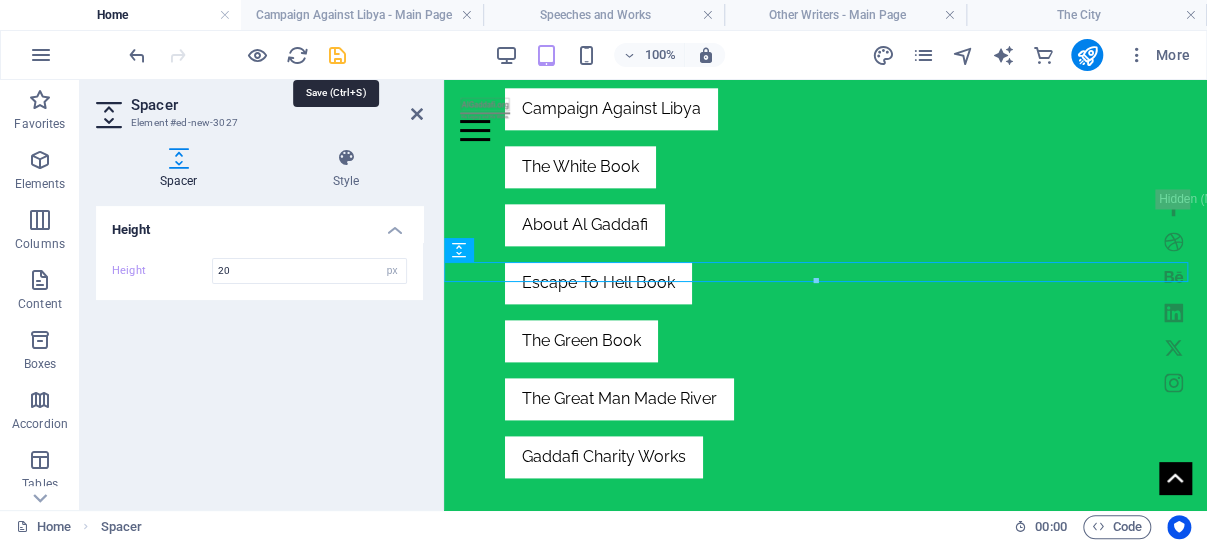 drag, startPoint x: 333, startPoint y: 50, endPoint x: 67, endPoint y: 188, distance: 299.66647 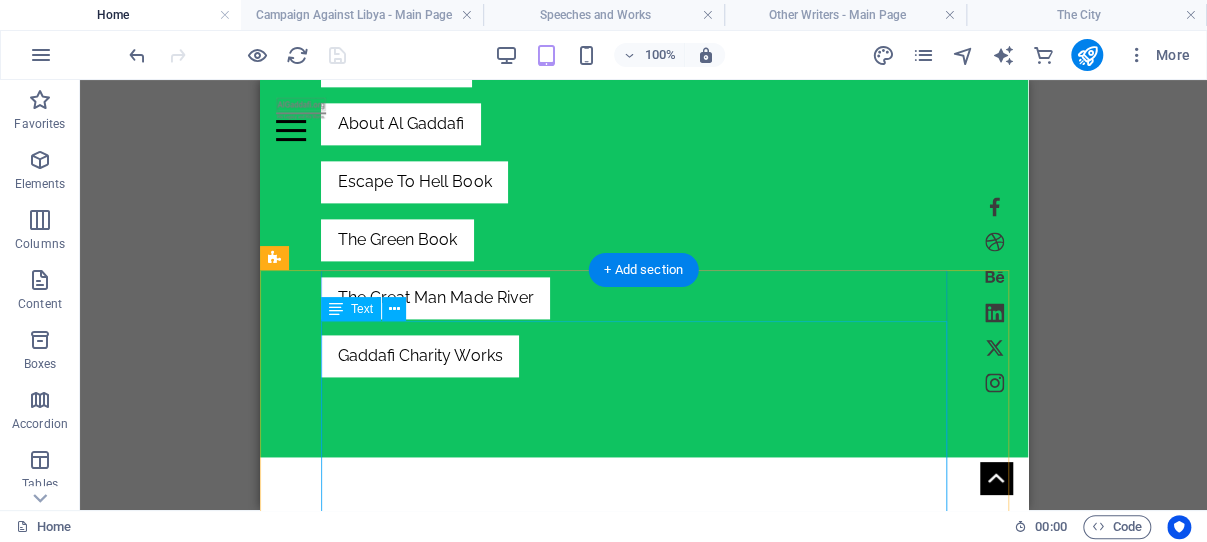 scroll, scrollTop: 1228, scrollLeft: 0, axis: vertical 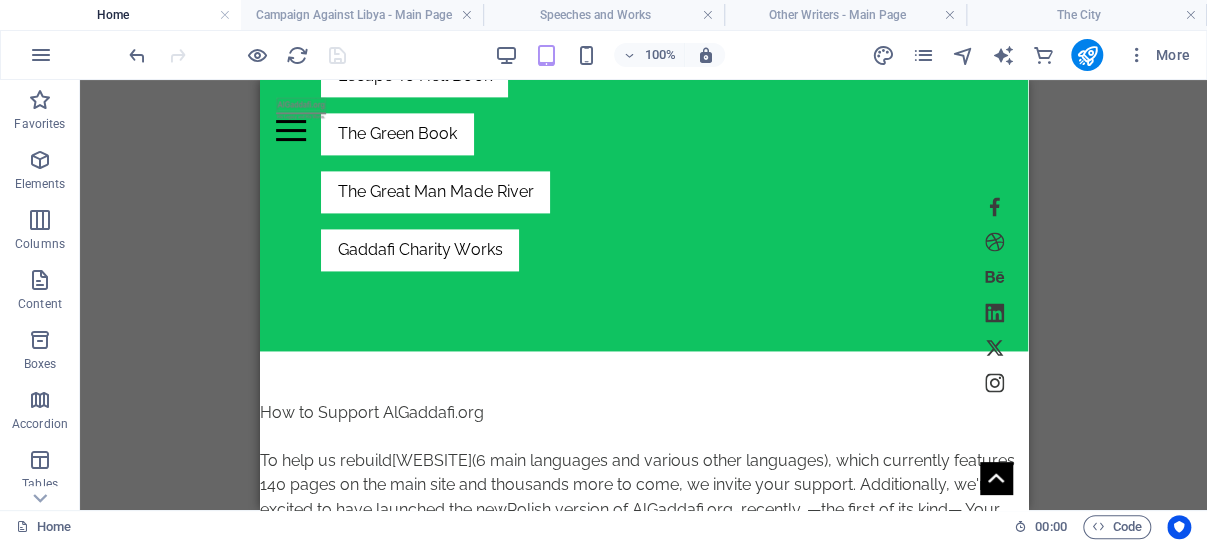 click on "H1   Banner   Container   Text   Spacer   Button series   Button   Button   Button   Button   Button   Button   Button   Spacer   H3   H3   Spacer   H3   Spacer   Text   Menu Bar   Container   Audio   Text   Icon   Social Media Icons   Container   Text   Spacer   Text   HTML   Container   Text   4 columns   Container   Container   HTML   Text   Separator   Social Media Icons   Separator   Spacer   Text   HTML   Spacer   Text   Spacer   Container   H3   Preset   Container   Spacer   Text   Spacer   Container   HTML   Container   Spacer   Text   Spacer   Button   Image   Spacer   Spacer   H2   Floating Image   Image   Text   Preset   Container   Container   Image   H2   Container   Spacer   Button   Text   Text   Preset   Container   Image   Preset   Container   Spacer   H3   Text   Spacer   H2   Container   Image   Container   Text   H2   Text   Button   Container   Spacer   Spacer   Button   Image   Spacer   H3   Spacer   Container   Text   Container   Image   Preset   Container   H2" at bounding box center (643, 295) 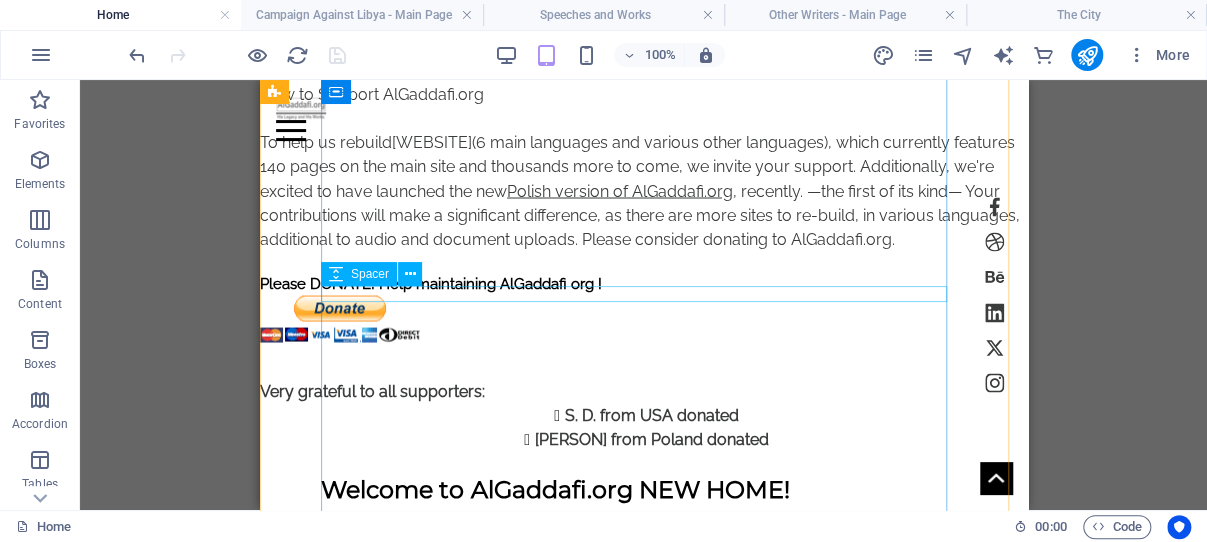 scroll, scrollTop: 1016, scrollLeft: 0, axis: vertical 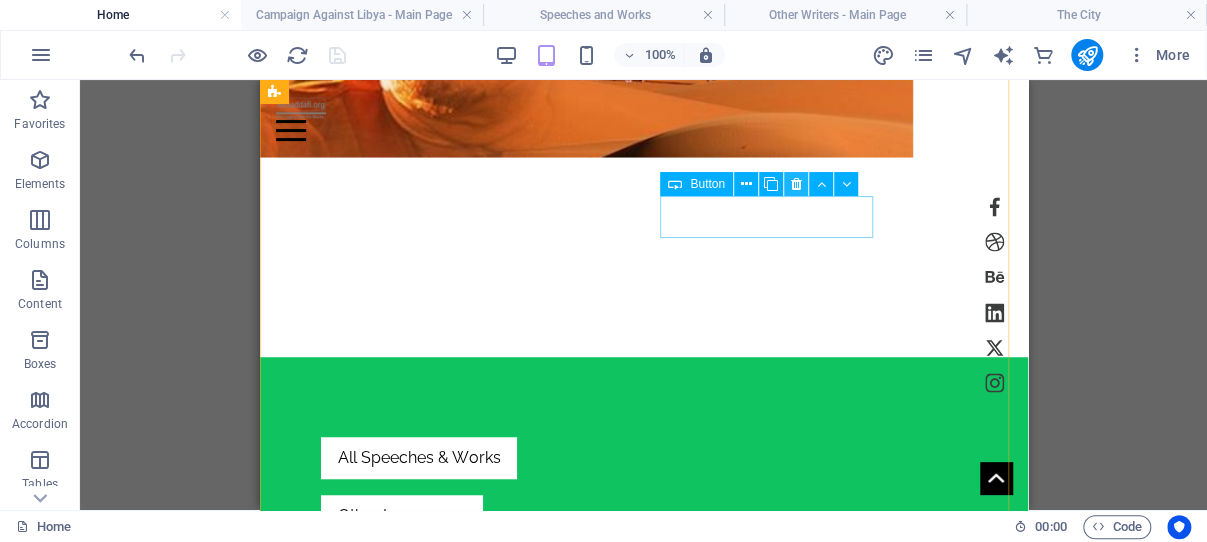 click at bounding box center (795, 184) 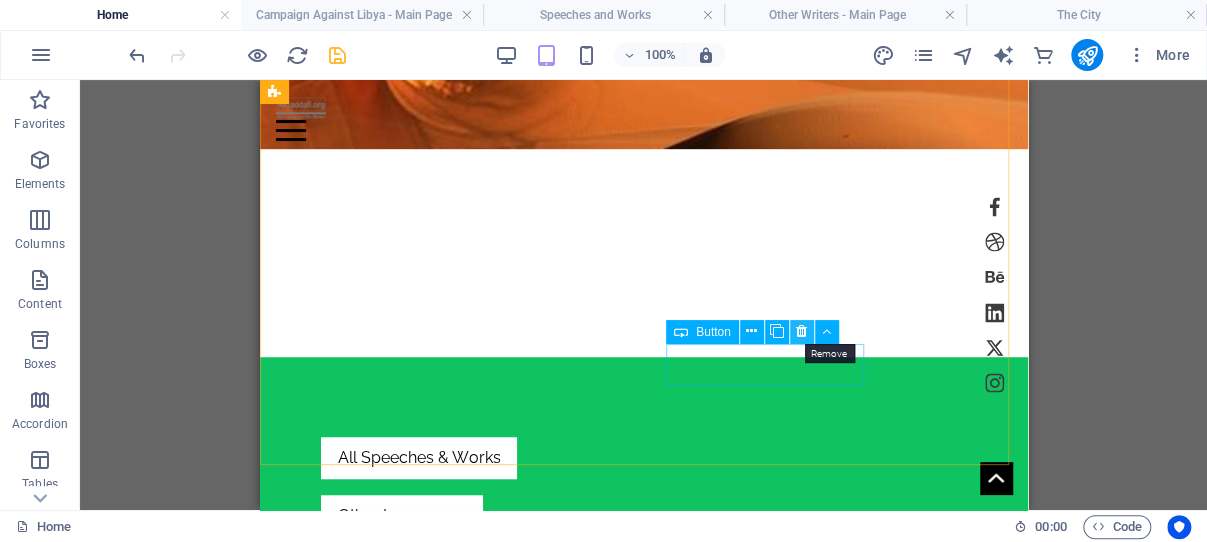 click at bounding box center (801, 331) 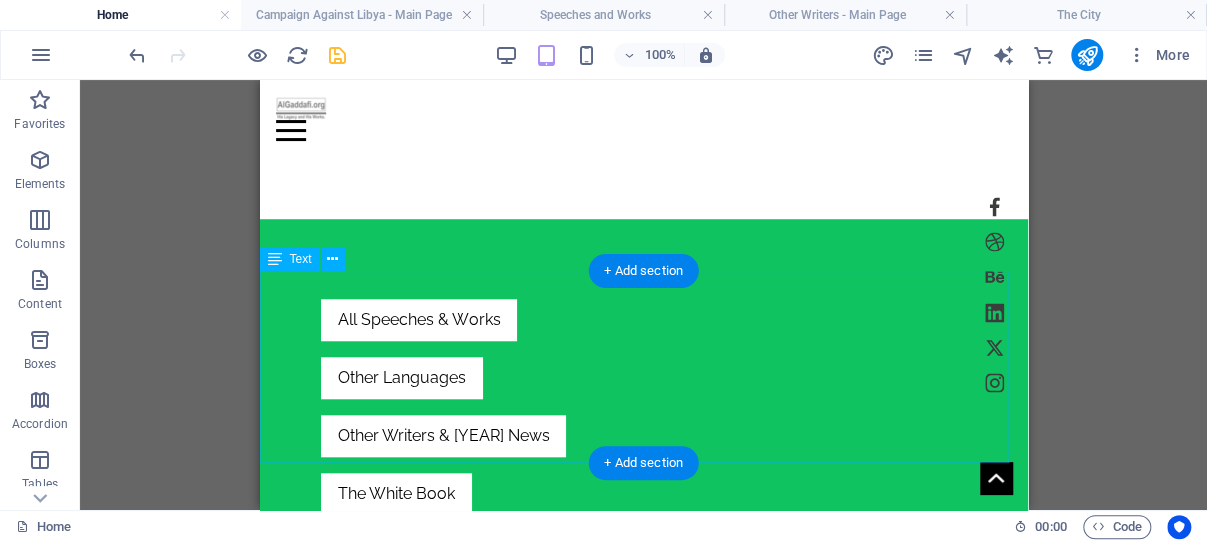 scroll, scrollTop: 742, scrollLeft: 0, axis: vertical 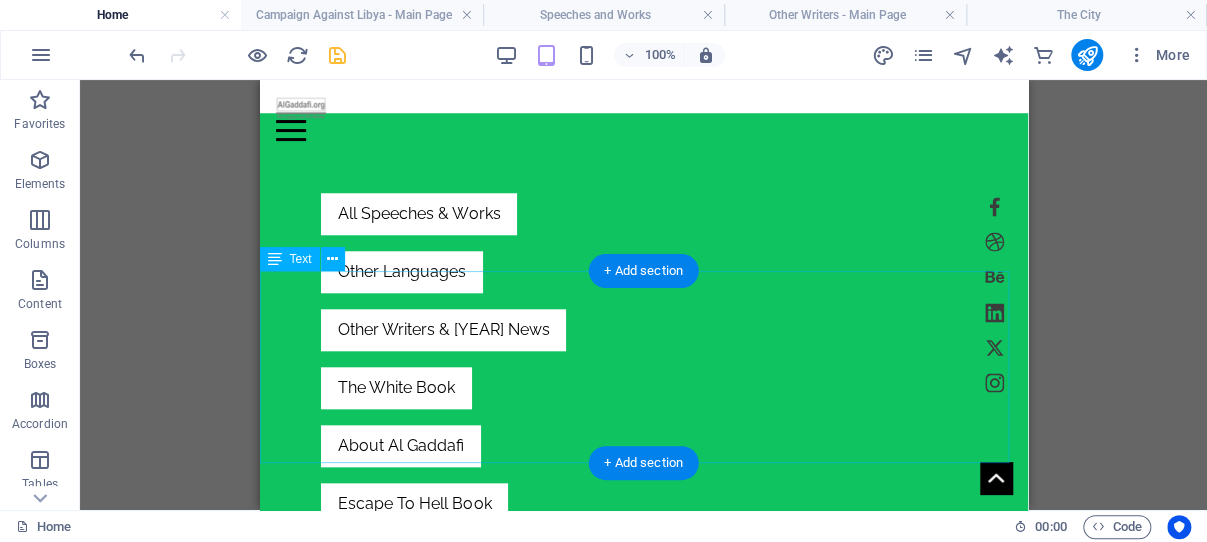 click on "How to Support AlGaddafi.org   To help us rebuild  AlGaddafi.org   (6 main languages and various other languages), which currently features 140 pages on the main site and thousands more to come, we invite your support. Additionally, we're excited to have launched the new  Polish version of AlGaddafi.org , recently. —the first of its kind— Your contributions will make a significant difference, as there are more sites to re-build, in various languages, additional to audio and document uploads. Please consider donating to AlGaddafi.org." at bounding box center (643, 855) 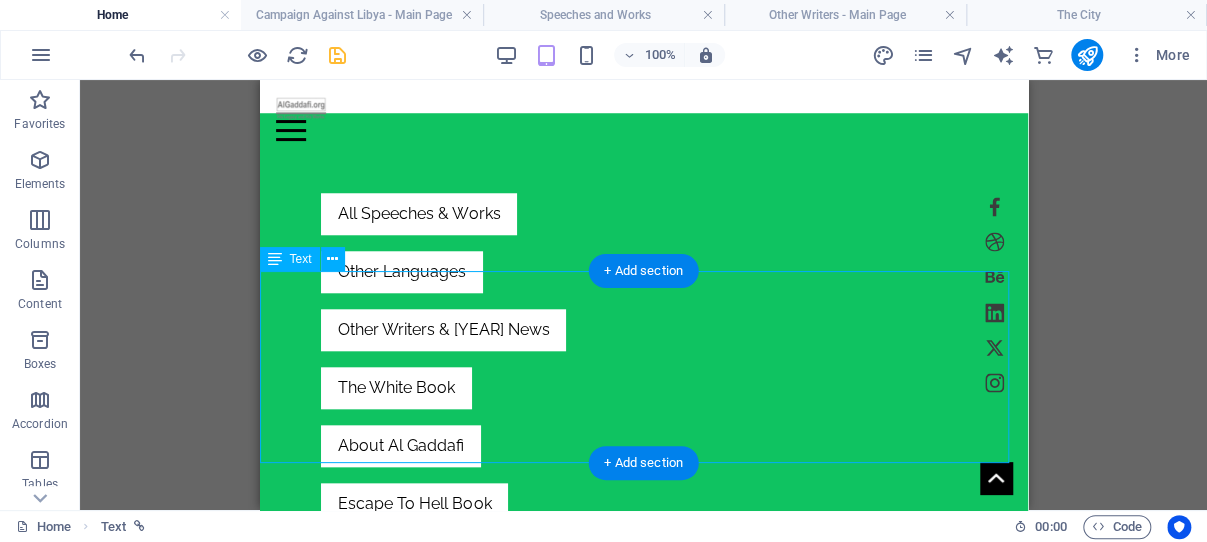 click on "How to Support AlGaddafi.org   To help us rebuild  AlGaddafi.org   (6 main languages and various other languages), which currently features 140 pages on the main site and thousands more to come, we invite your support. Additionally, we're excited to have launched the new  Polish version of AlGaddafi.org , recently. —the first of its kind— Your contributions will make a significant difference, as there are more sites to re-build, in various languages, additional to audio and document uploads. Please consider donating to AlGaddafi.org." at bounding box center [643, 855] 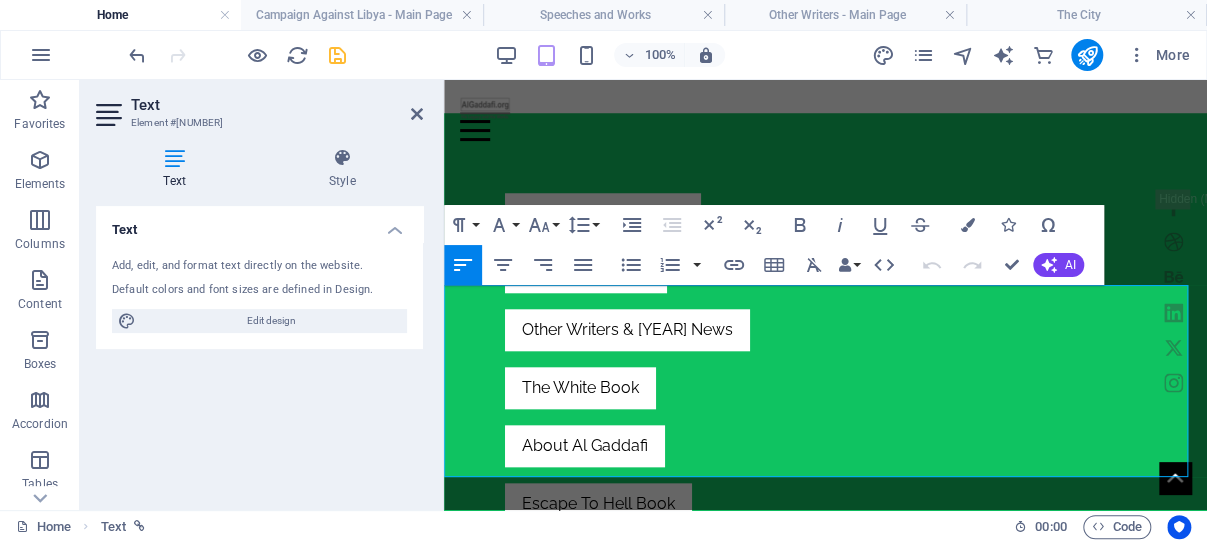 drag, startPoint x: 1090, startPoint y: 345, endPoint x: 1053, endPoint y: 345, distance: 37 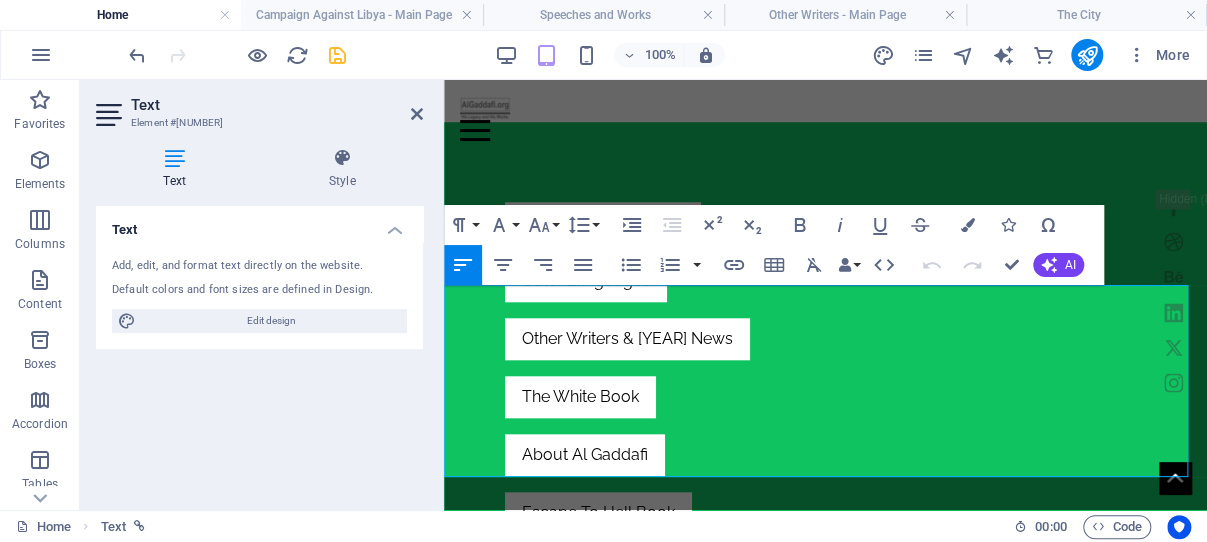 type 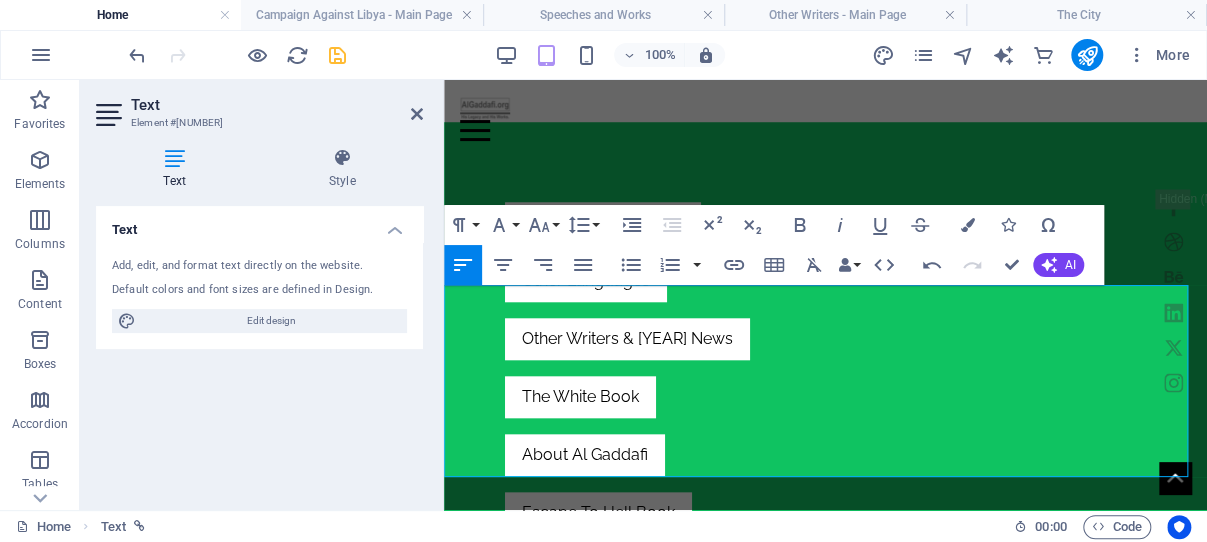 drag, startPoint x: 831, startPoint y: 369, endPoint x: 719, endPoint y: 371, distance: 112.01785 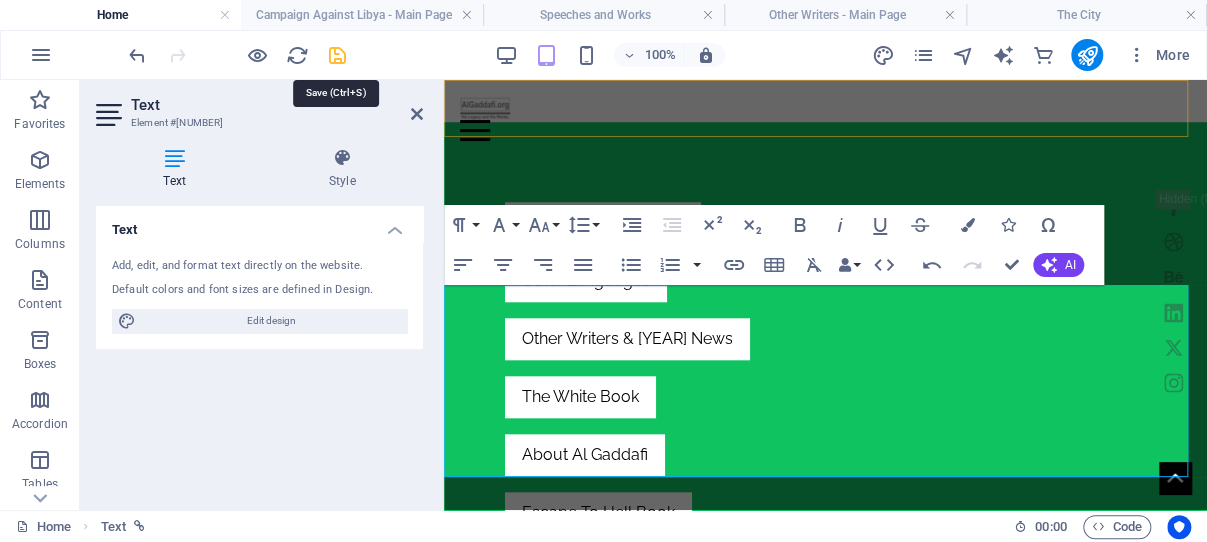 drag, startPoint x: 338, startPoint y: 56, endPoint x: 106, endPoint y: 47, distance: 232.1745 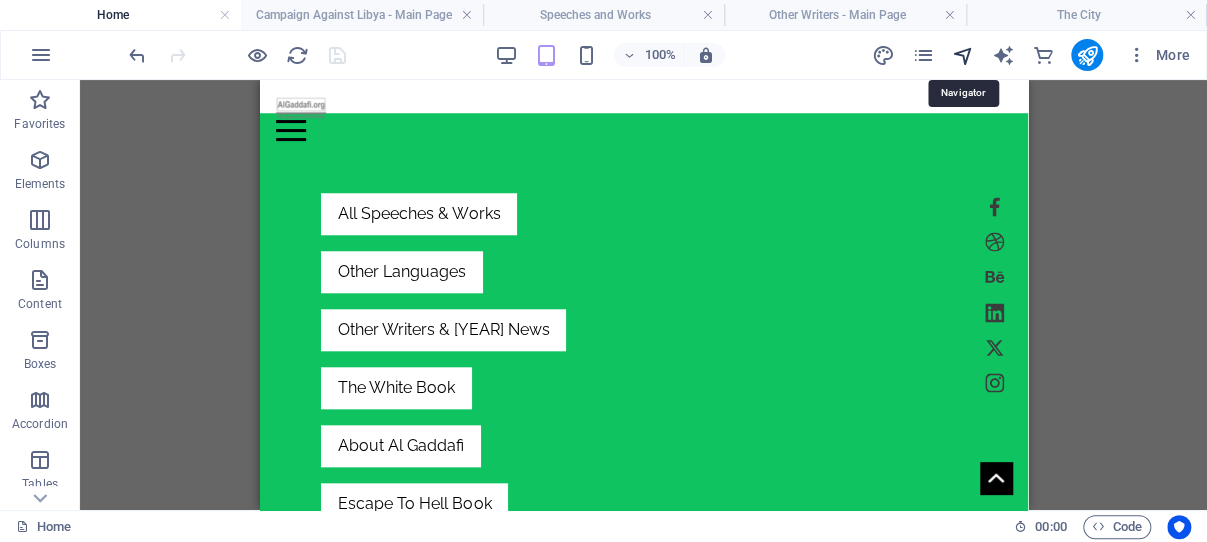 click at bounding box center (962, 55) 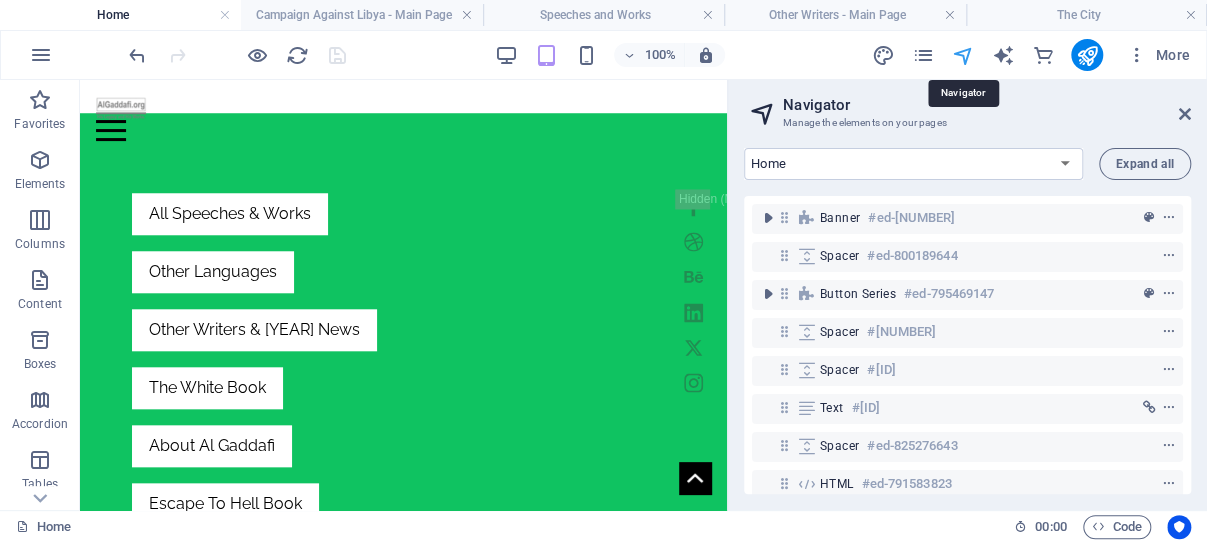 click at bounding box center (962, 55) 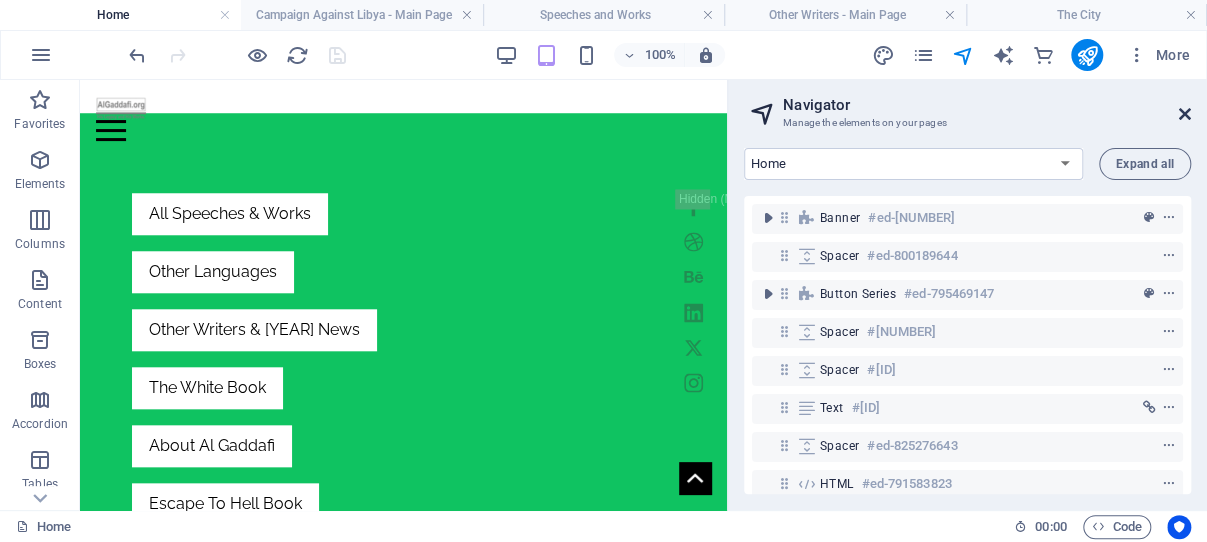 click at bounding box center [1185, 114] 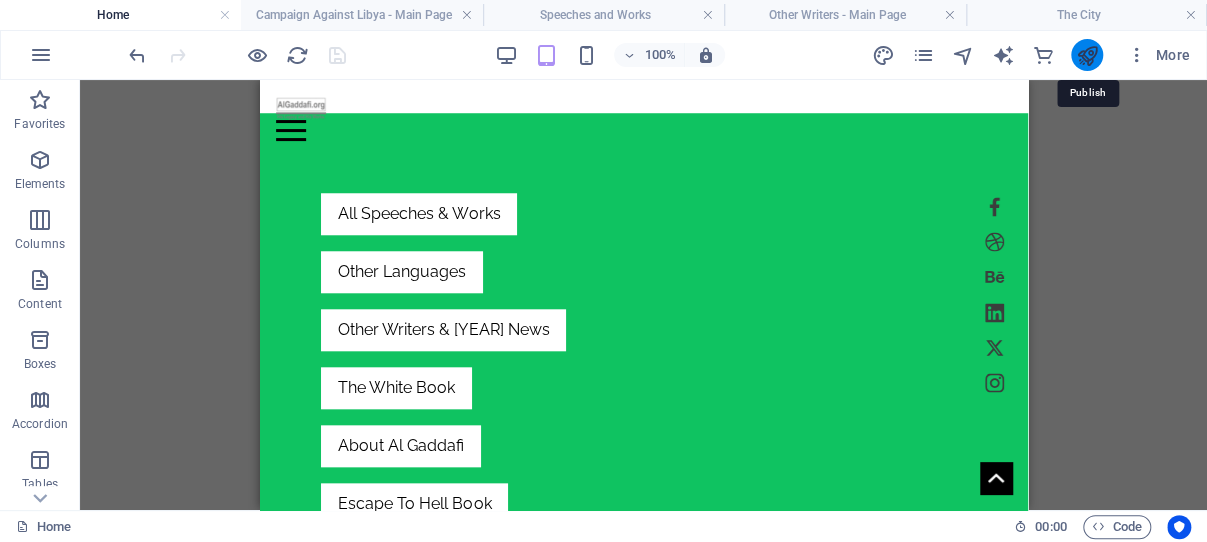 click at bounding box center (1086, 55) 